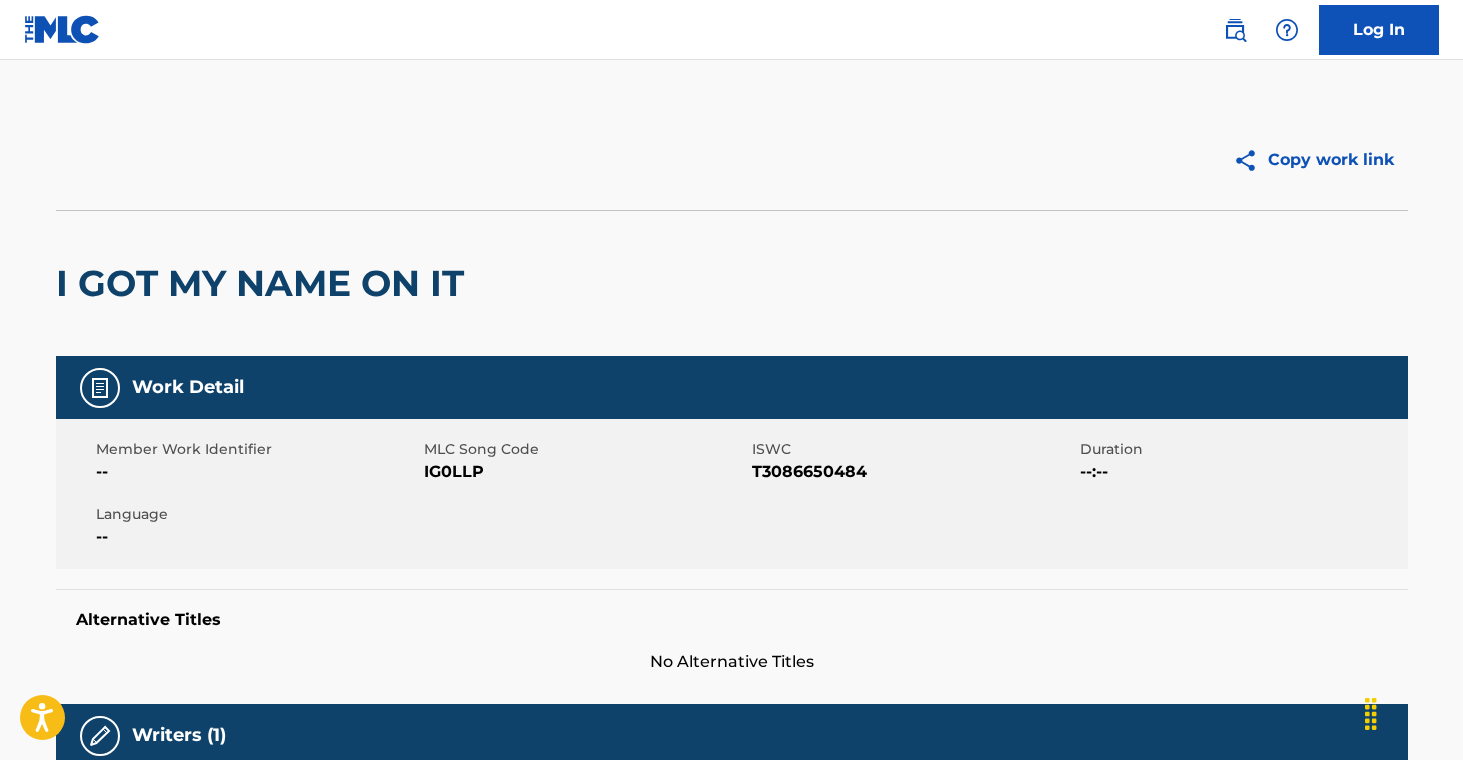 scroll, scrollTop: 0, scrollLeft: 0, axis: both 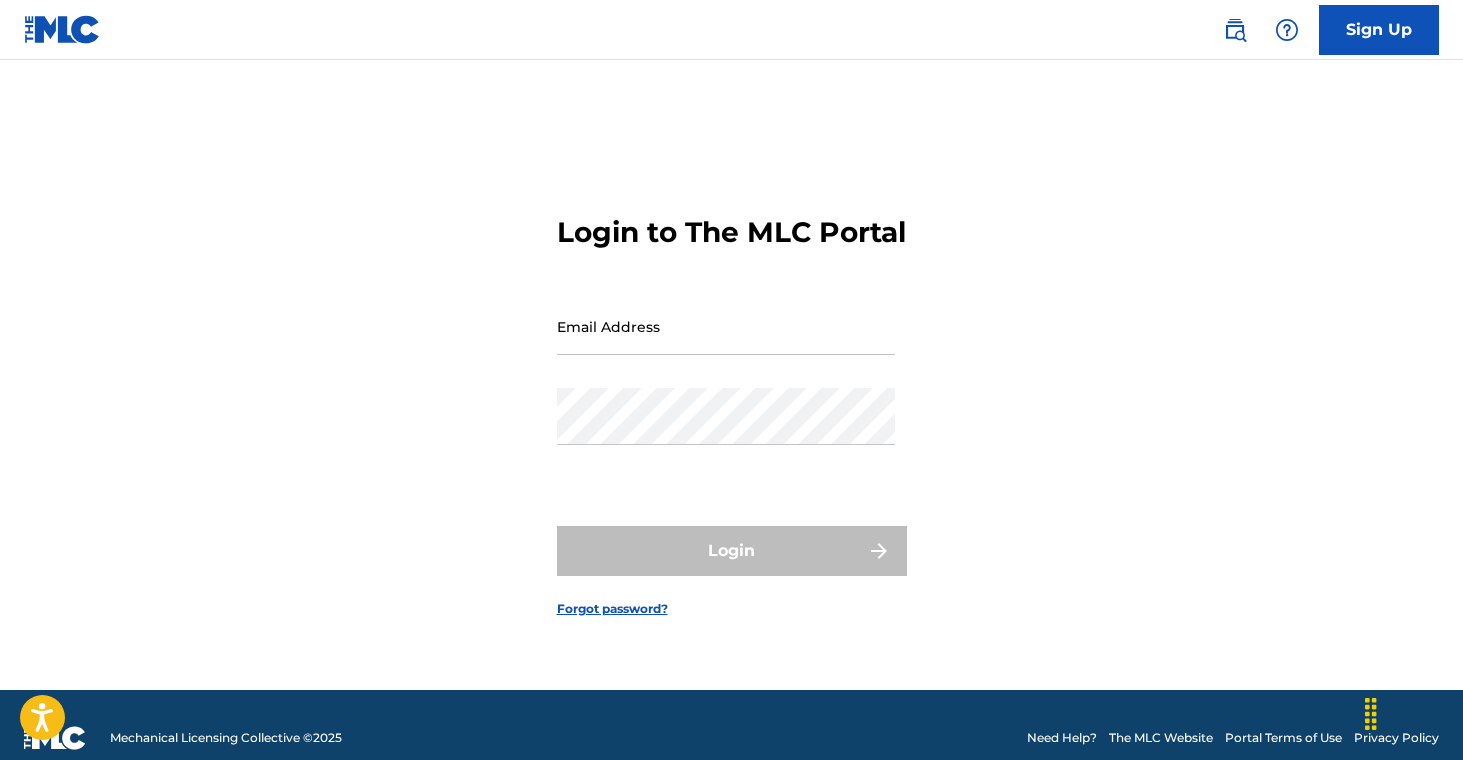 click at bounding box center (1235, 30) 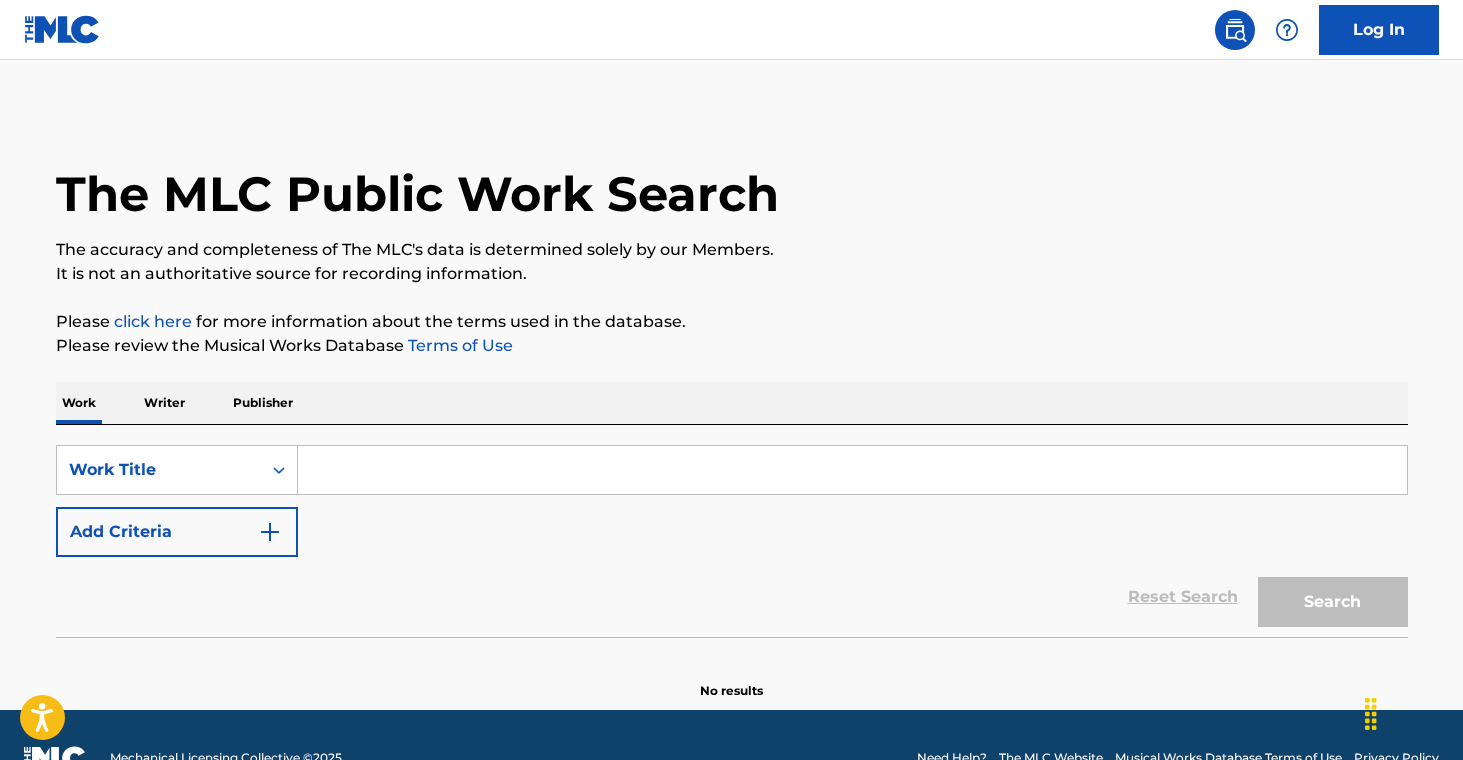 drag, startPoint x: 274, startPoint y: 402, endPoint x: 312, endPoint y: 419, distance: 41.62932 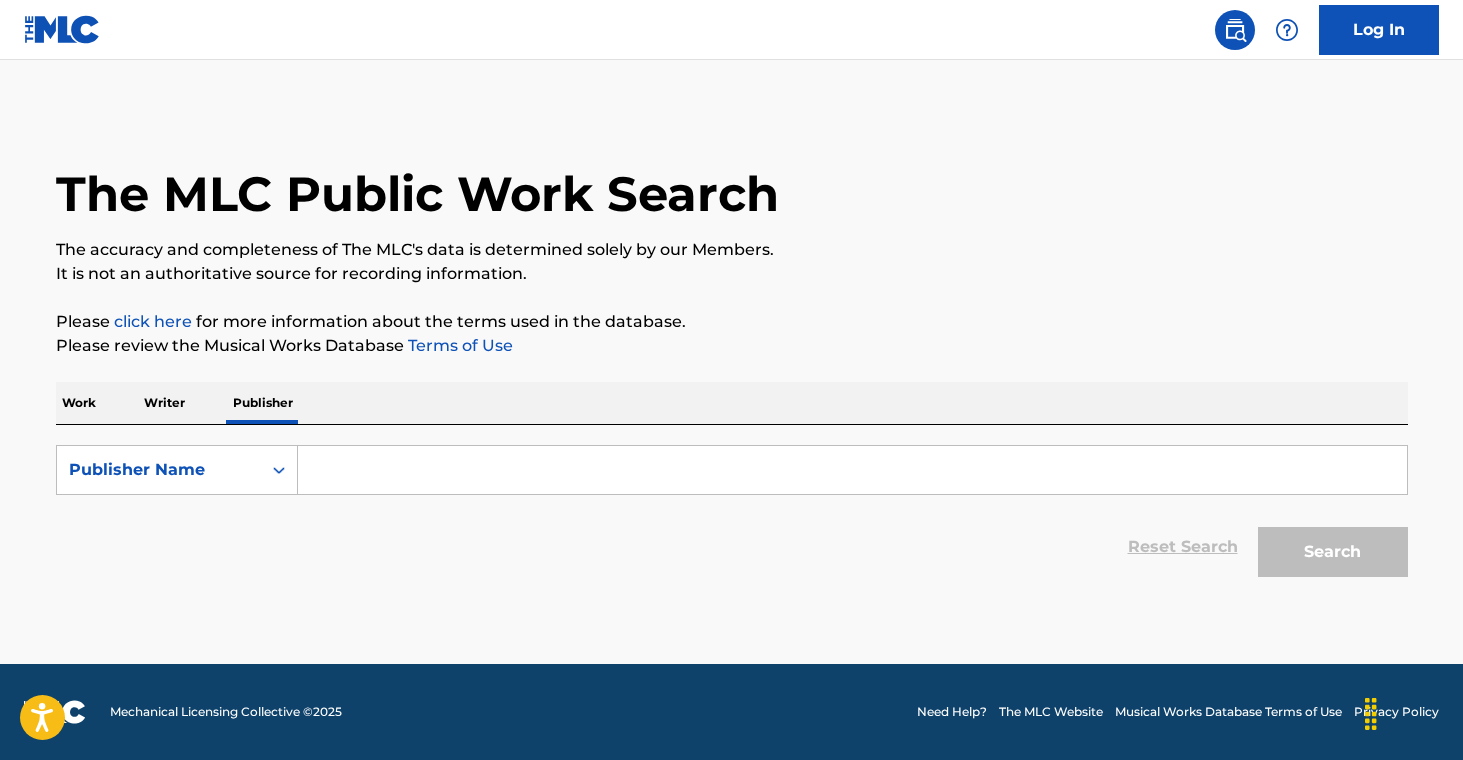 click at bounding box center [852, 470] 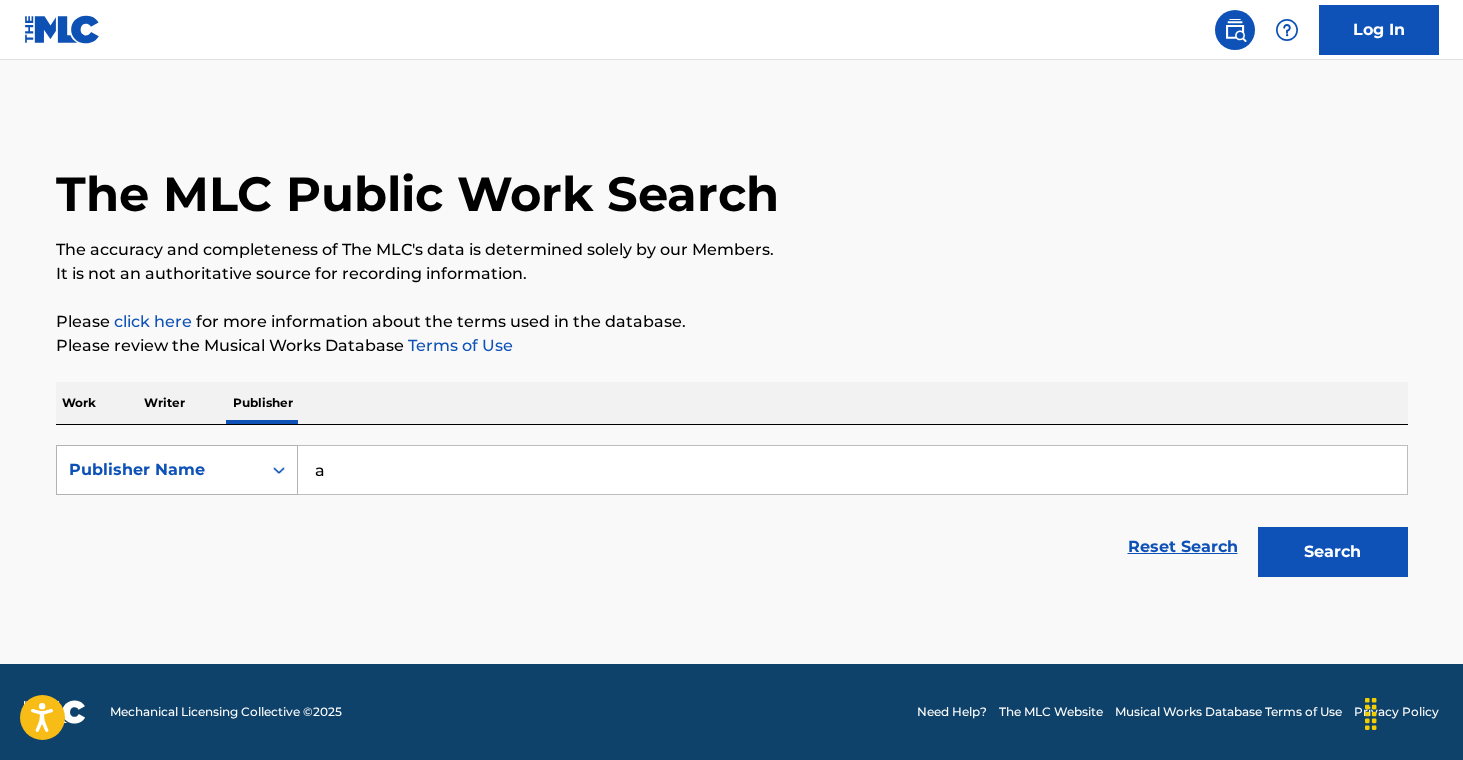 drag, startPoint x: 416, startPoint y: 463, endPoint x: 219, endPoint y: 450, distance: 197.42847 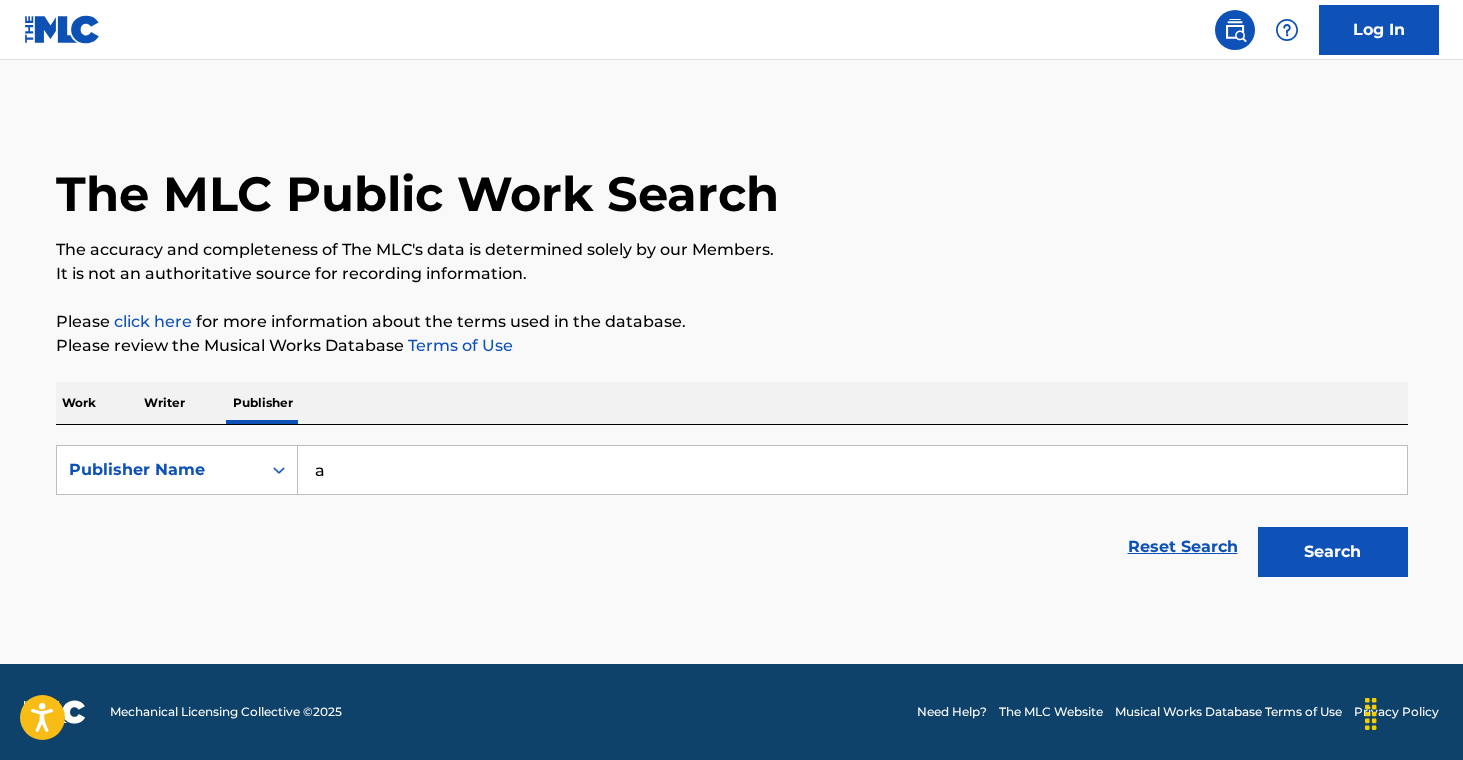 paste on "Awe Shux" 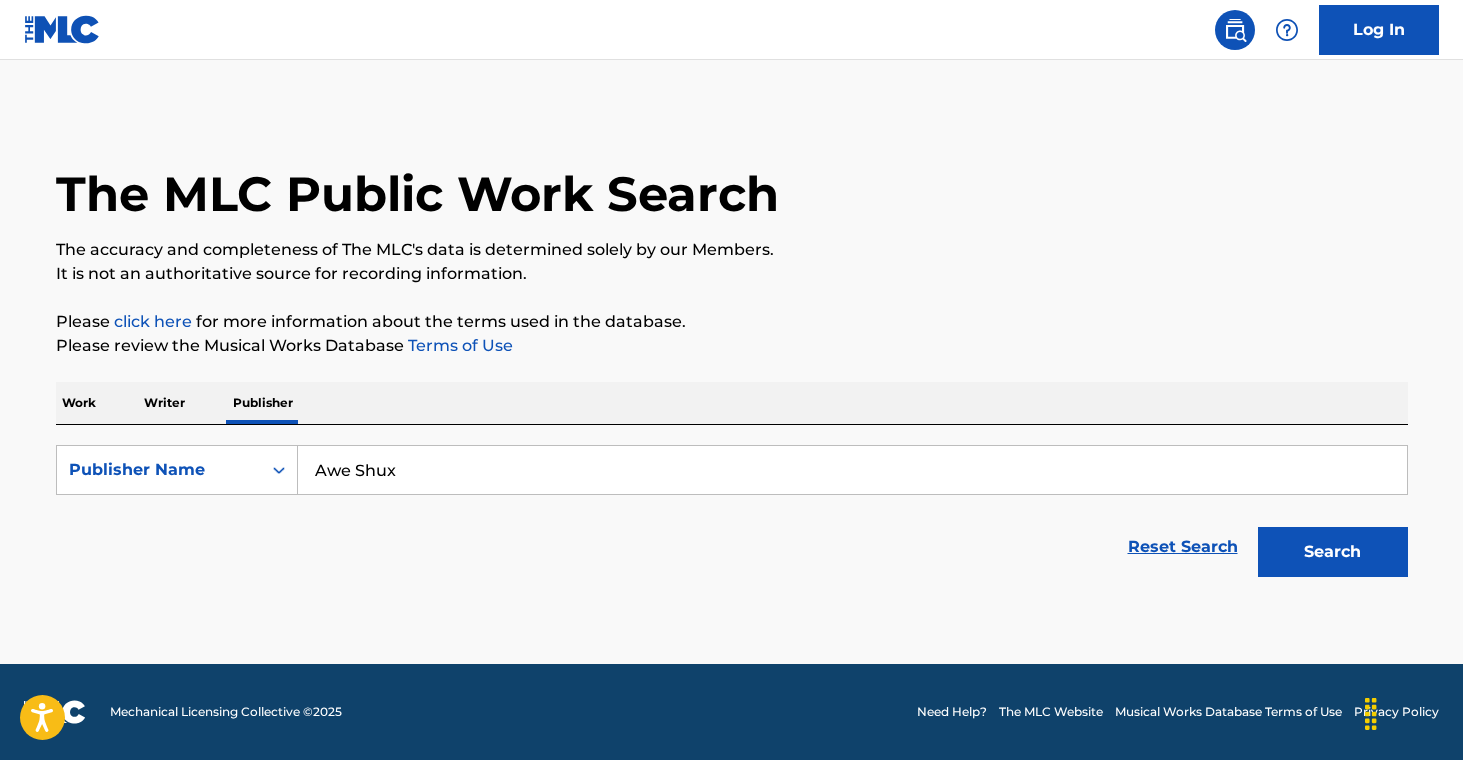 type on "Awe Shux" 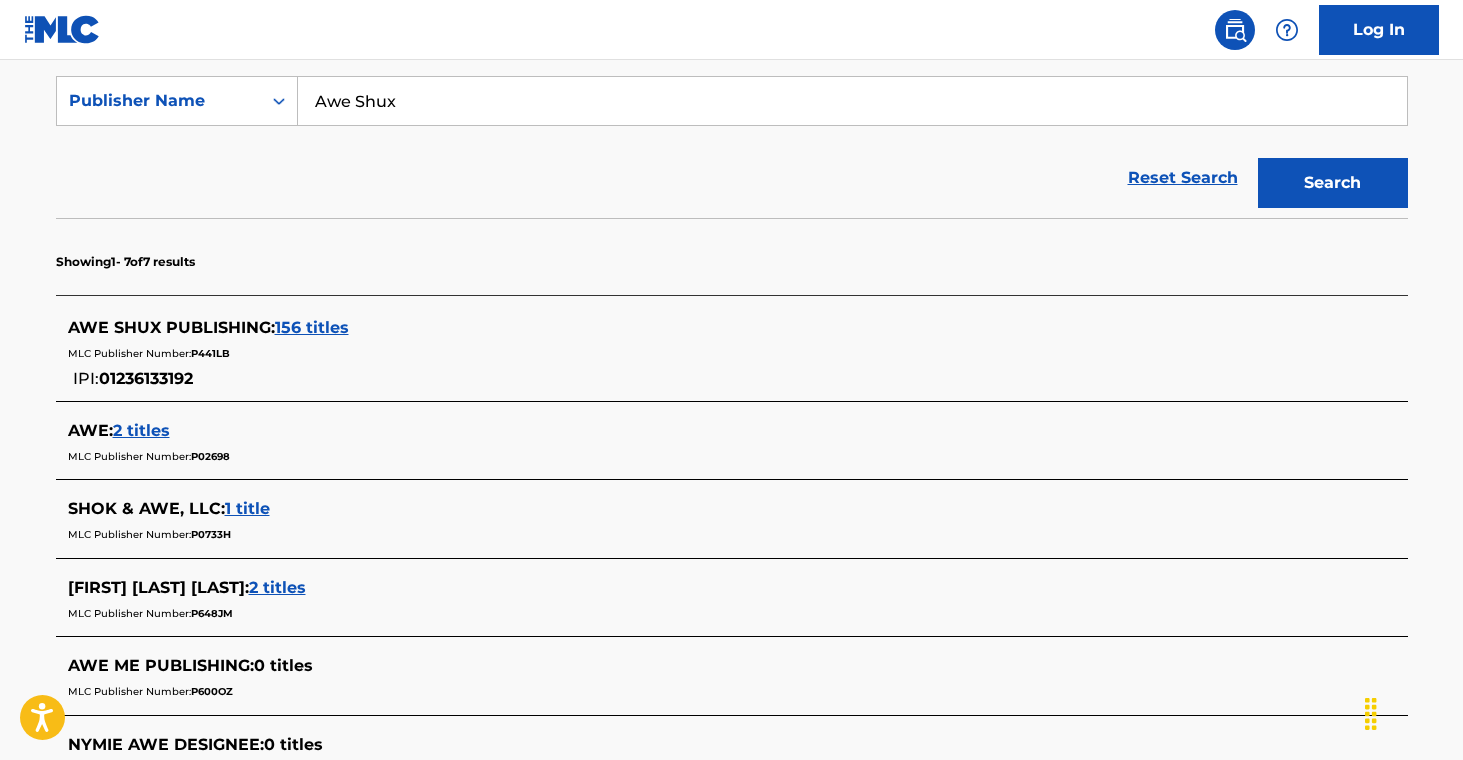 scroll, scrollTop: 371, scrollLeft: 0, axis: vertical 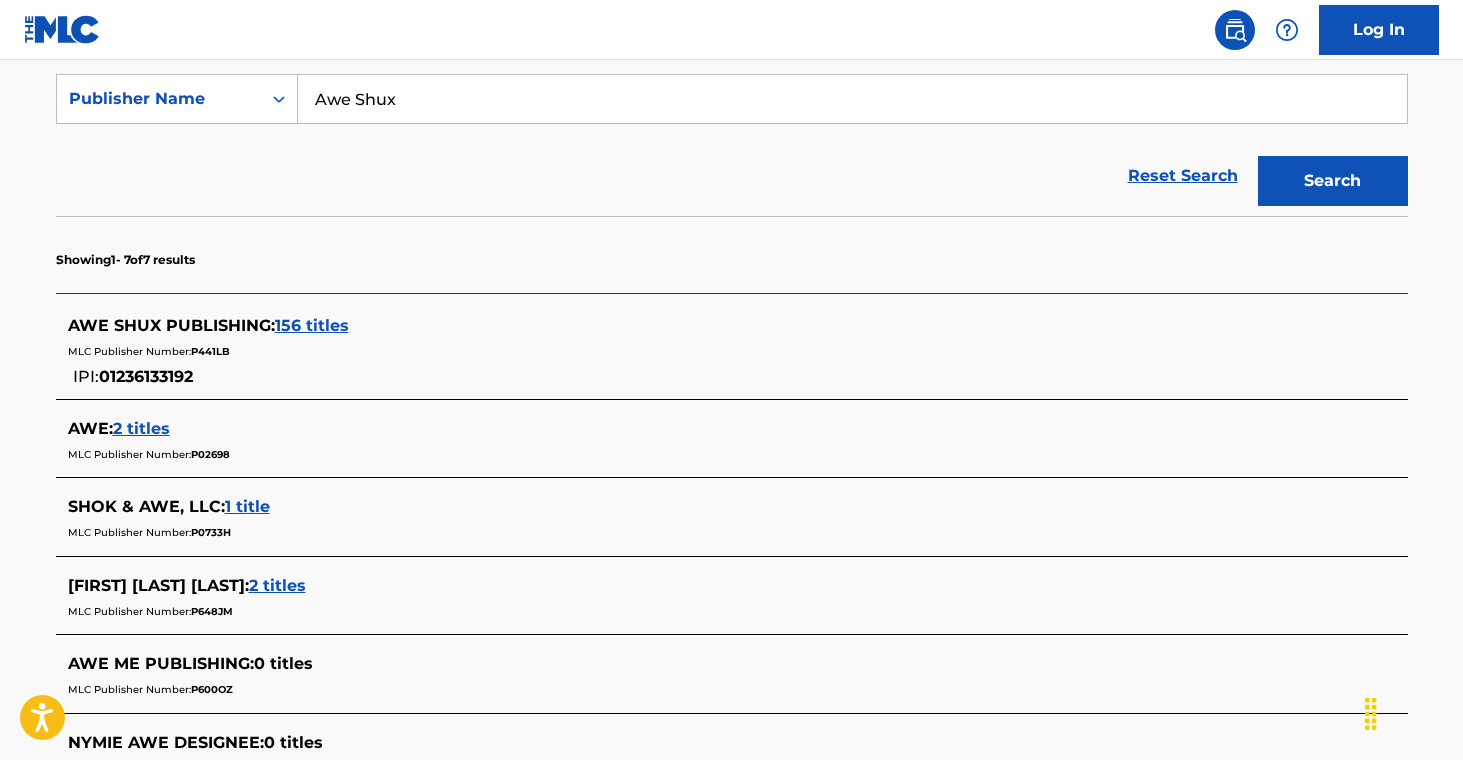click on "156 titles" at bounding box center [312, 325] 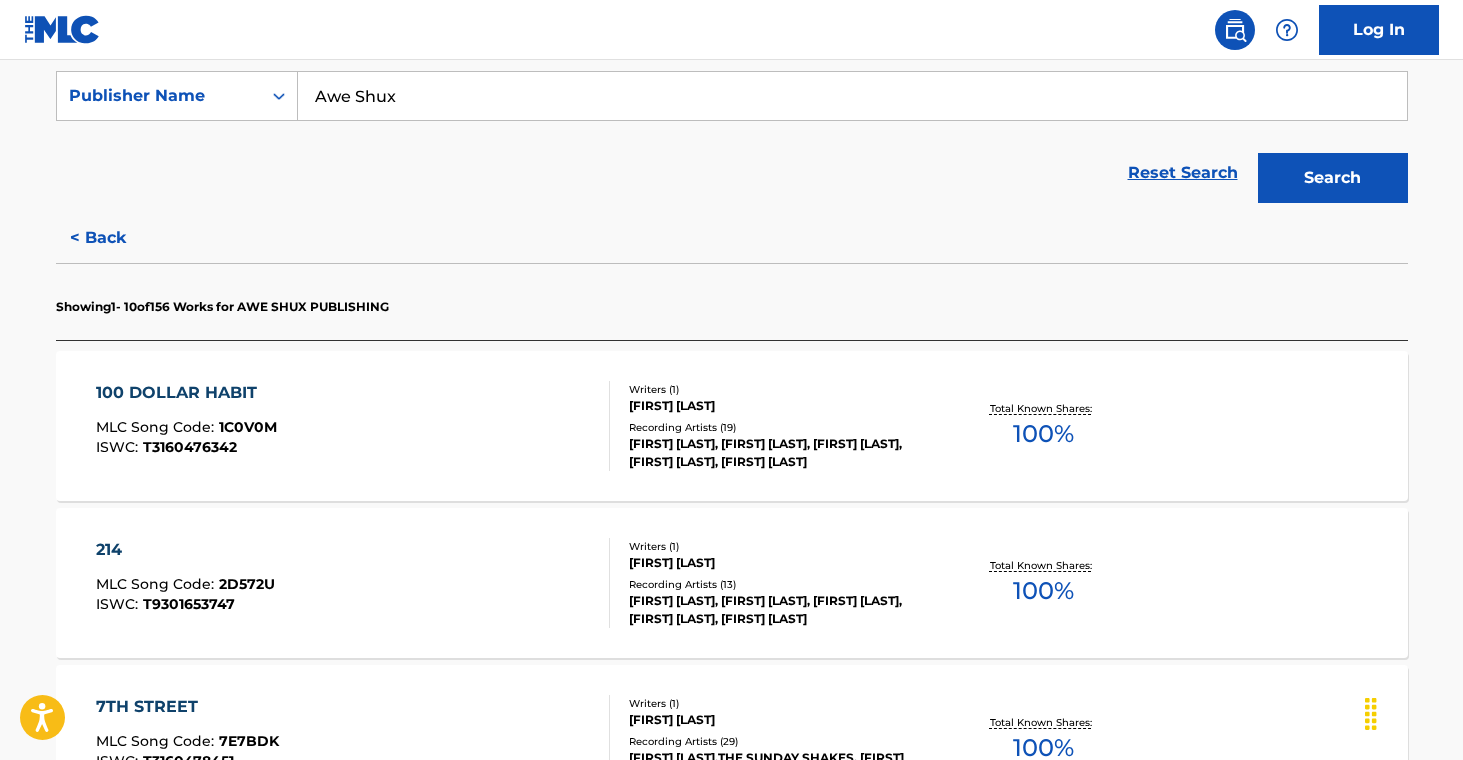 scroll, scrollTop: 379, scrollLeft: 0, axis: vertical 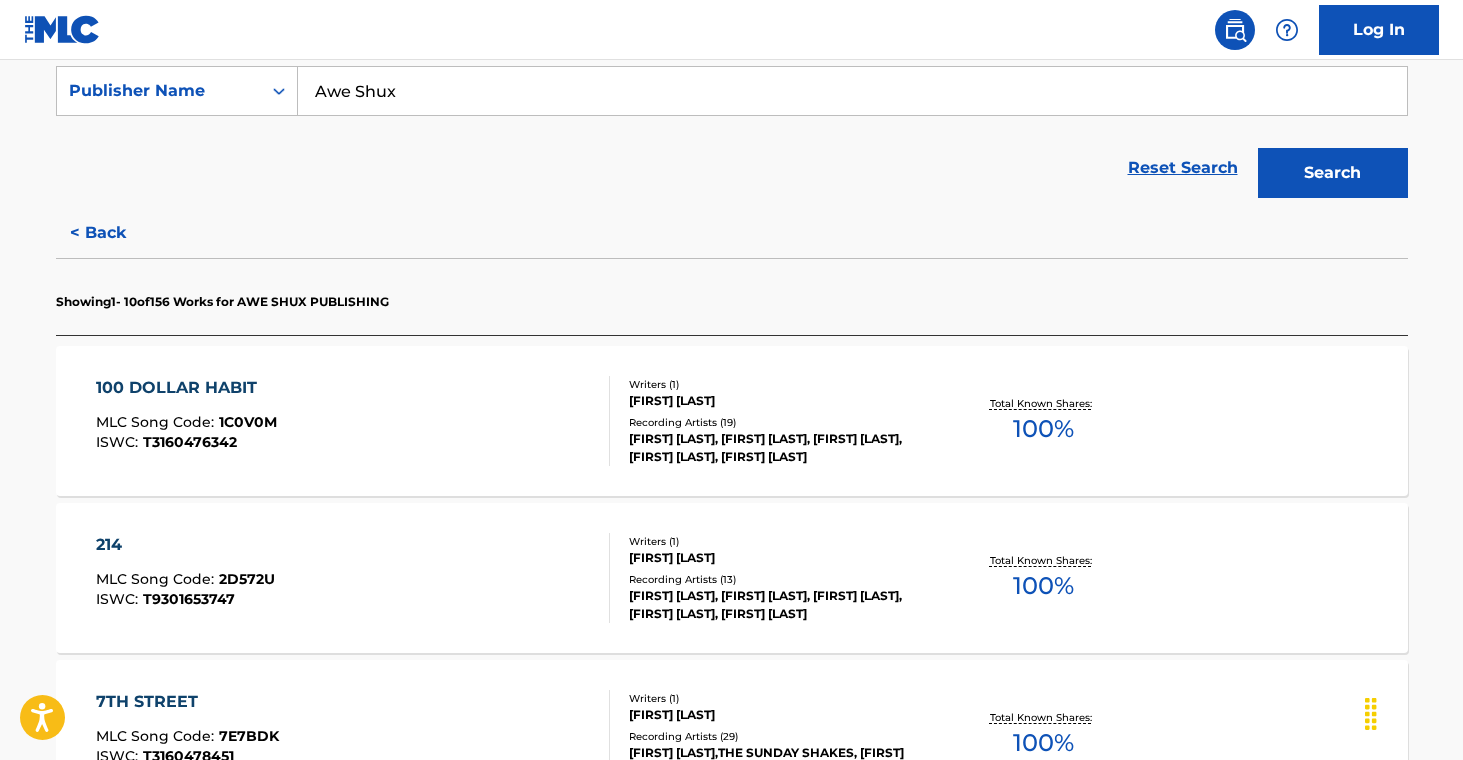 click on "100 DOLLAR HABIT MLC Song Code : 1C0V0M ISWC : T3160476342 Writers ( 1 ) [FIRST] [LAST] Recording Artists ( 19 ) [FIRST] [LAST], [FIRST] [LAST], [FIRST] [LAST], [FIRST] [LAST], [FIRST] [LAST] Total Known Shares: 100 %" at bounding box center (732, 421) 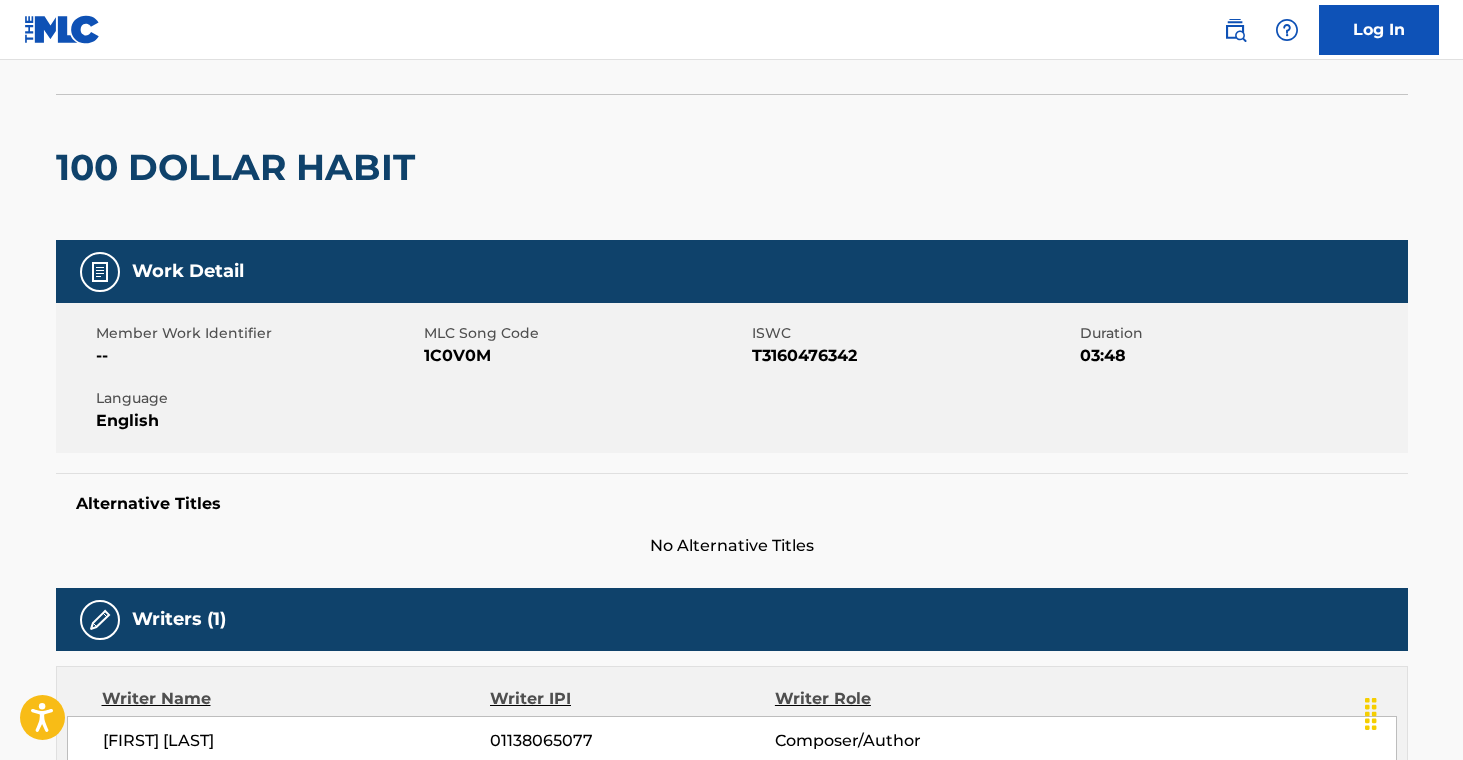 scroll, scrollTop: 0, scrollLeft: 0, axis: both 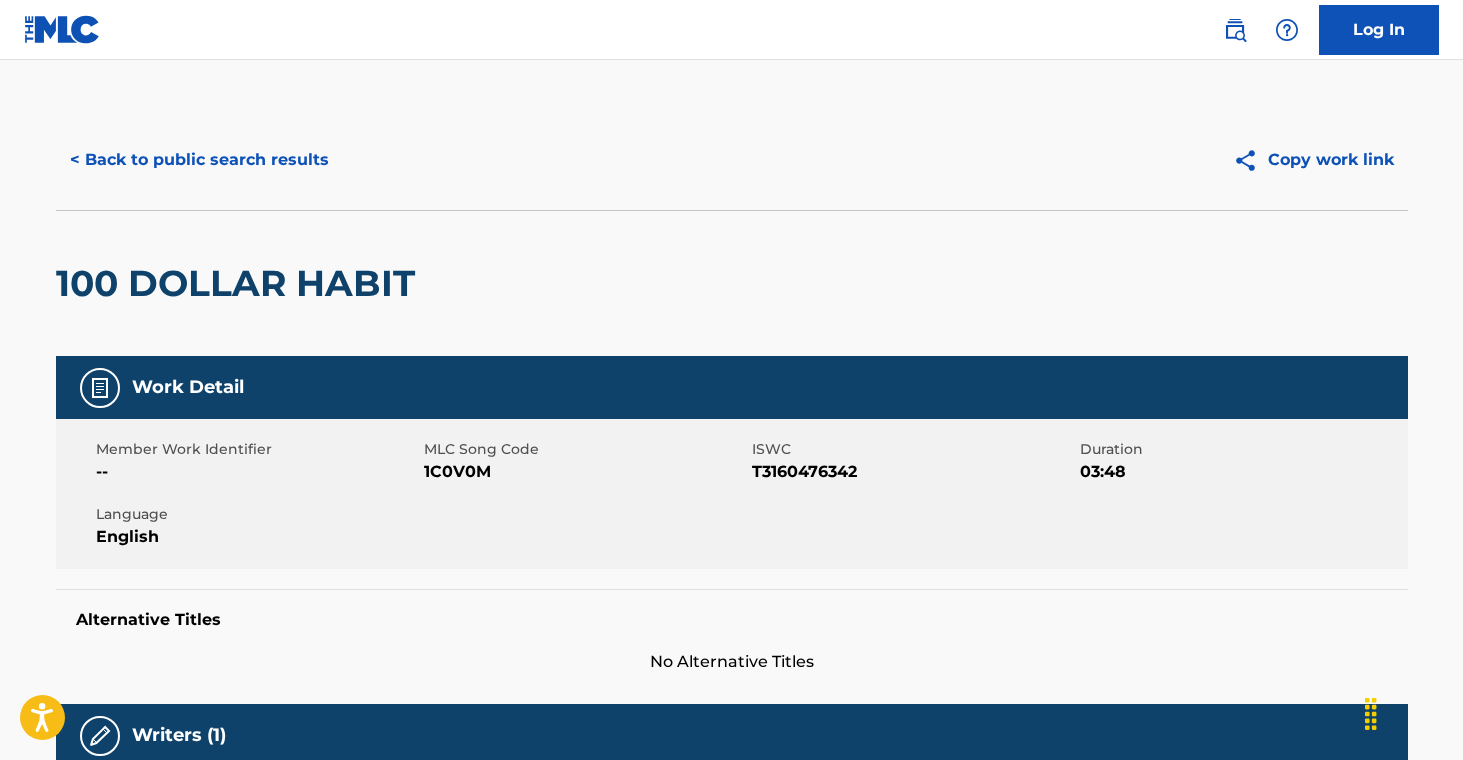 click on "< Back to public search results" at bounding box center [199, 160] 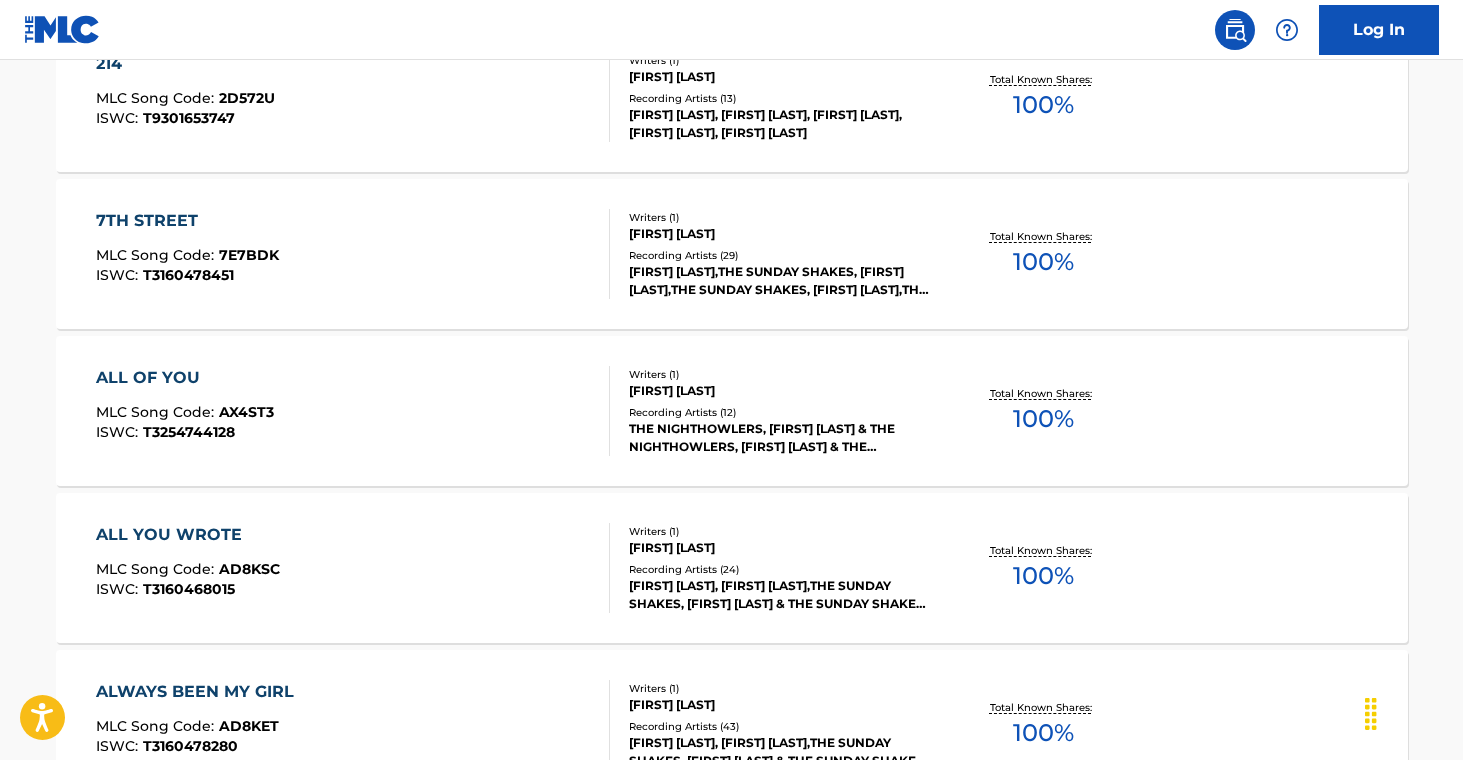 scroll, scrollTop: 1769, scrollLeft: 0, axis: vertical 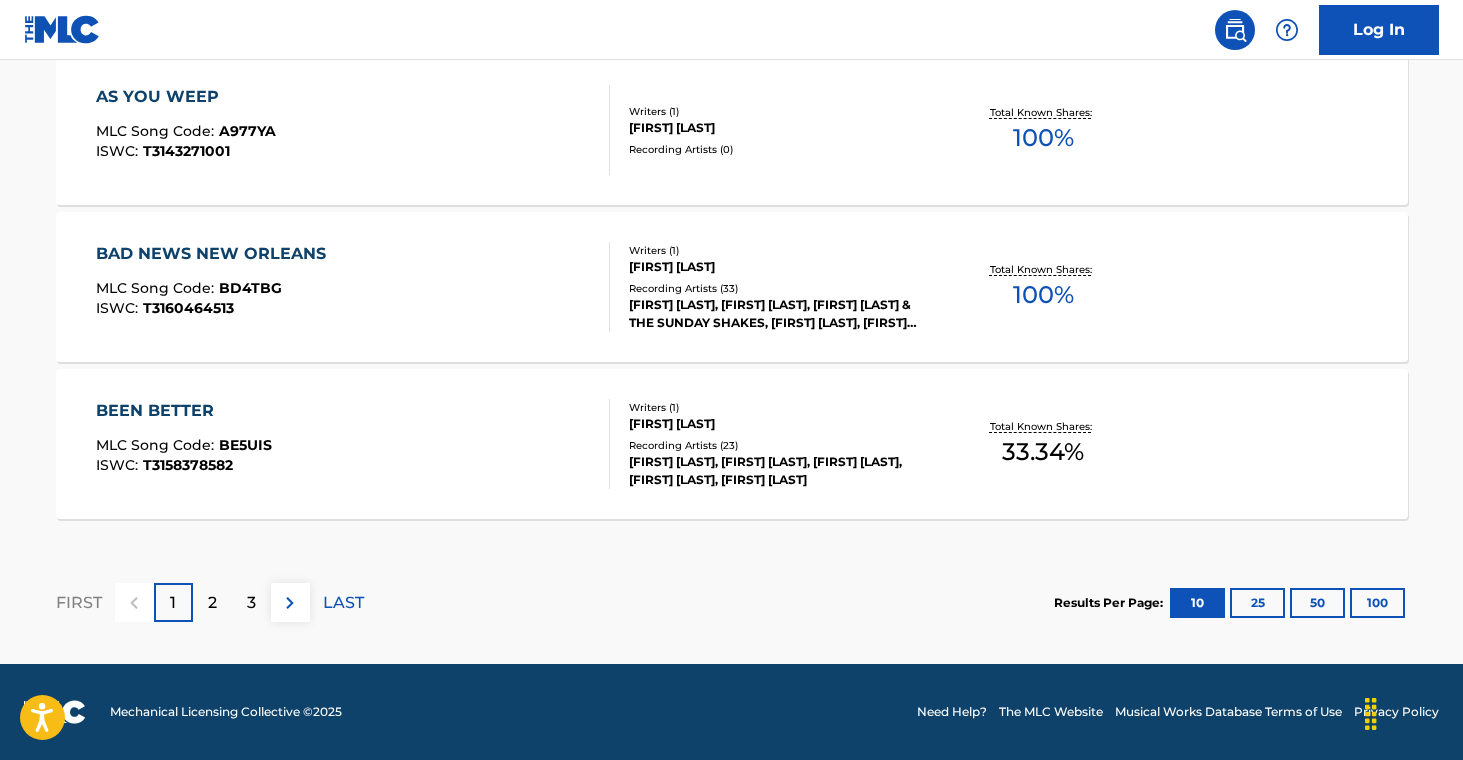 click on "100" at bounding box center (1377, 603) 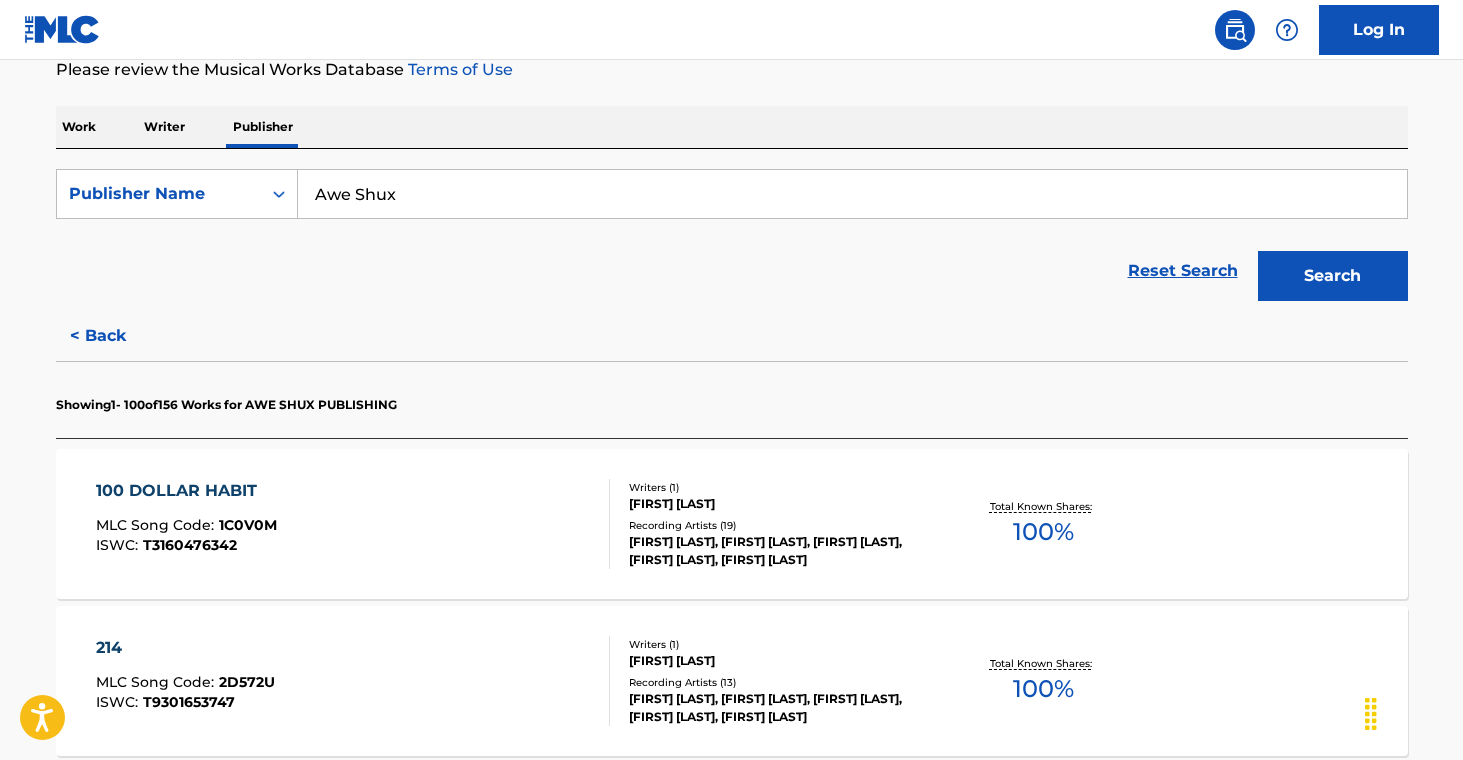 scroll, scrollTop: 277, scrollLeft: 0, axis: vertical 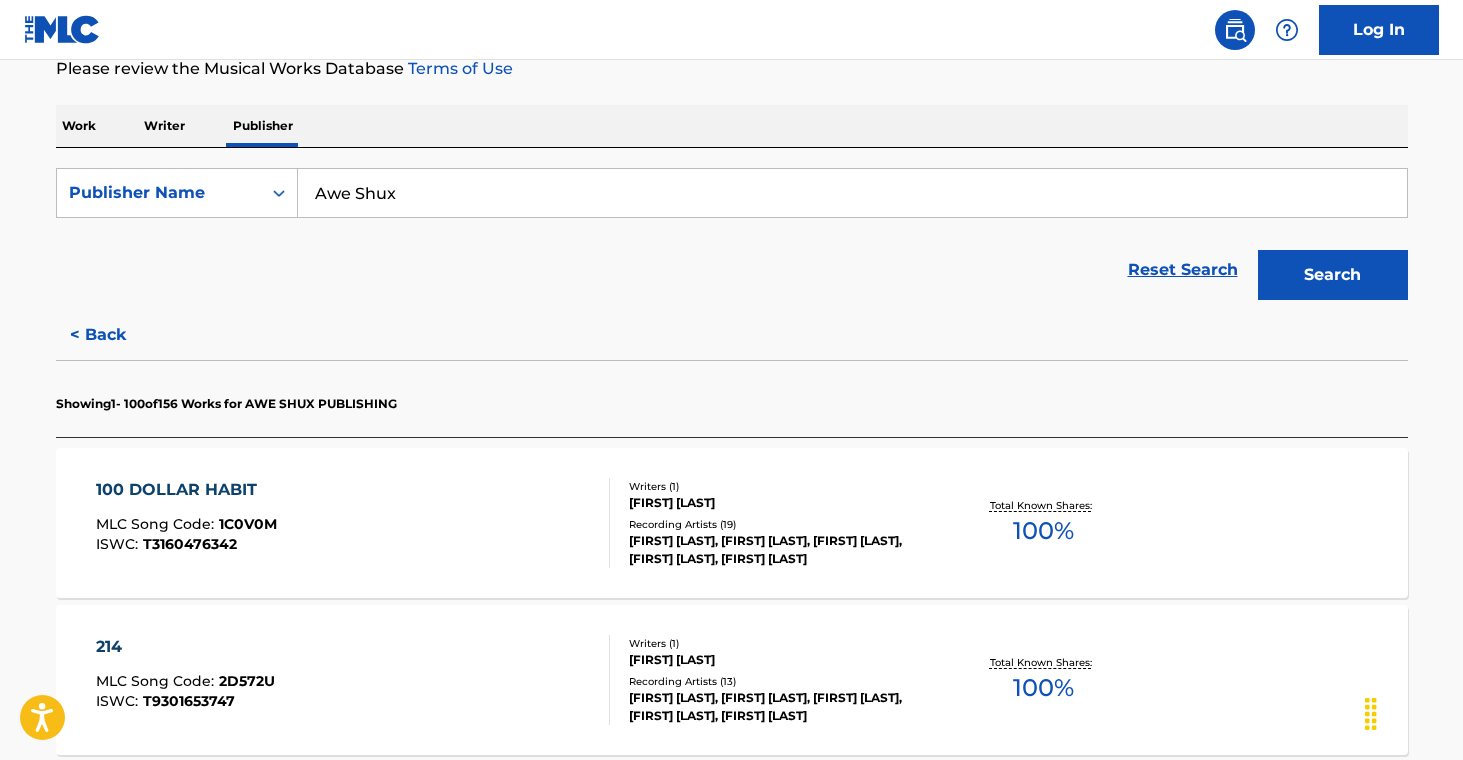 click on "100 DOLLAR HABIT MLC Song Code : [CODE] ISWC : T3160476342" at bounding box center (353, 523) 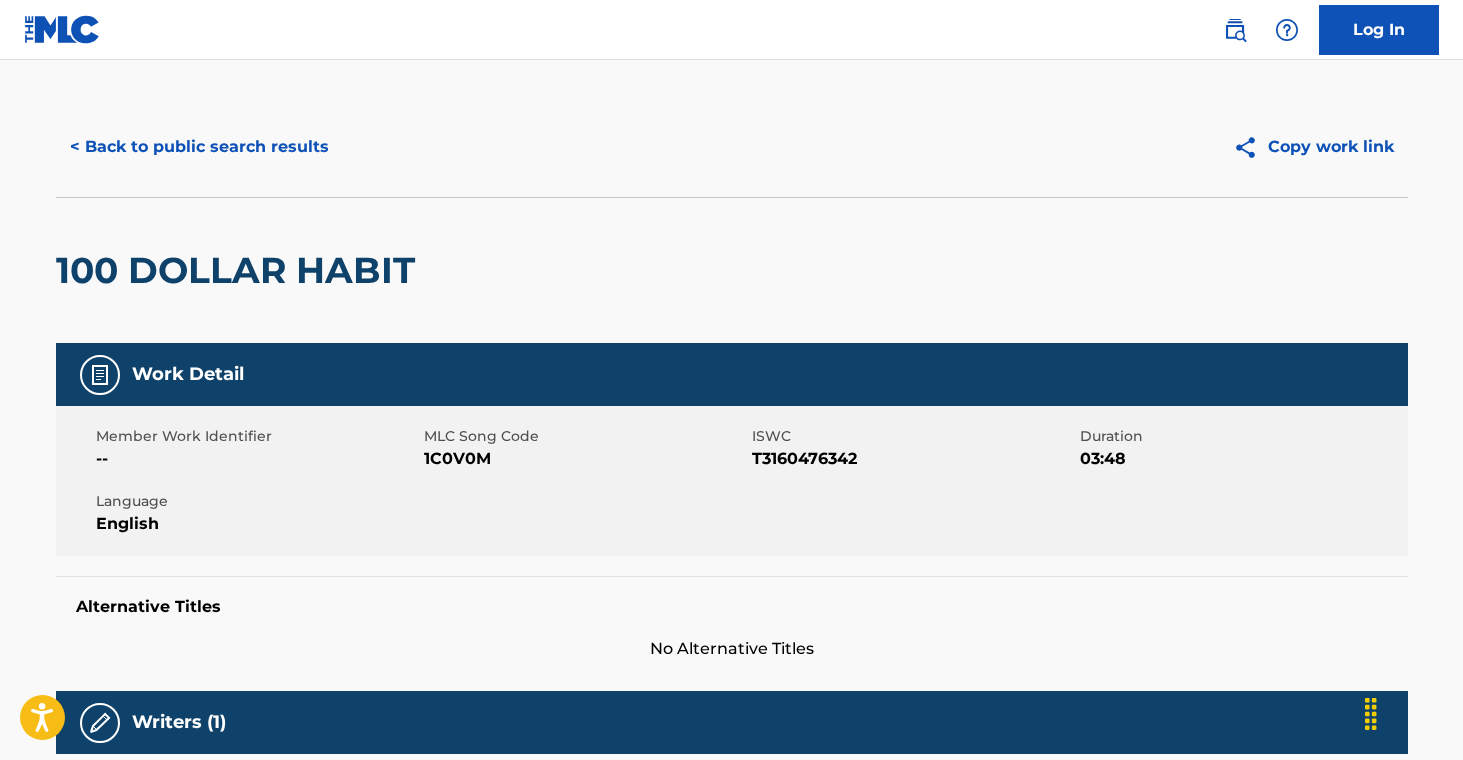 scroll, scrollTop: 0, scrollLeft: 0, axis: both 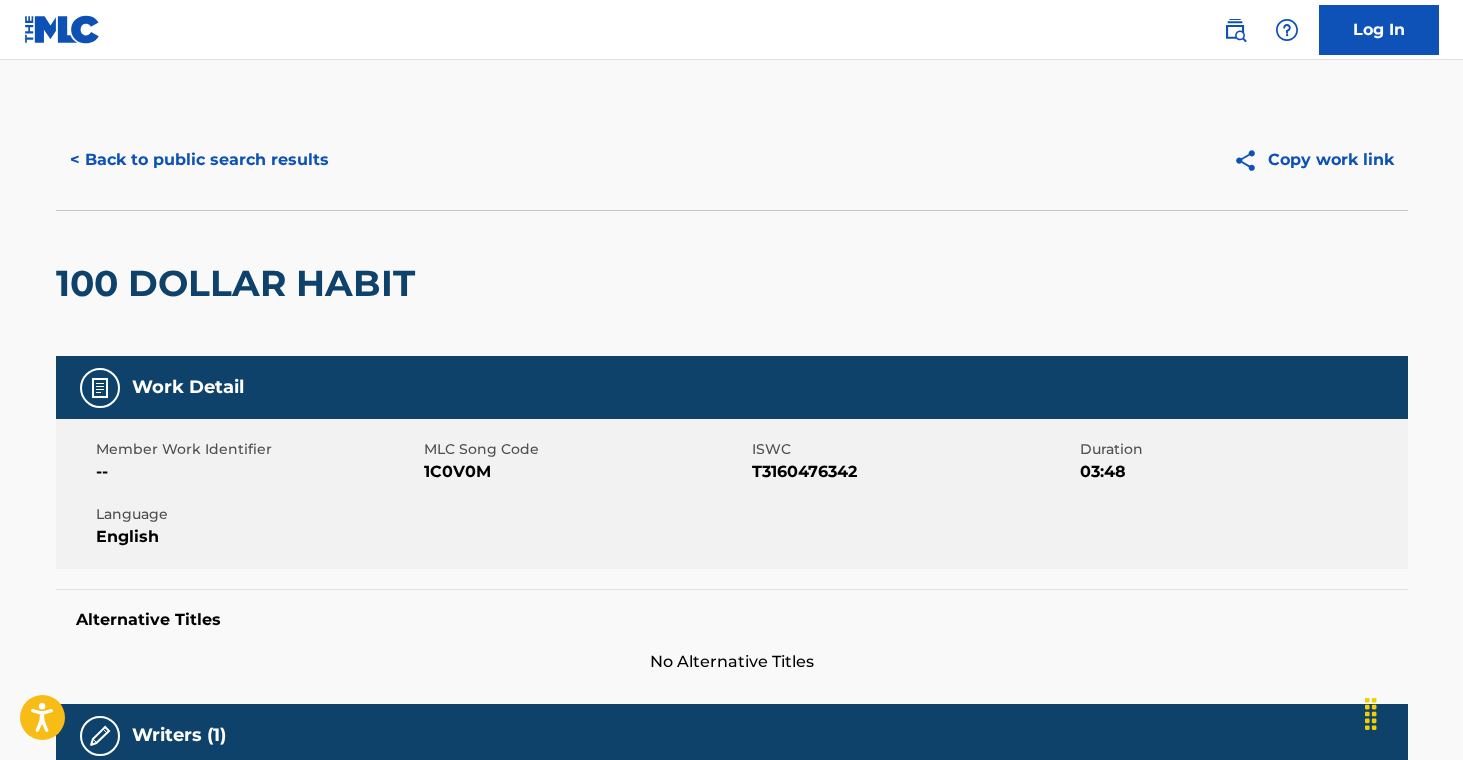 click on "< Back to public search results" at bounding box center [199, 160] 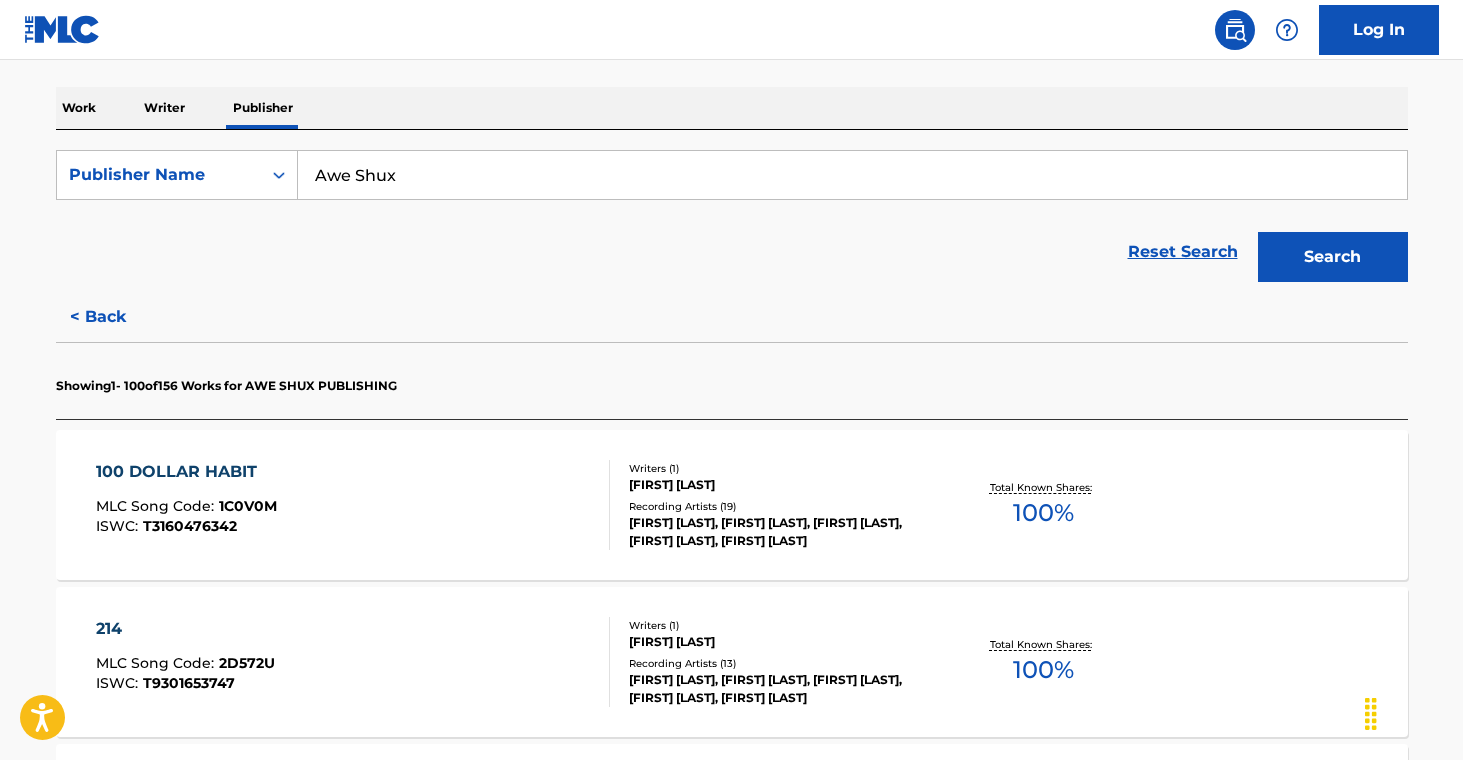 scroll, scrollTop: 297, scrollLeft: 0, axis: vertical 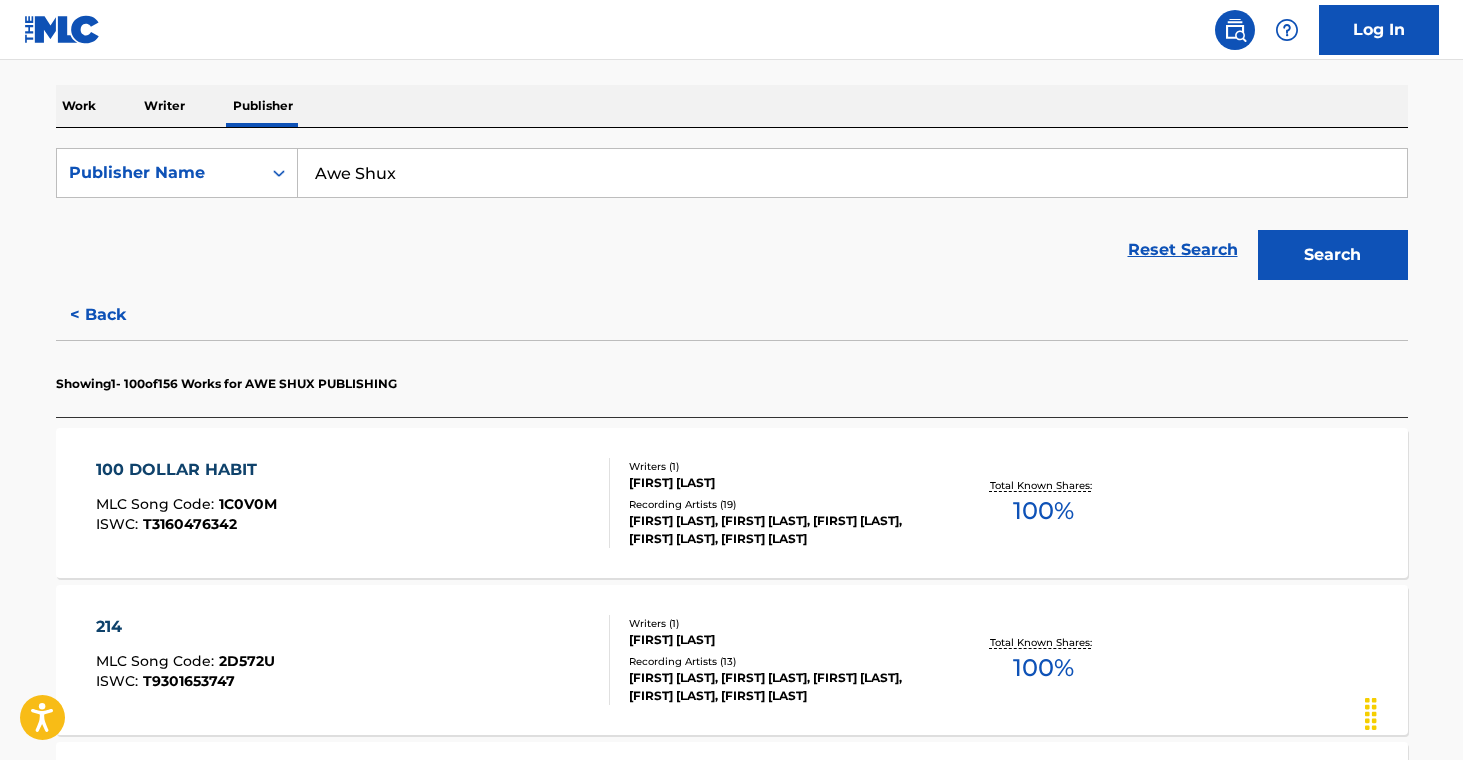click on "[FIRST] [LAST]" at bounding box center [780, 640] 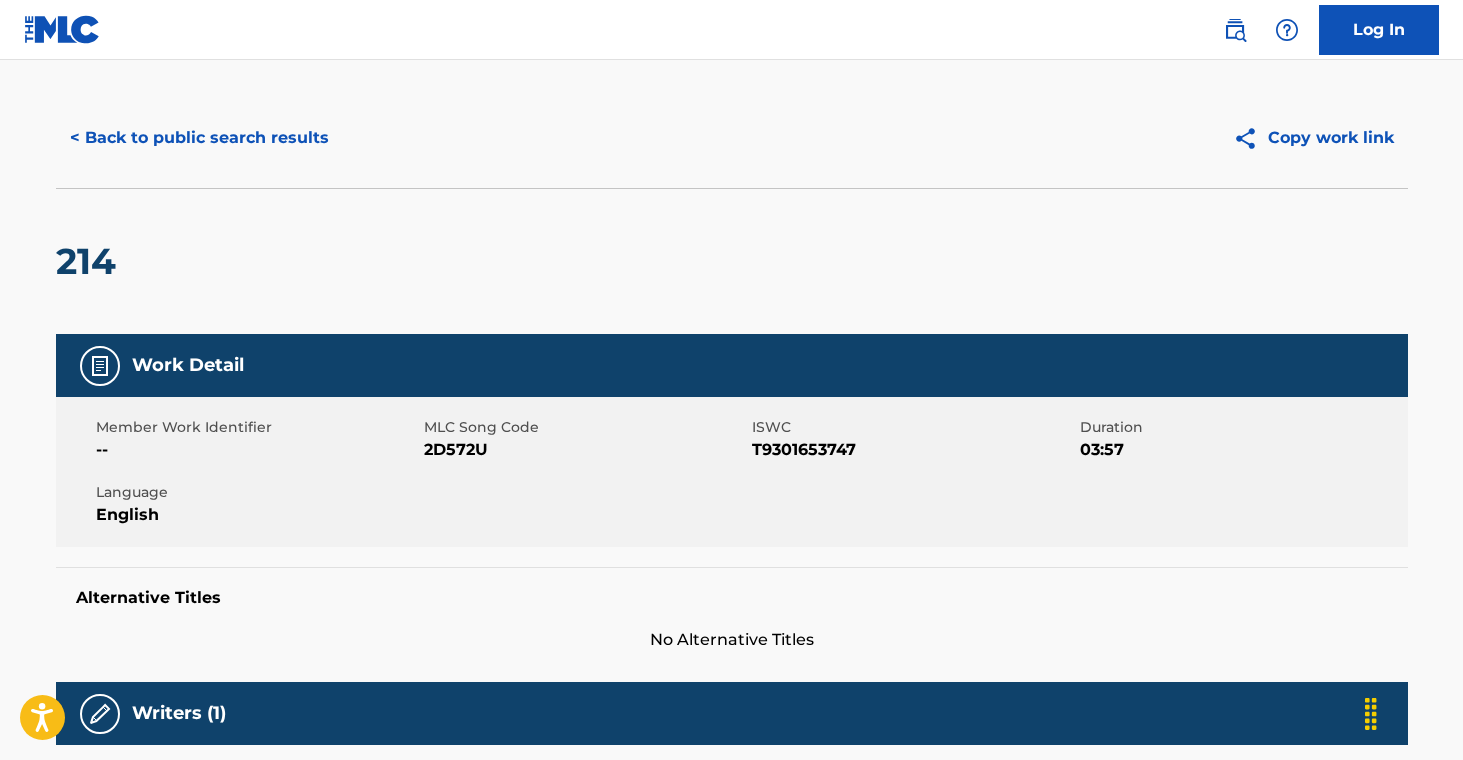 scroll, scrollTop: 0, scrollLeft: 0, axis: both 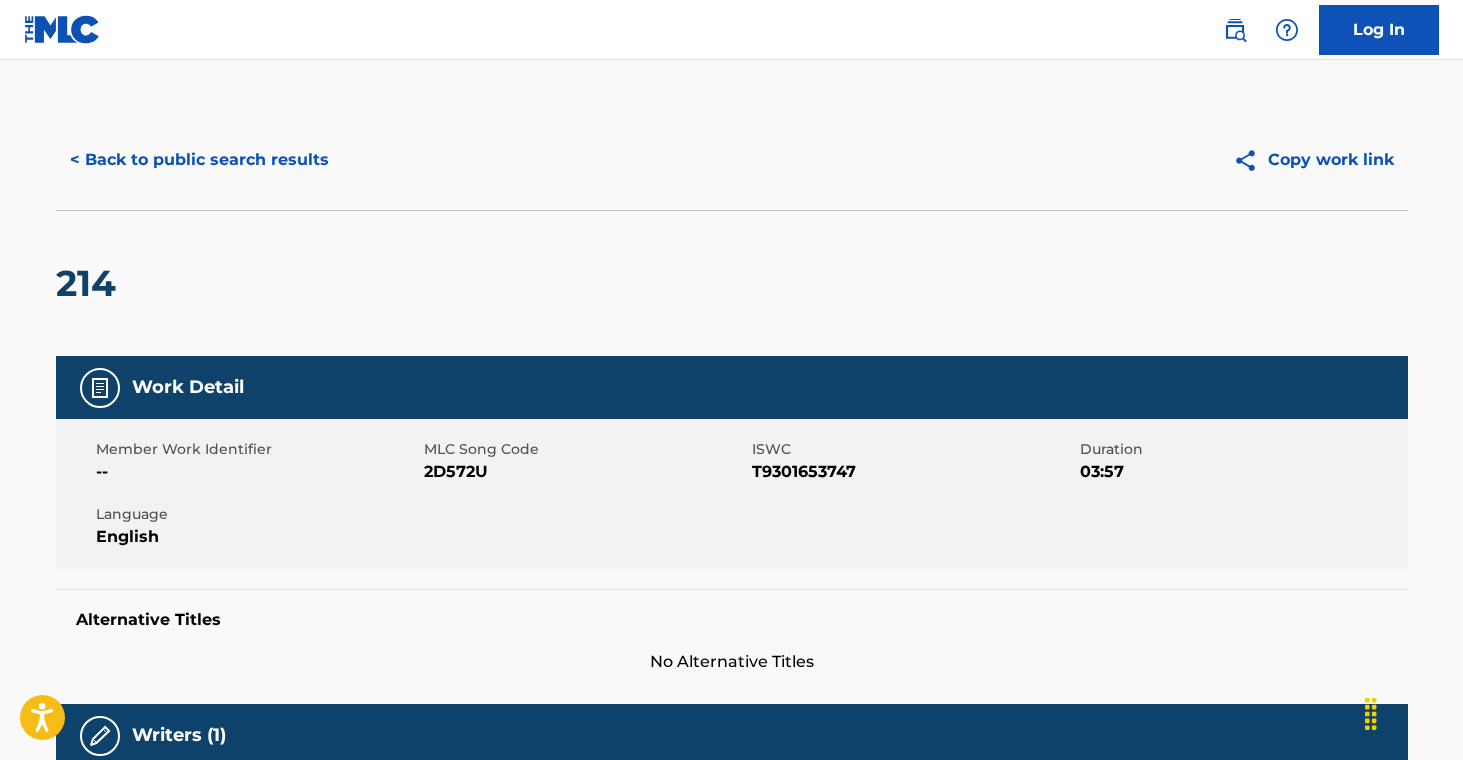 click on "< Back to public search results" at bounding box center (199, 160) 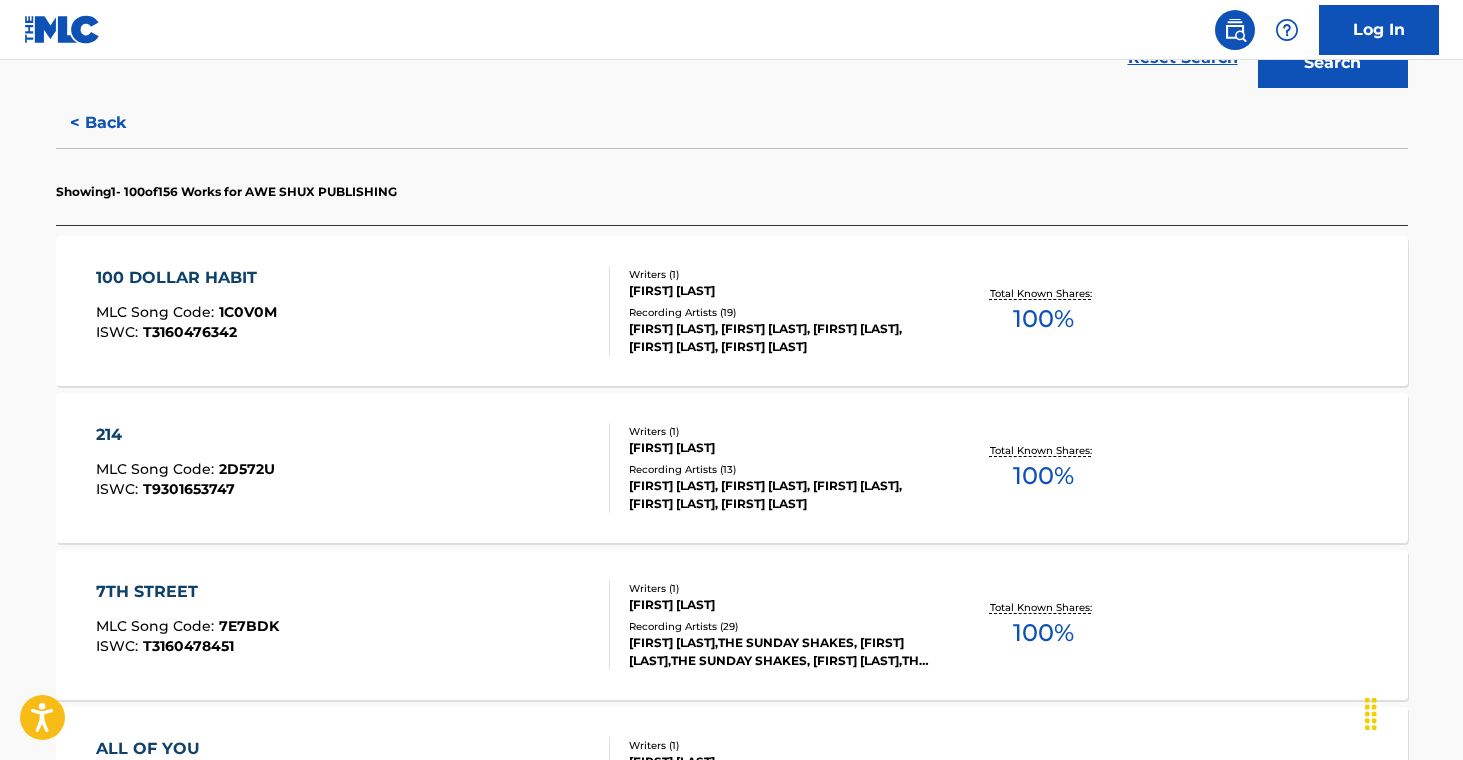 scroll, scrollTop: 590, scrollLeft: 0, axis: vertical 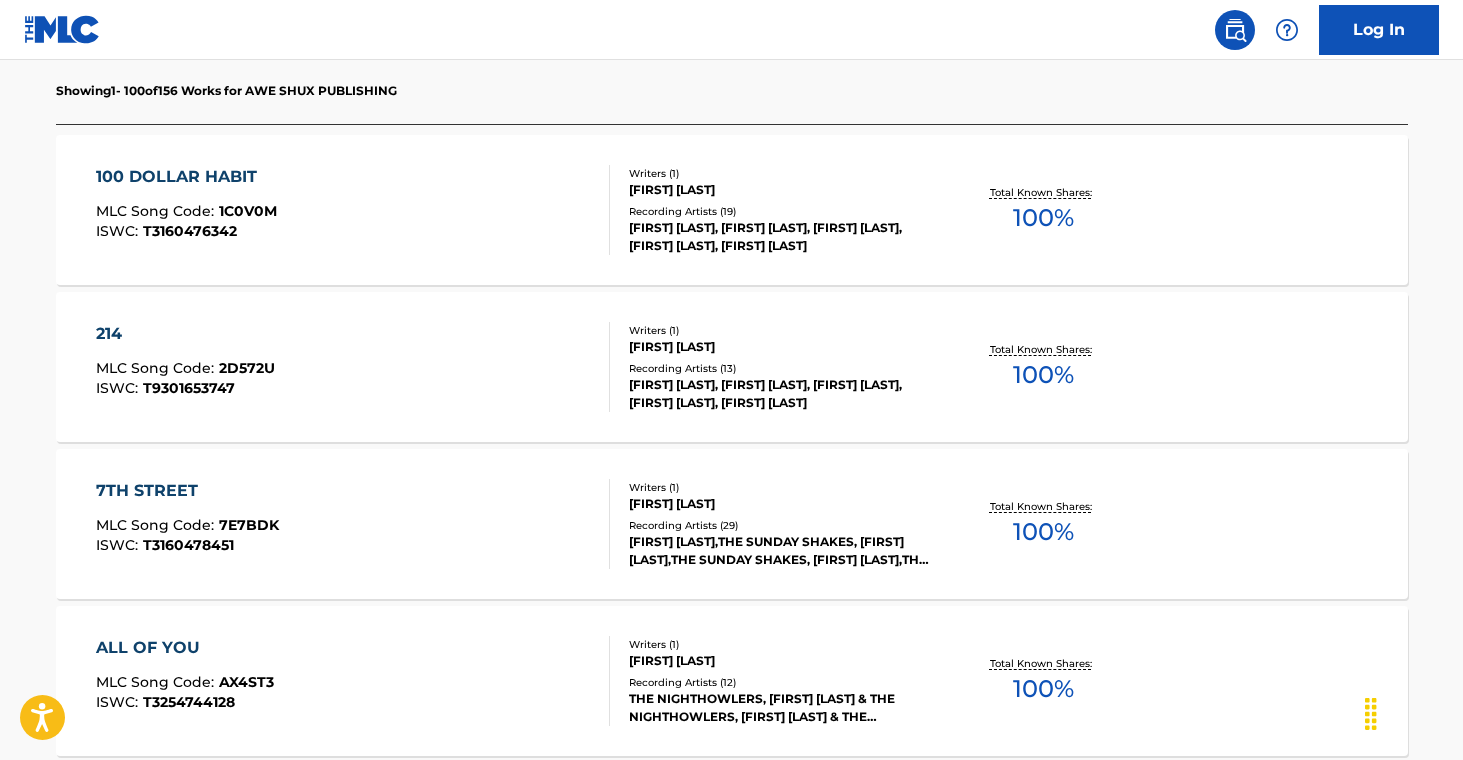 click on "[FIRST] [LAST]" at bounding box center [780, 504] 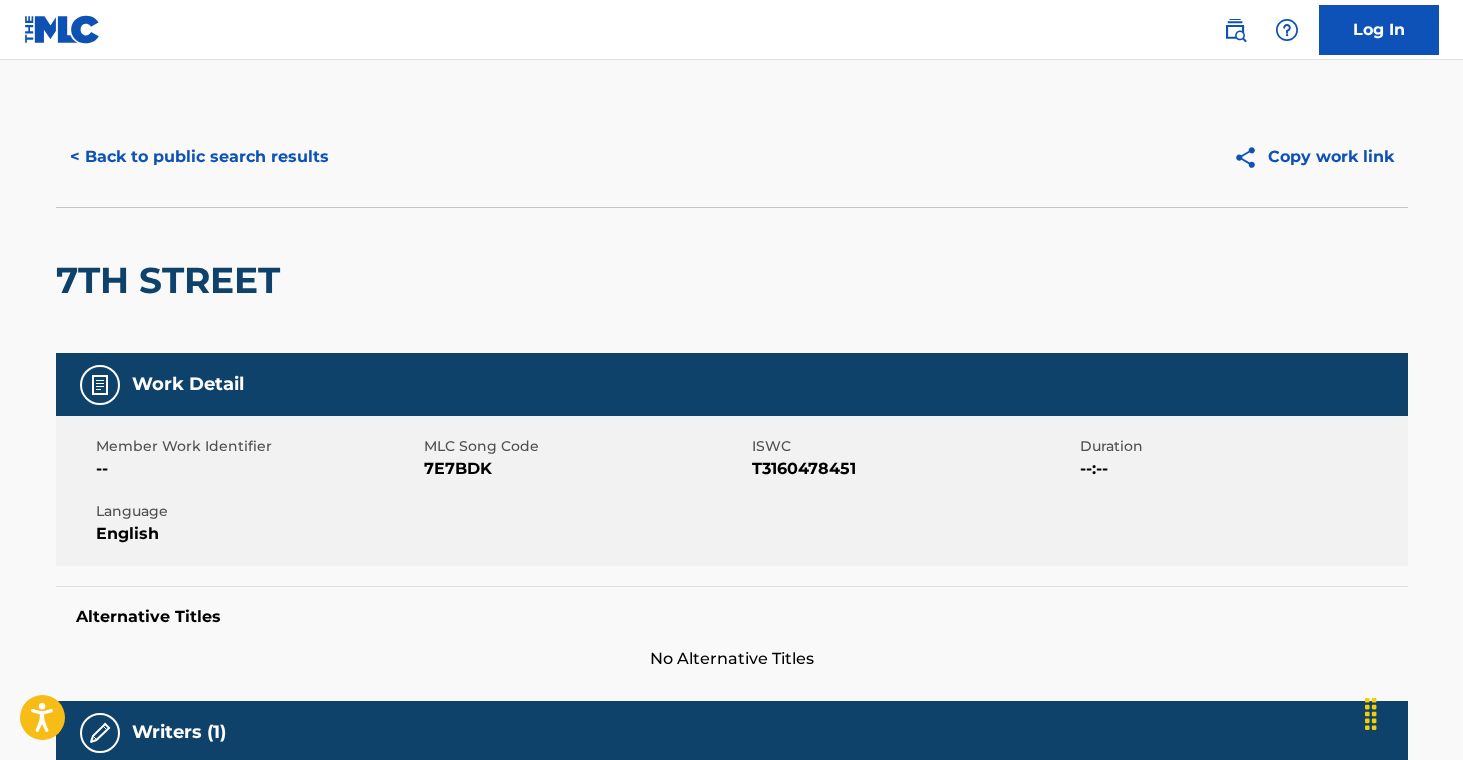 scroll, scrollTop: 4, scrollLeft: 0, axis: vertical 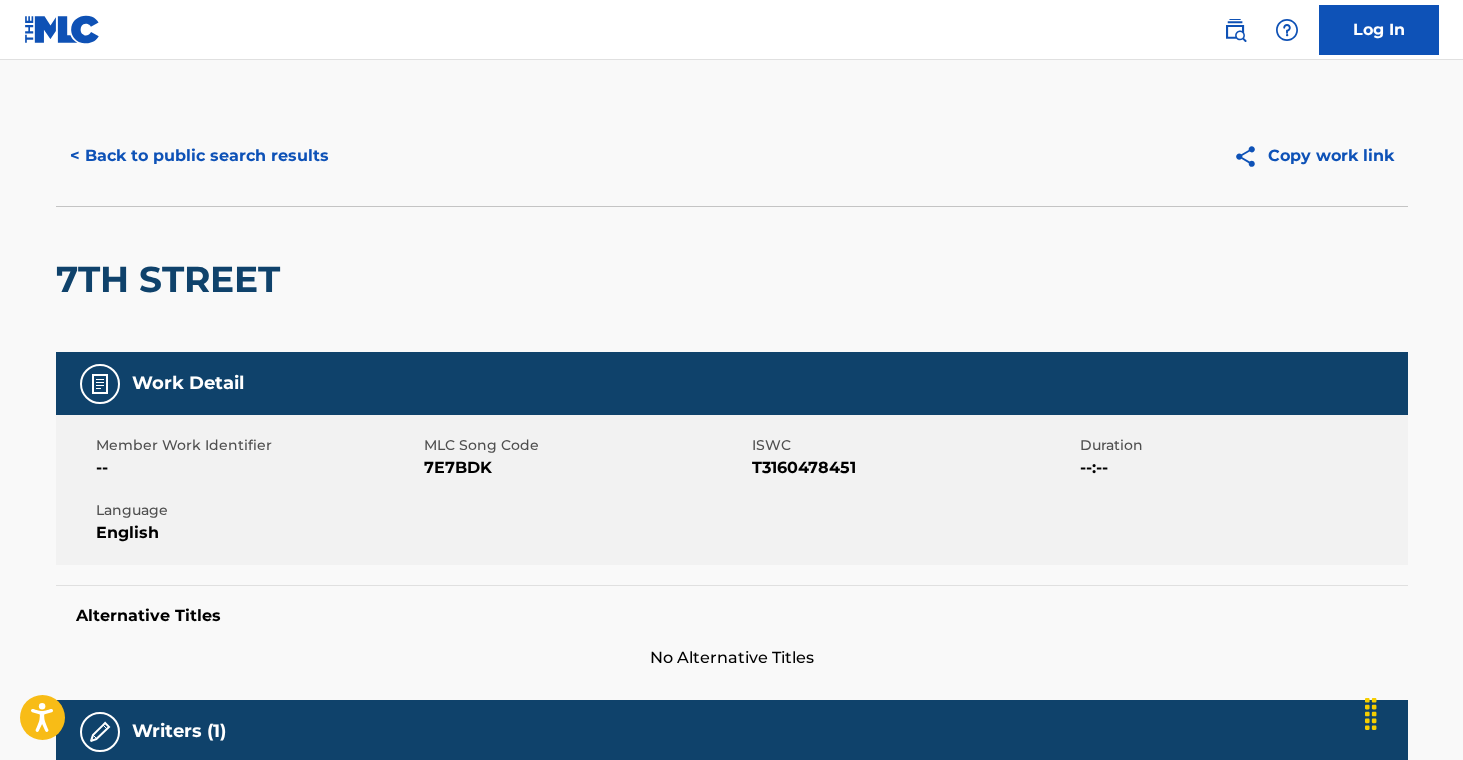 click on "< Back to public search results" at bounding box center [199, 156] 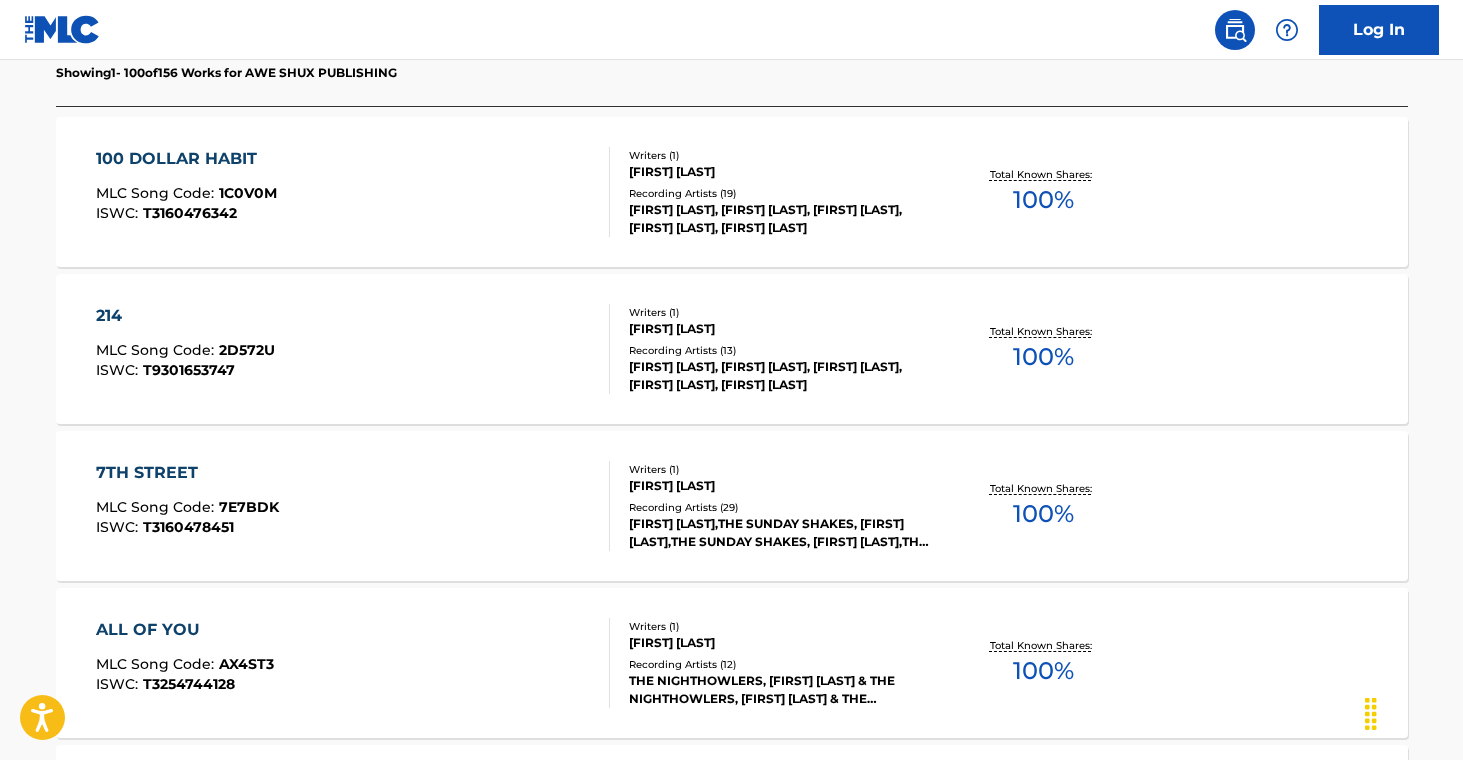 scroll, scrollTop: 806, scrollLeft: 0, axis: vertical 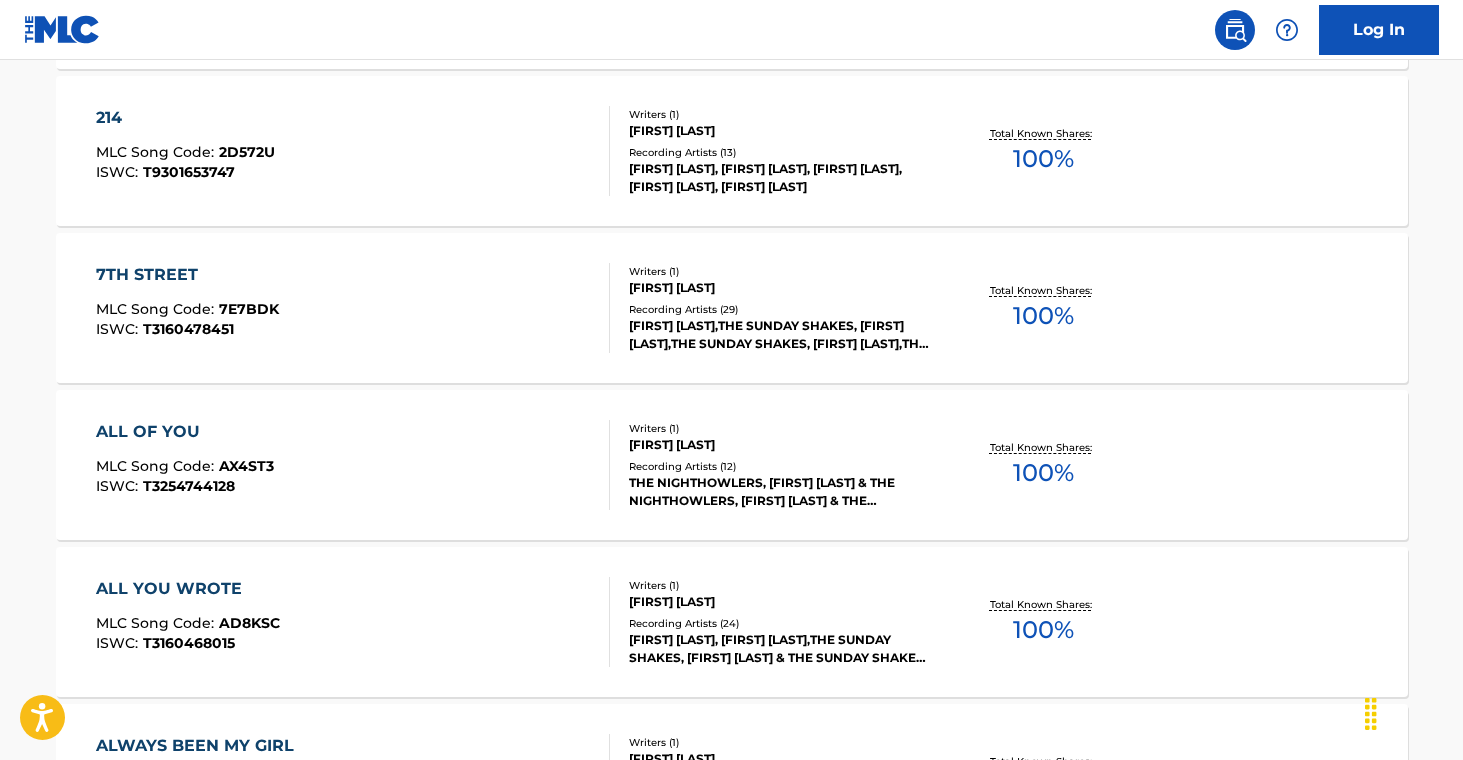 click on "Writers ( 1 ) [FIRST] [LAST] Recording Artists ( 12 ) THE NIGHTHOWLERS, [FIRST] [LAST] & THE NIGHTHOWLERS, [FIRST] [LAST] & THE NIGHTHOWLERS, [FIRST] [LAST] AND THE NIGHTHOWLERS, [FIRST] [LAST] & THE NIGHTHOWLERS" at bounding box center (770, 465) 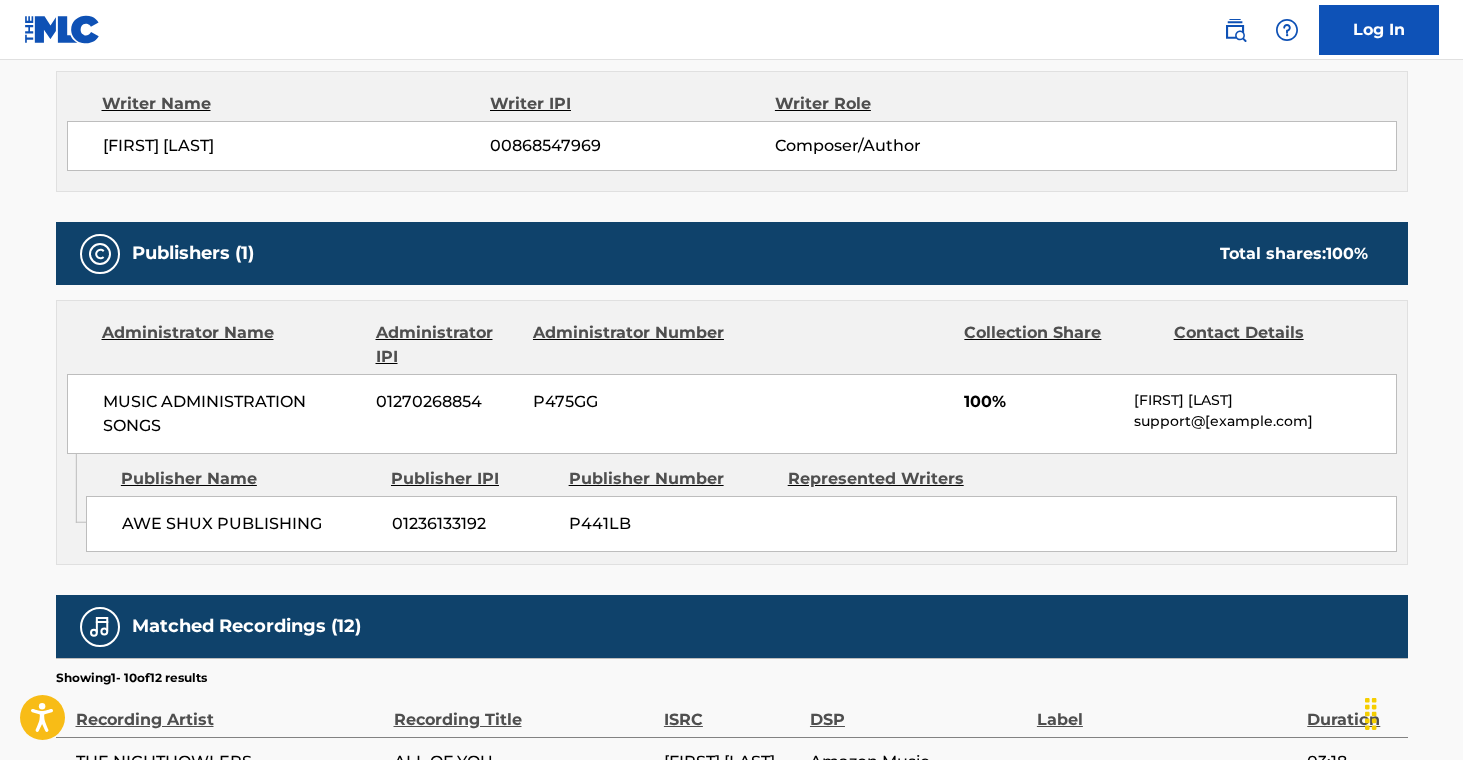 scroll, scrollTop: 0, scrollLeft: 0, axis: both 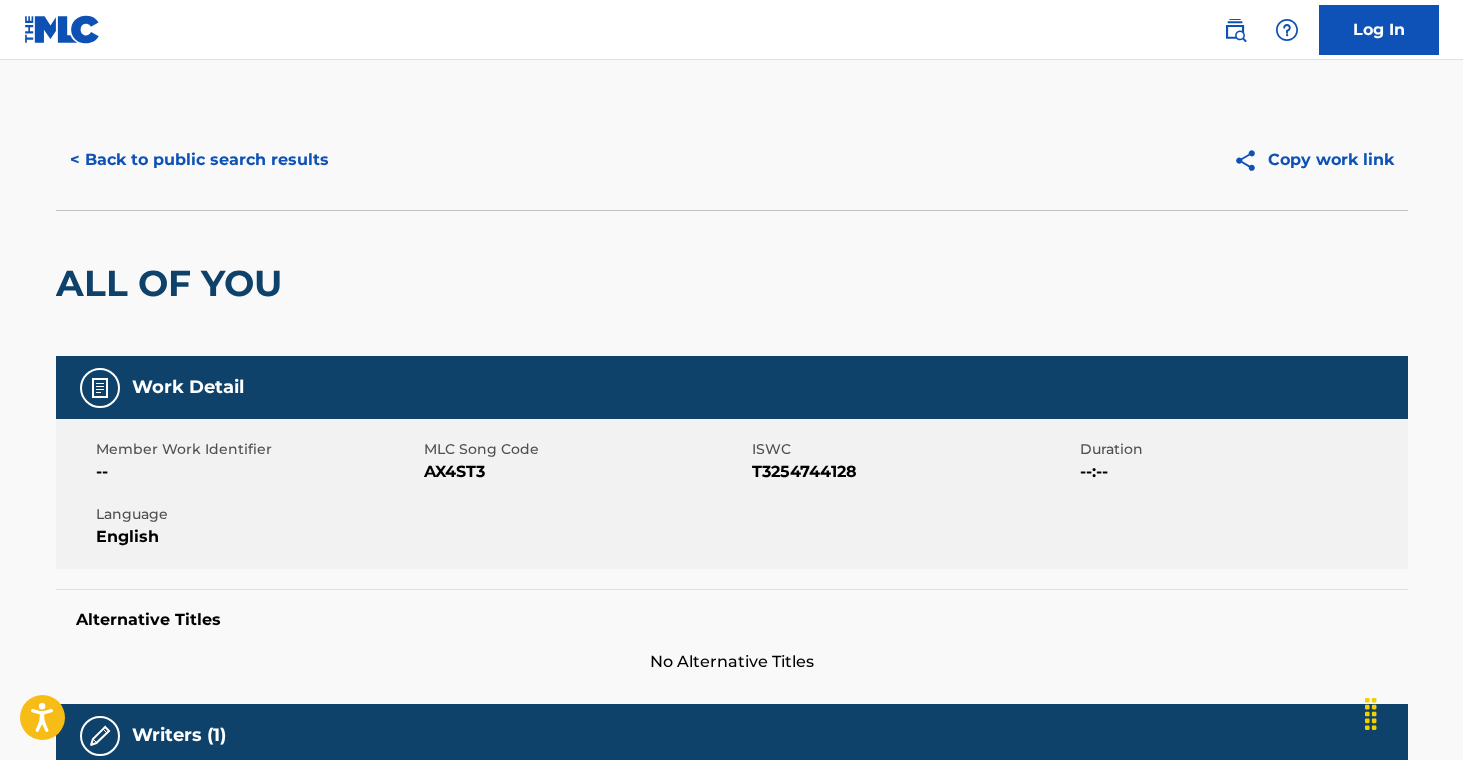click on "< Back to public search results" at bounding box center [199, 160] 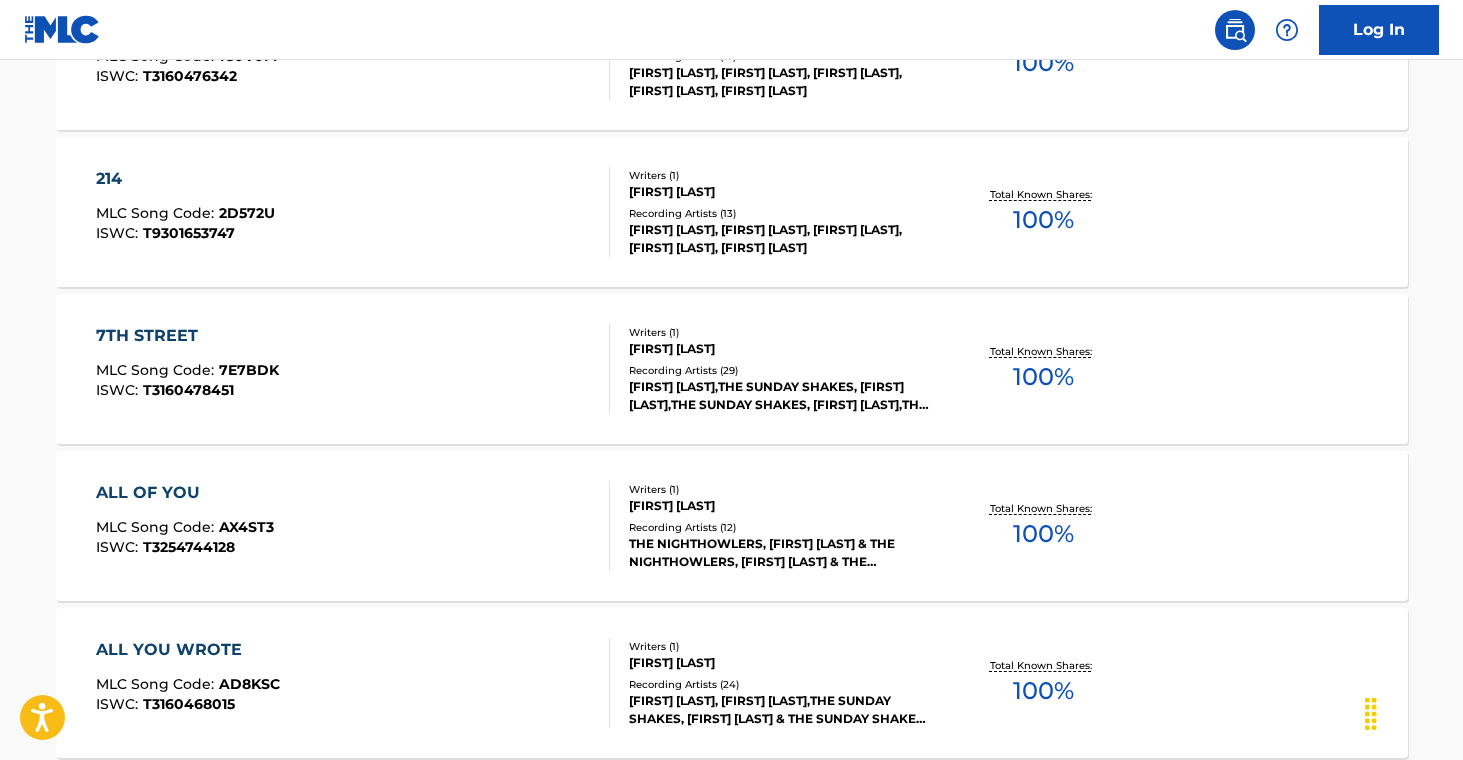 scroll, scrollTop: 744, scrollLeft: 0, axis: vertical 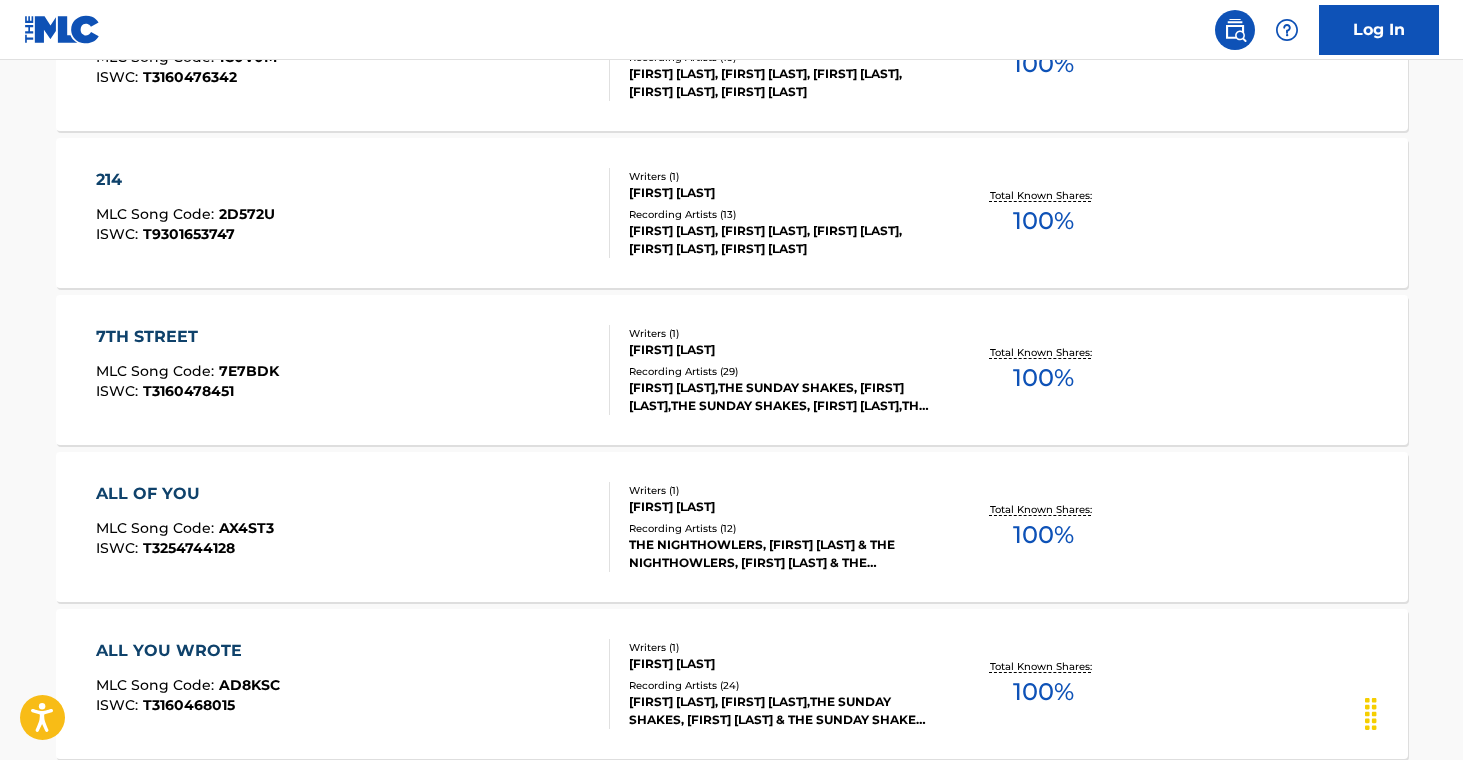 click on "[FIRST] [LAST]" at bounding box center [780, 664] 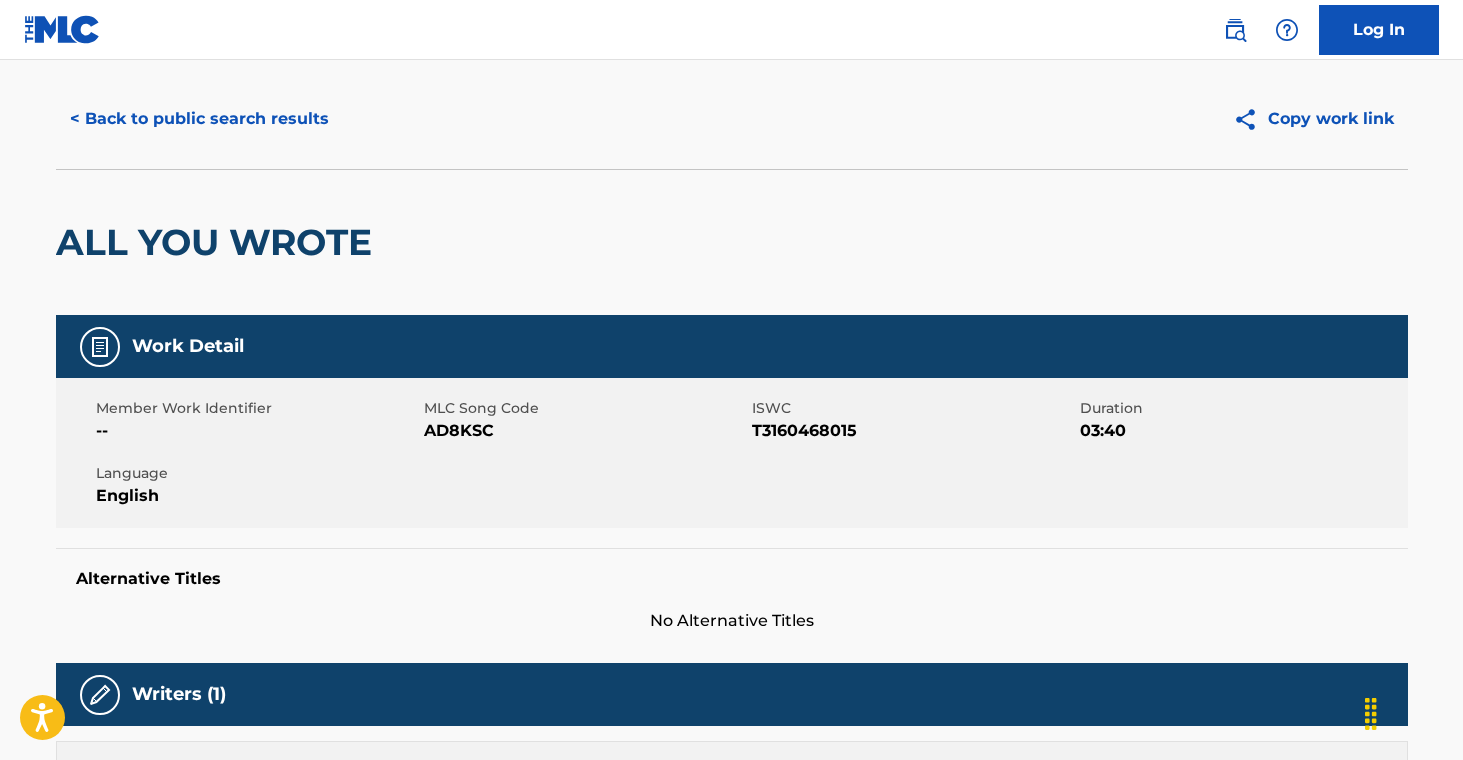 scroll, scrollTop: 7, scrollLeft: 0, axis: vertical 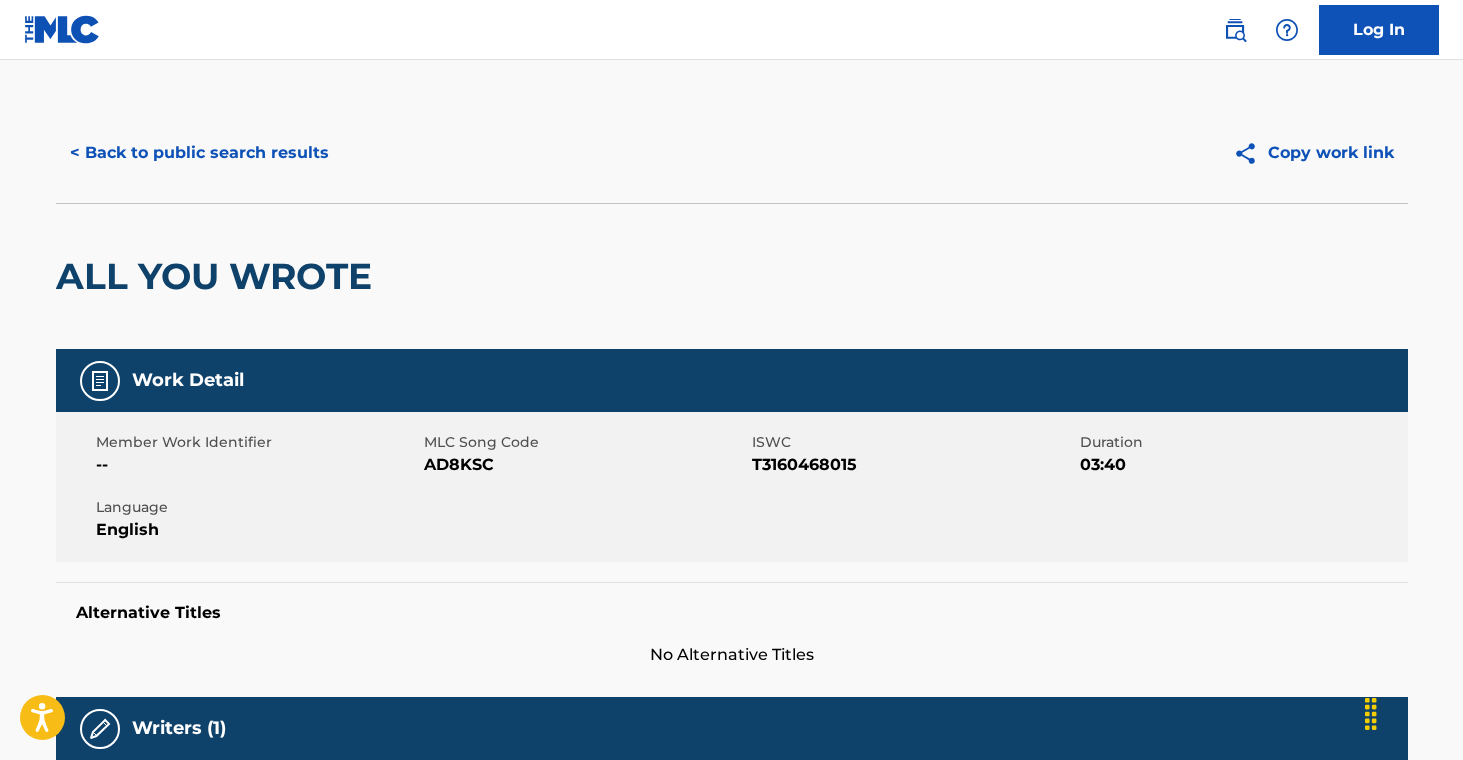 click on "< Back to public search results" at bounding box center (199, 153) 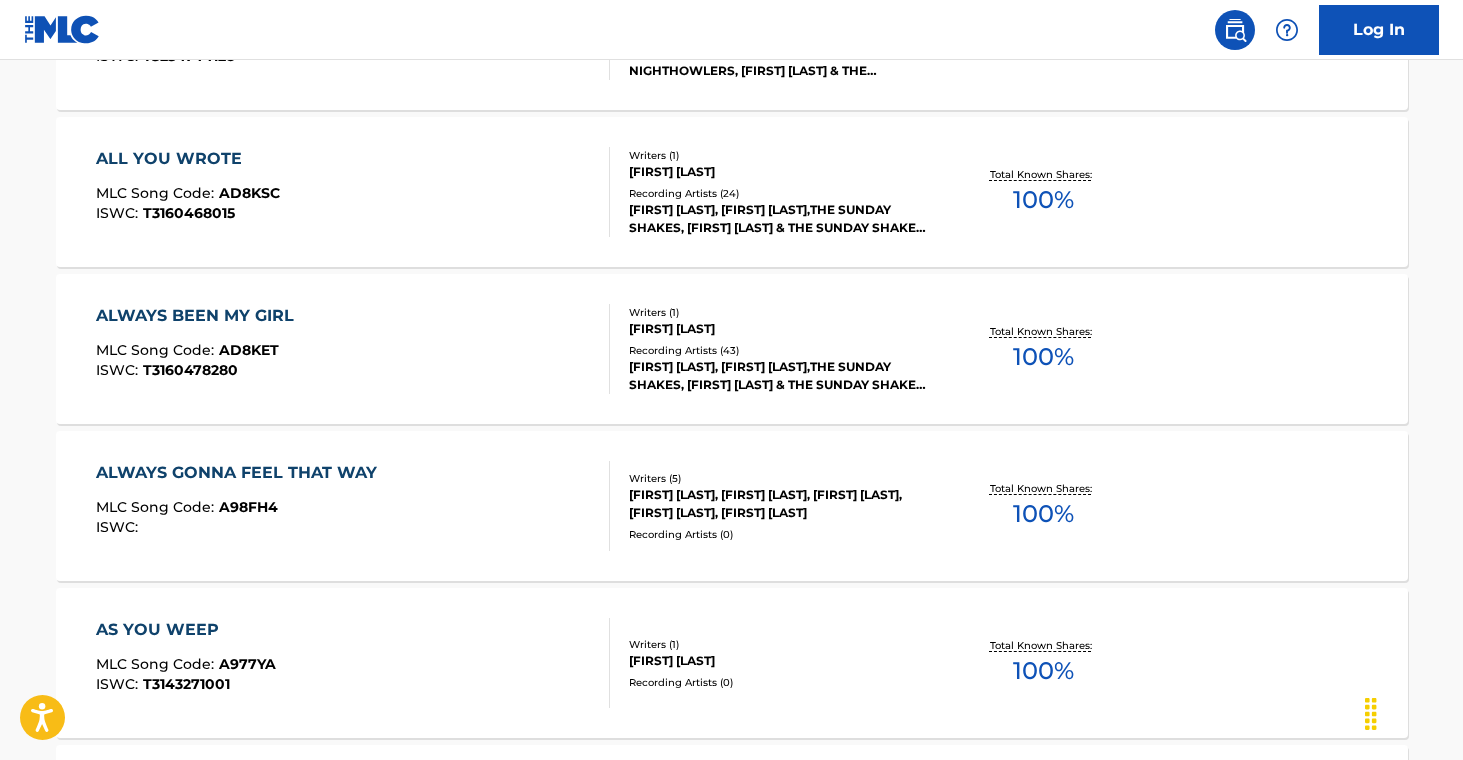scroll, scrollTop: 1237, scrollLeft: 0, axis: vertical 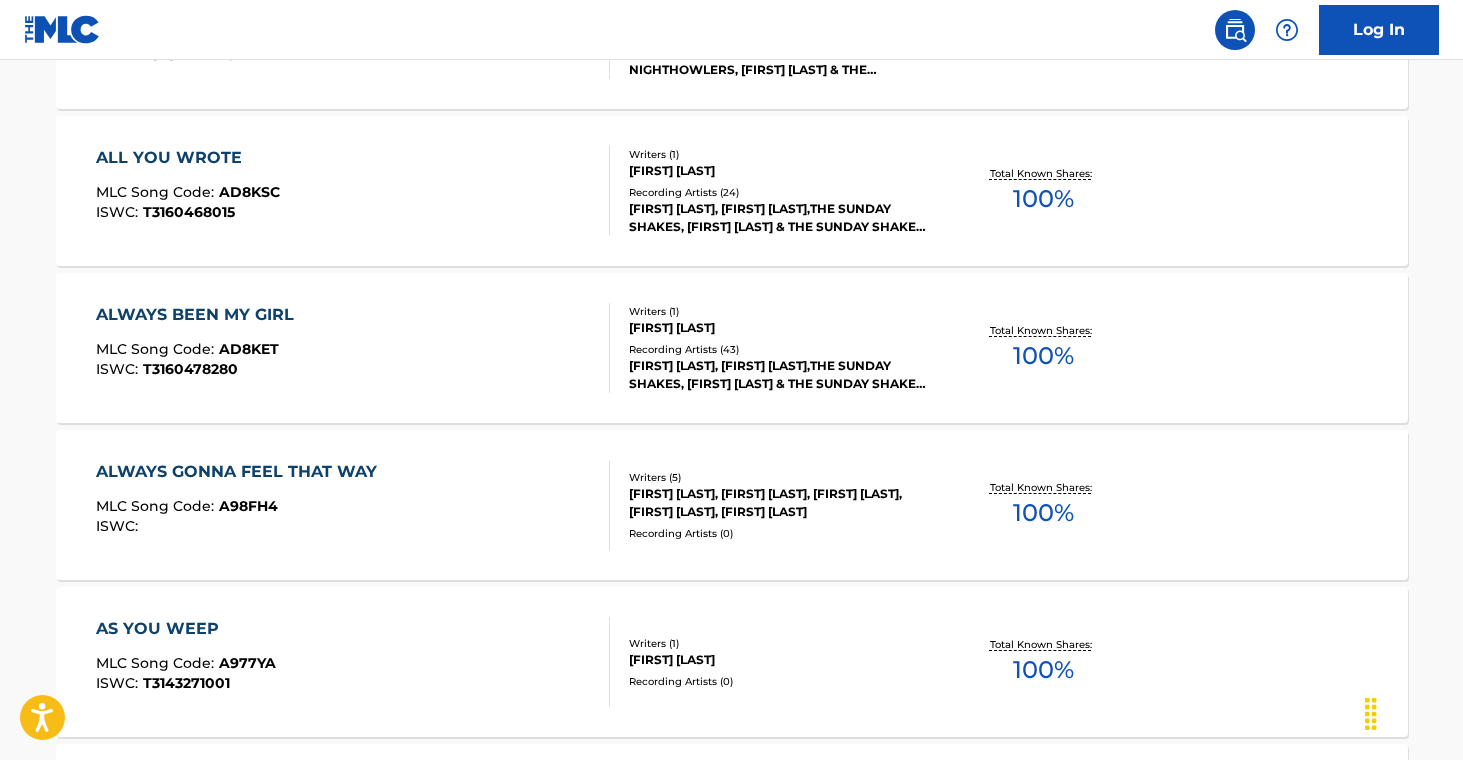click on "Writers ( 1 ) [FIRST] [LAST] Recording Artists ( 43 ) [FIRST] [LAST], [FIRST] [LAST],THE SUNDAY SHAKES, [FIRST] [LAST] & THE SUNDAY SHAKES, [FIRST] [LAST], THE SUNDAY SHAKES|[FIRST] [LAST]" at bounding box center (770, 348) 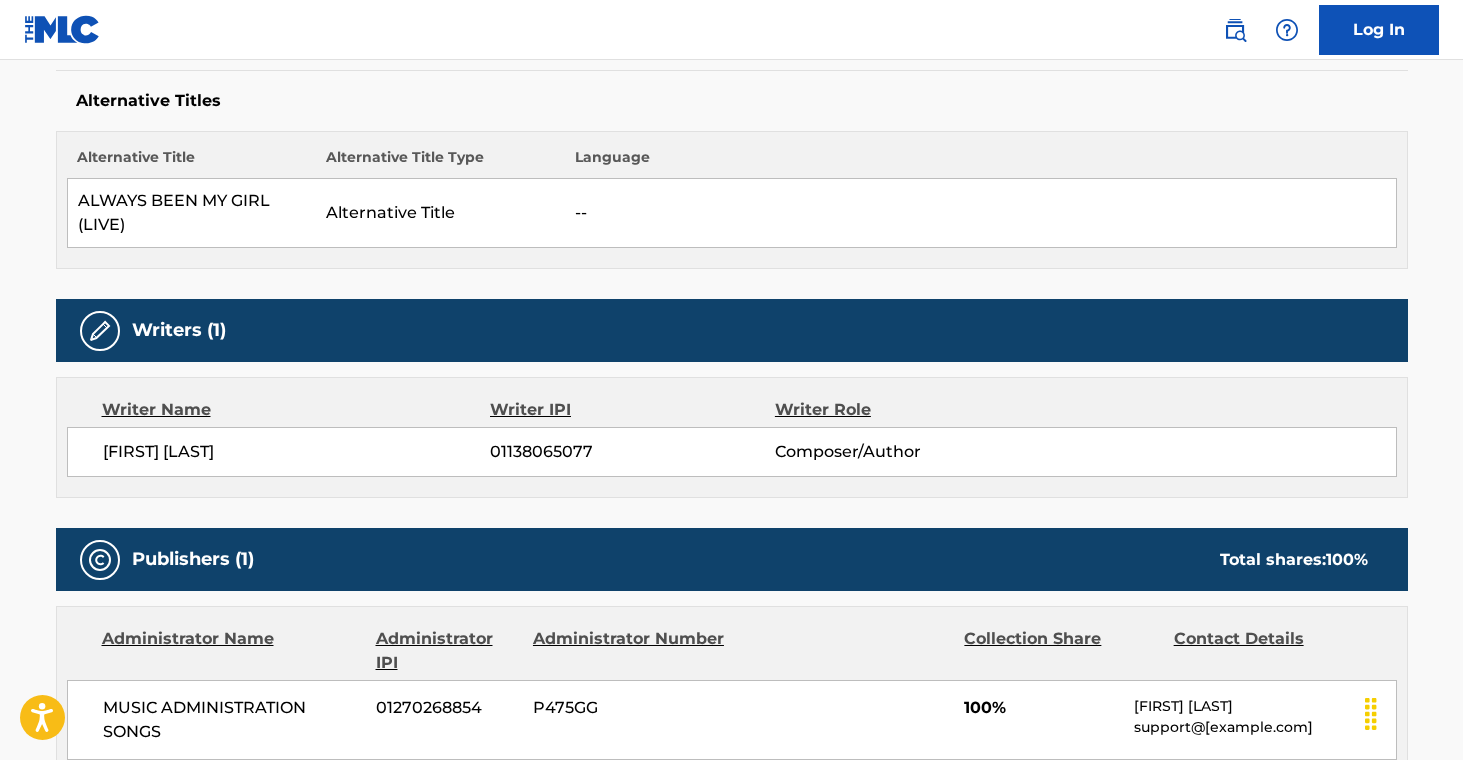scroll, scrollTop: 0, scrollLeft: 0, axis: both 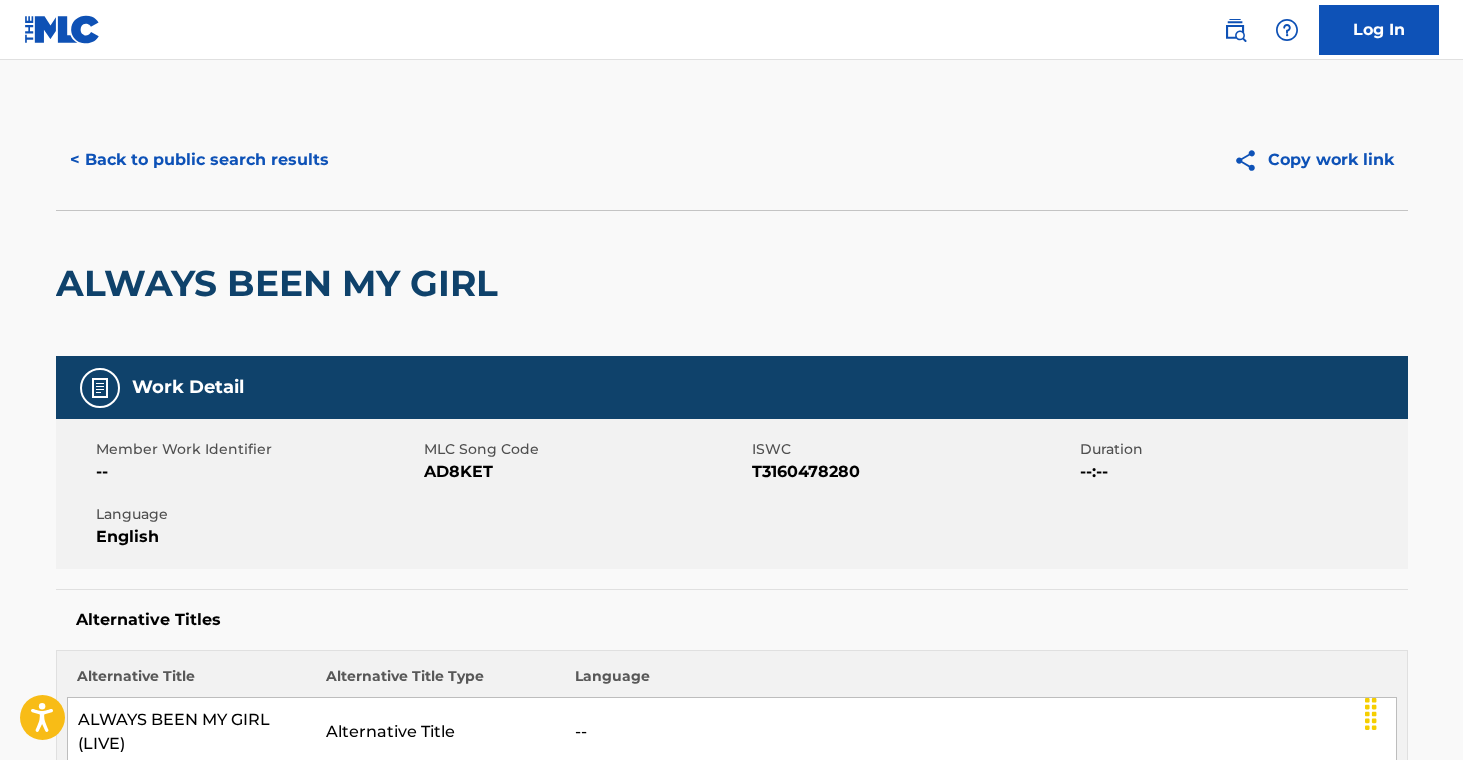 click on "< Back to public search results" at bounding box center (199, 160) 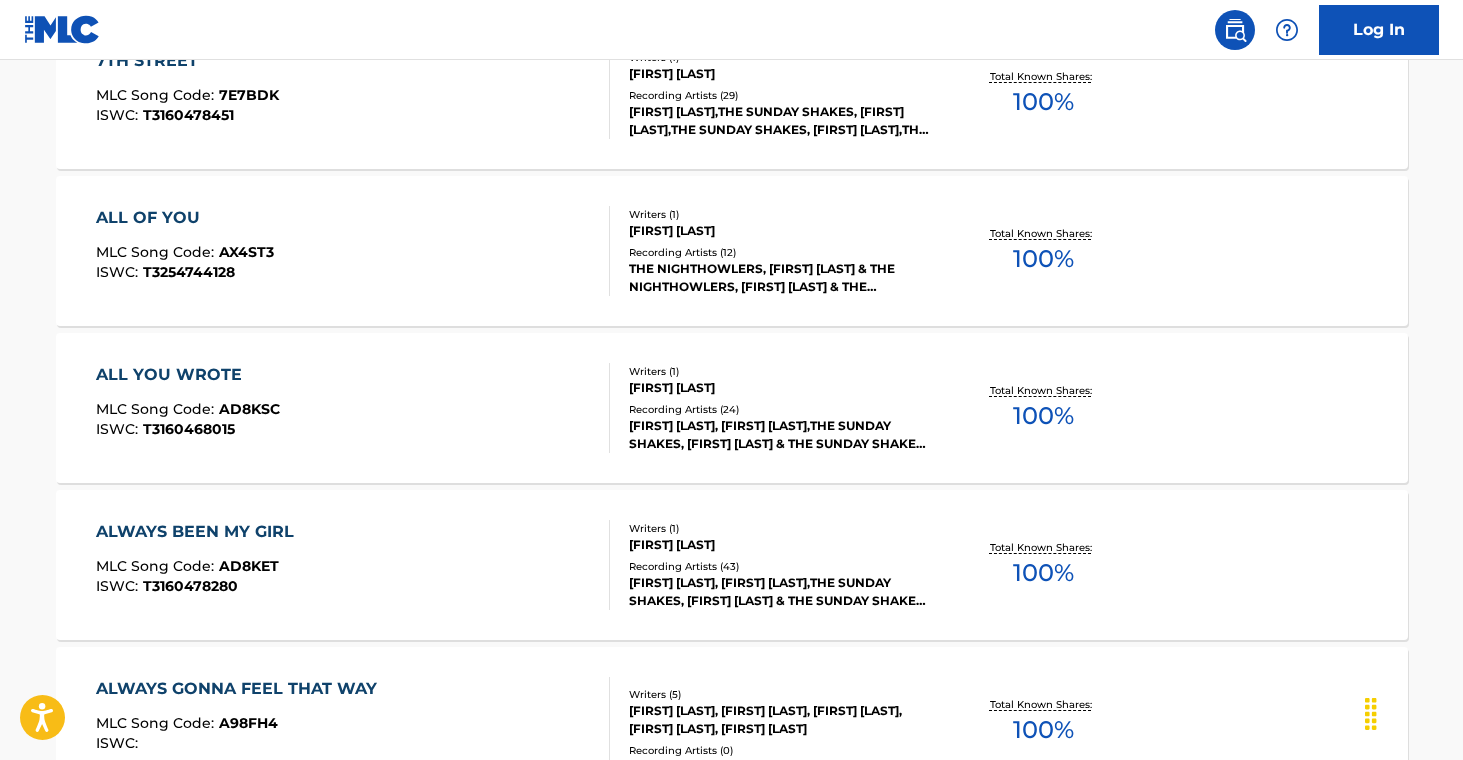 scroll, scrollTop: 1025, scrollLeft: 0, axis: vertical 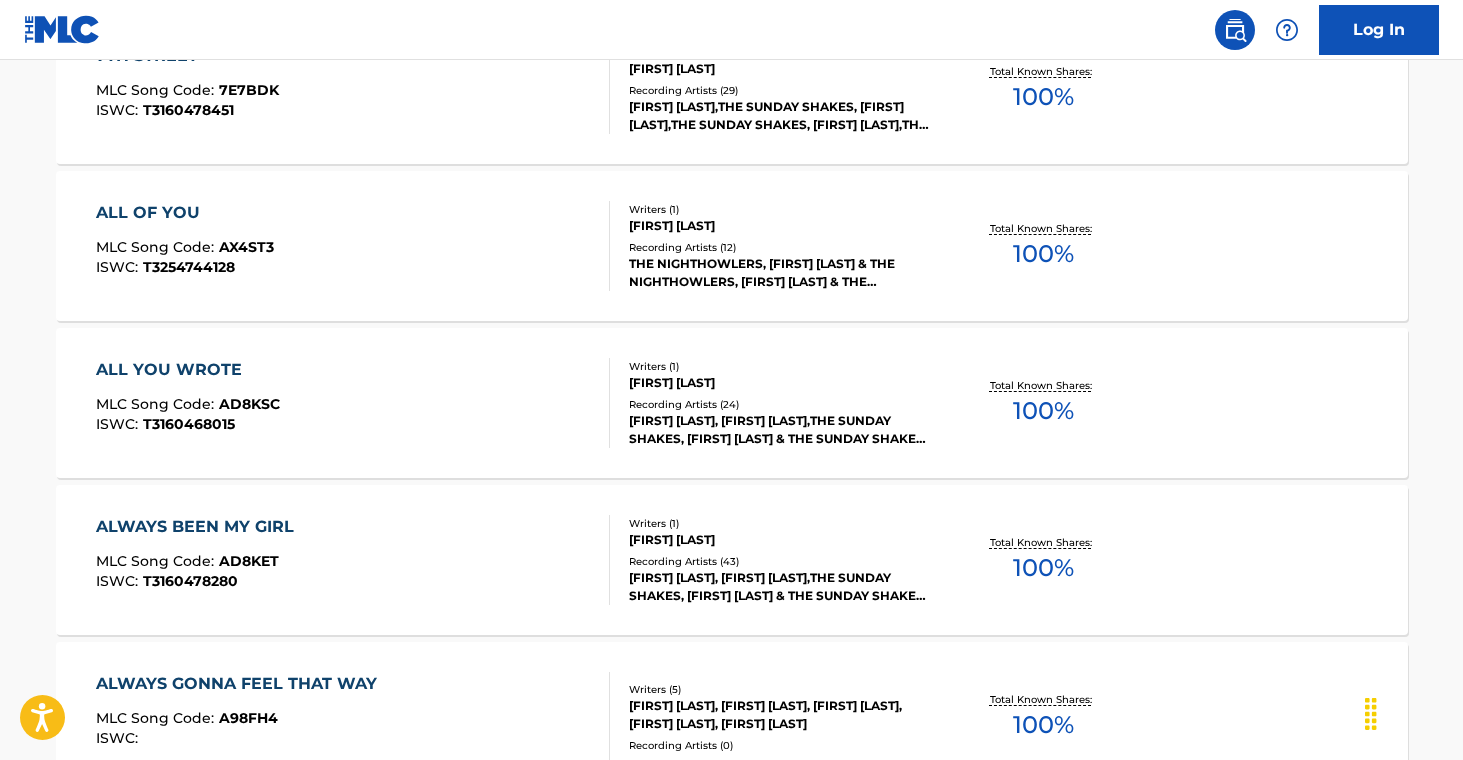 click on "Writers ( 5 )" at bounding box center [780, 689] 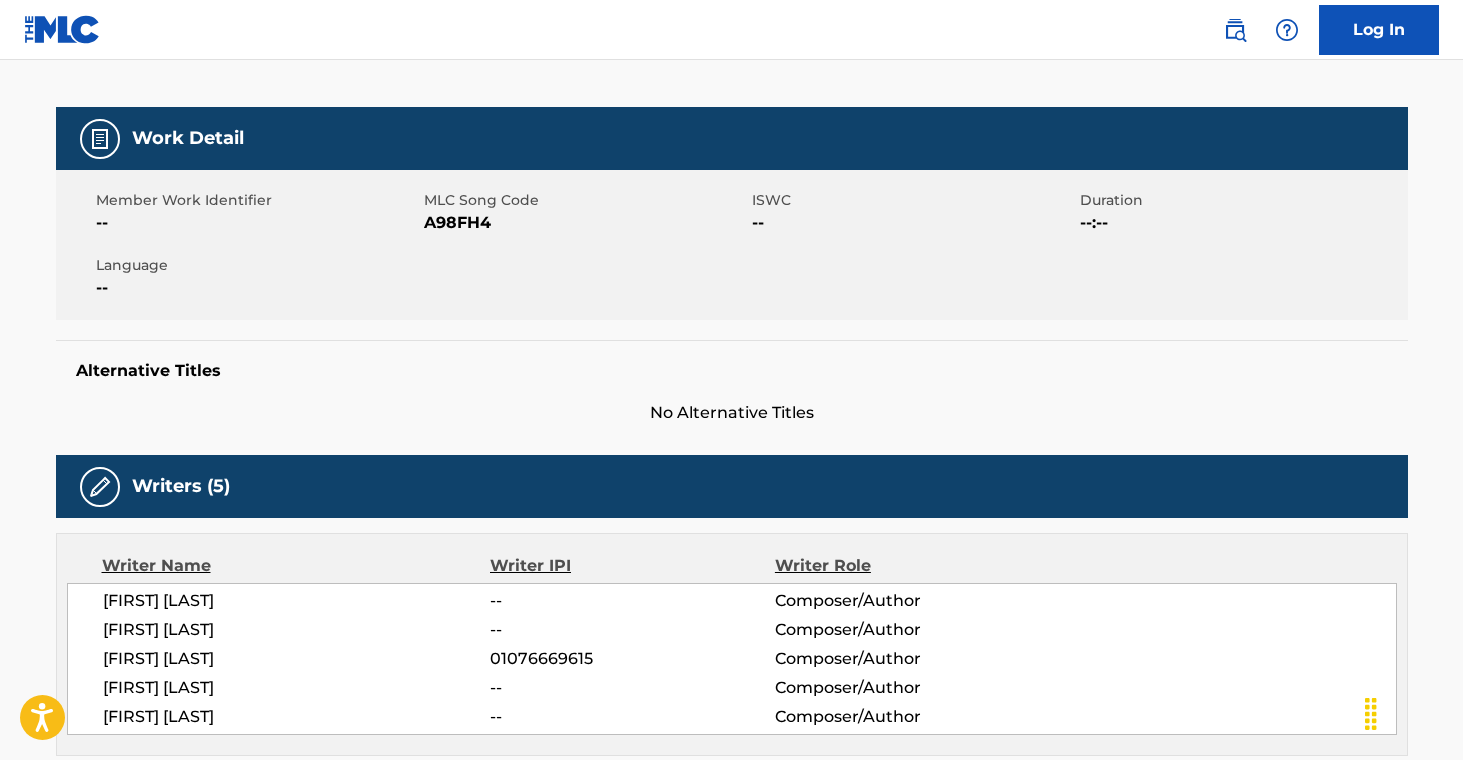 scroll, scrollTop: 0, scrollLeft: 0, axis: both 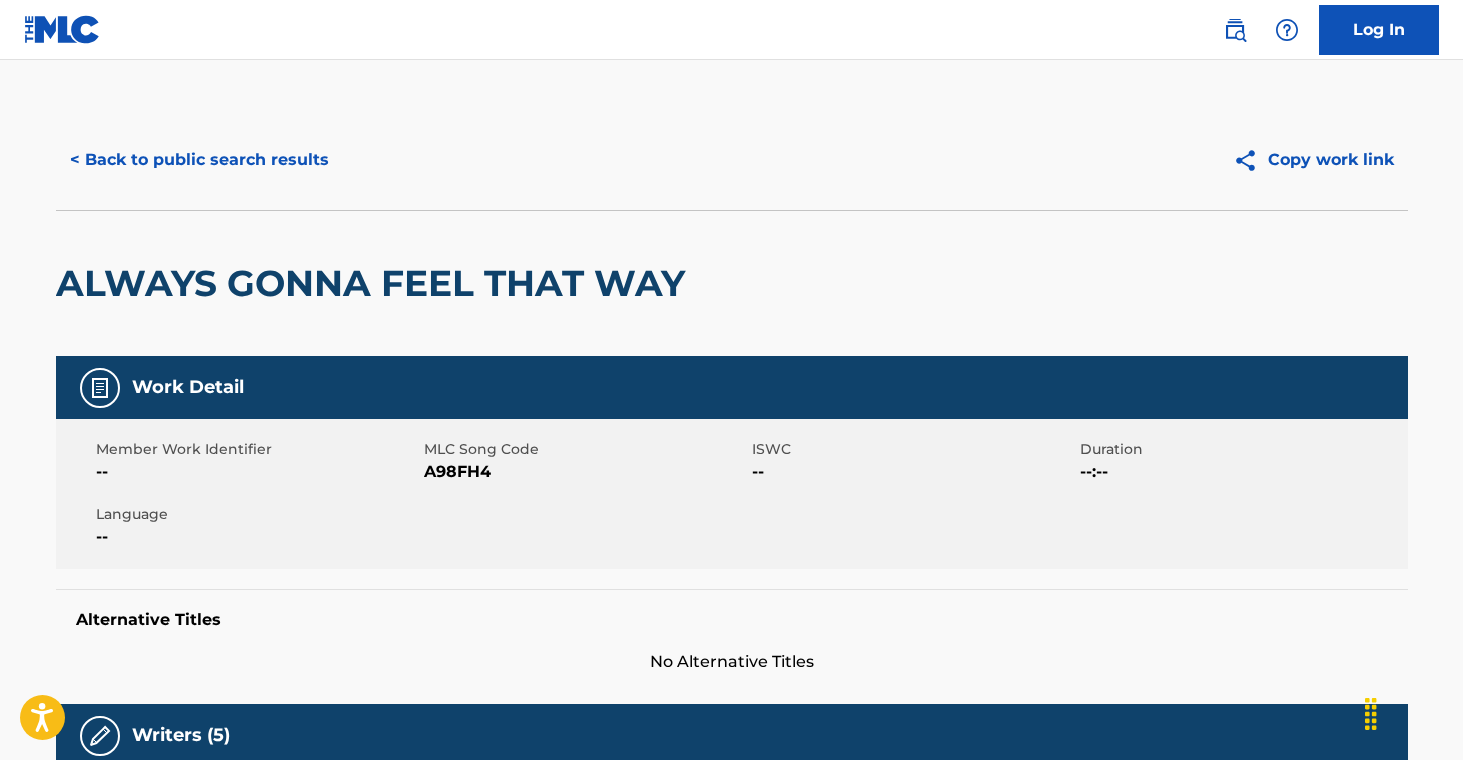 click on "< Back to public search results" at bounding box center [199, 160] 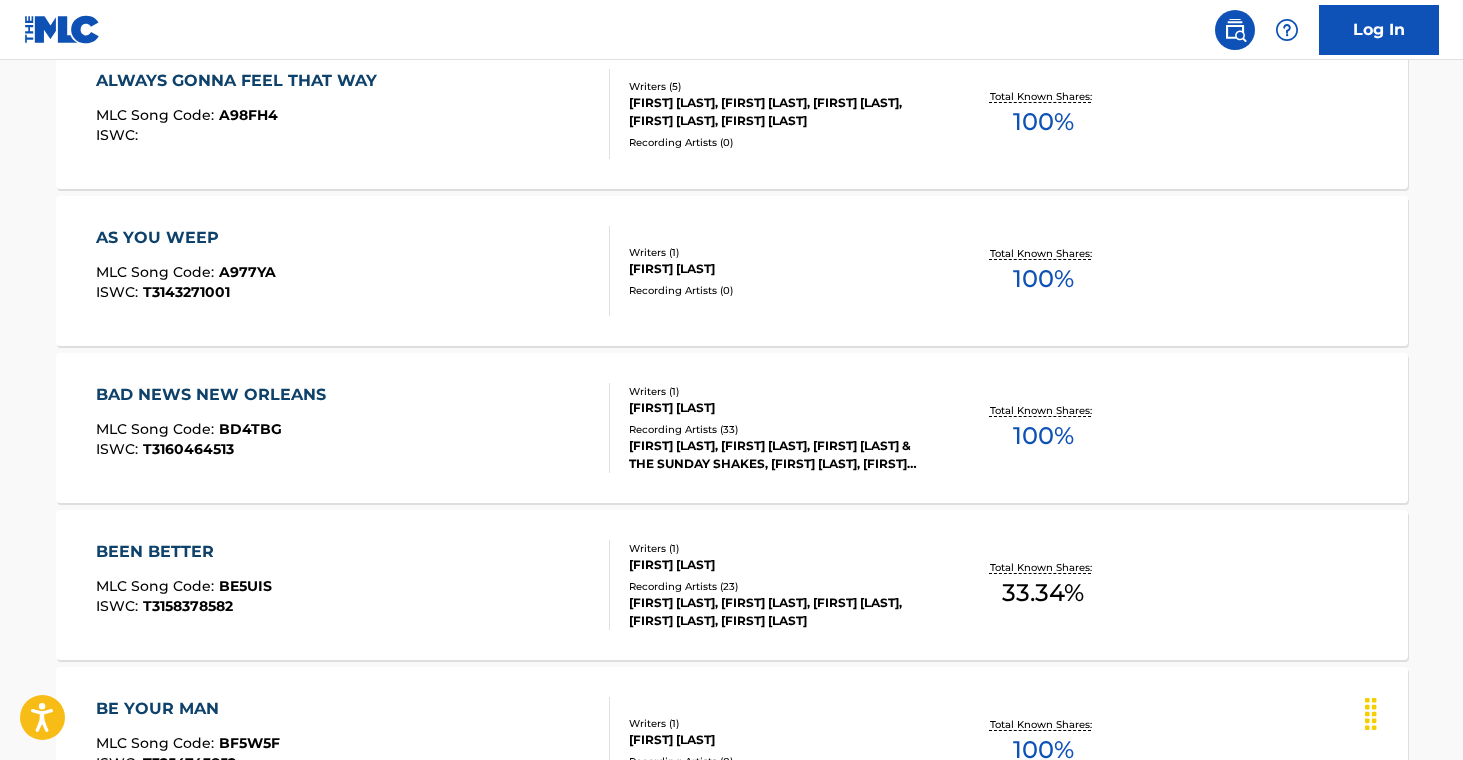 scroll, scrollTop: 1628, scrollLeft: 0, axis: vertical 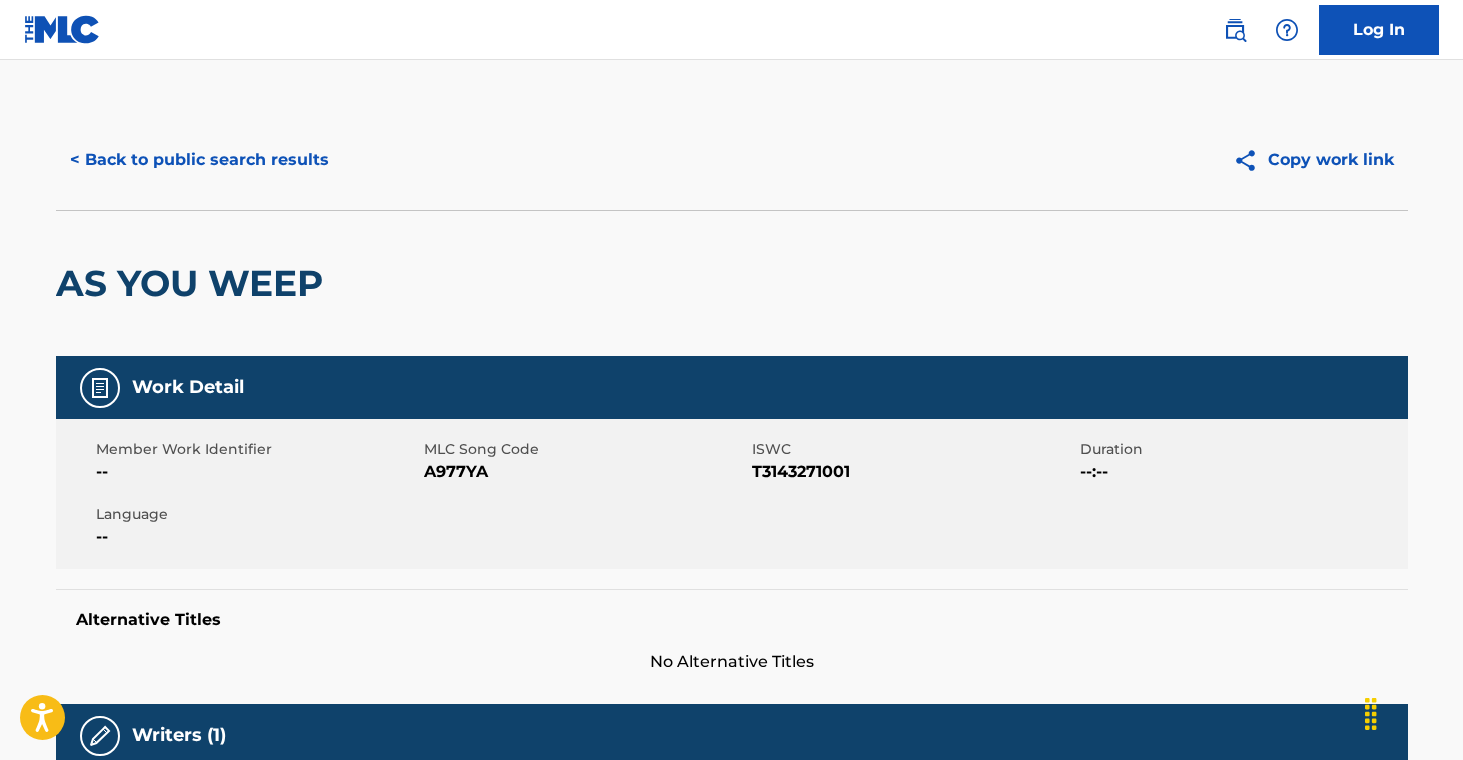 click on "< Back to public search results" at bounding box center (199, 160) 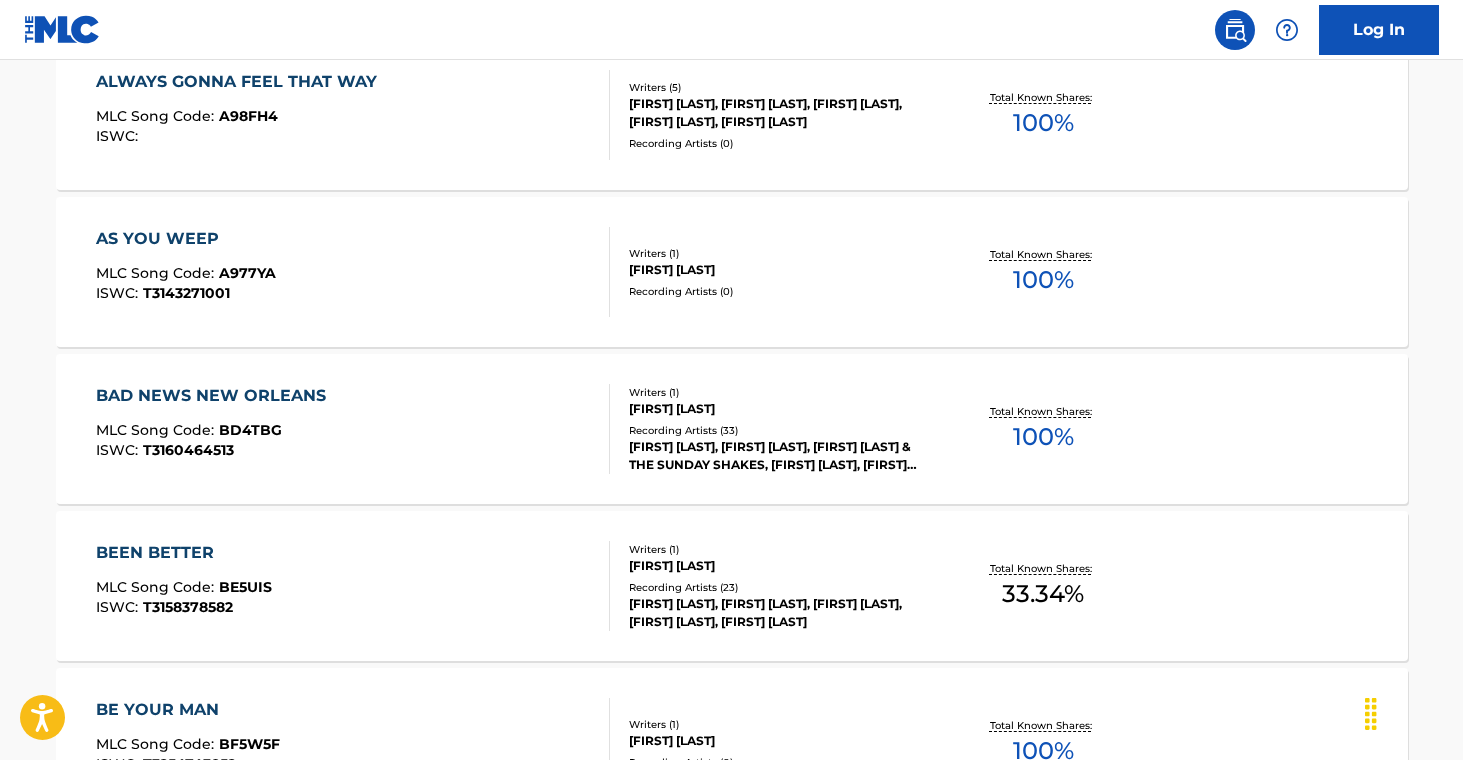 scroll, scrollTop: 1623, scrollLeft: 0, axis: vertical 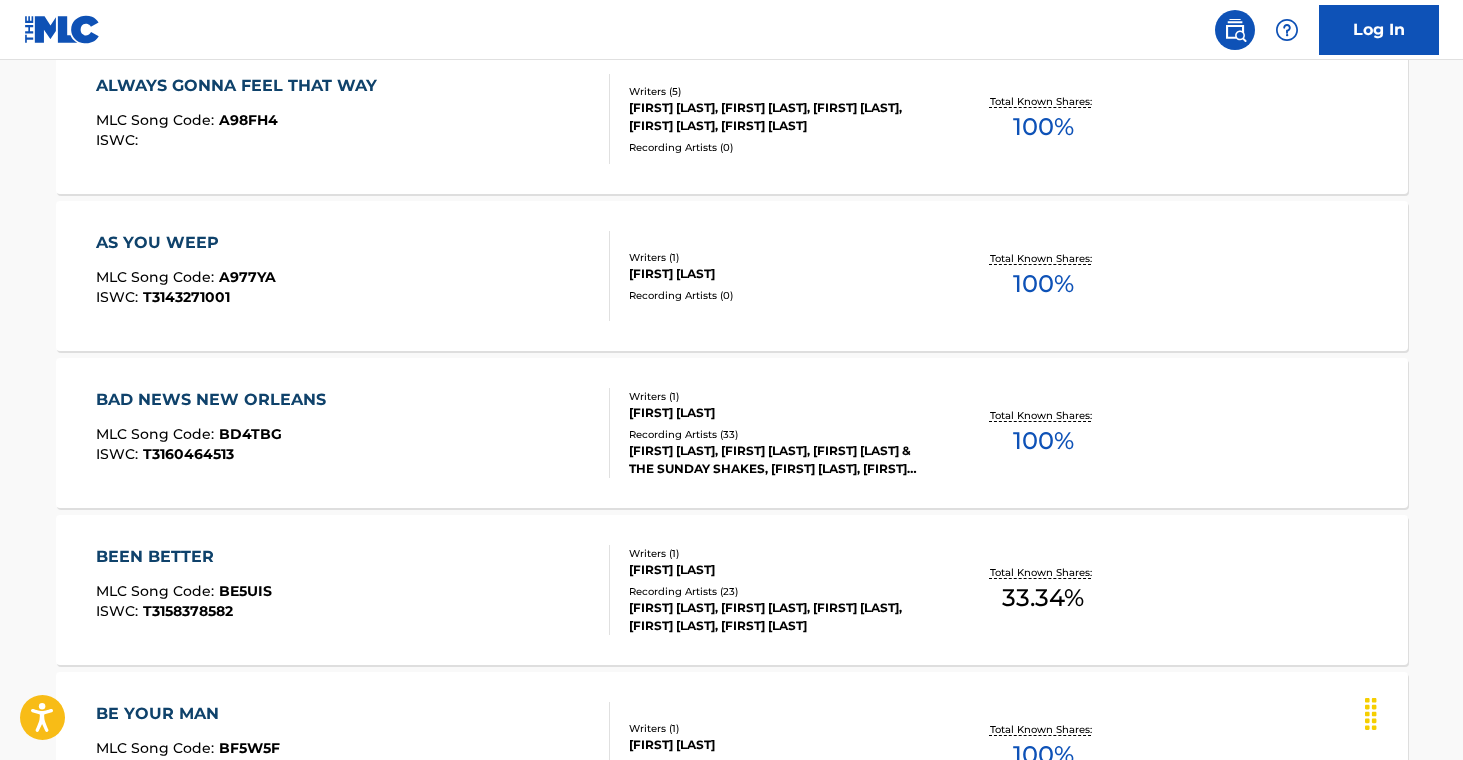 click on "[FIRST] [LAST], [FIRST] [LAST], [FIRST] [LAST] & THE SUNDAY SHAKES, [FIRST] [LAST], [FIRST] [LAST], THE SUNDAY SHAKES" at bounding box center (780, 460) 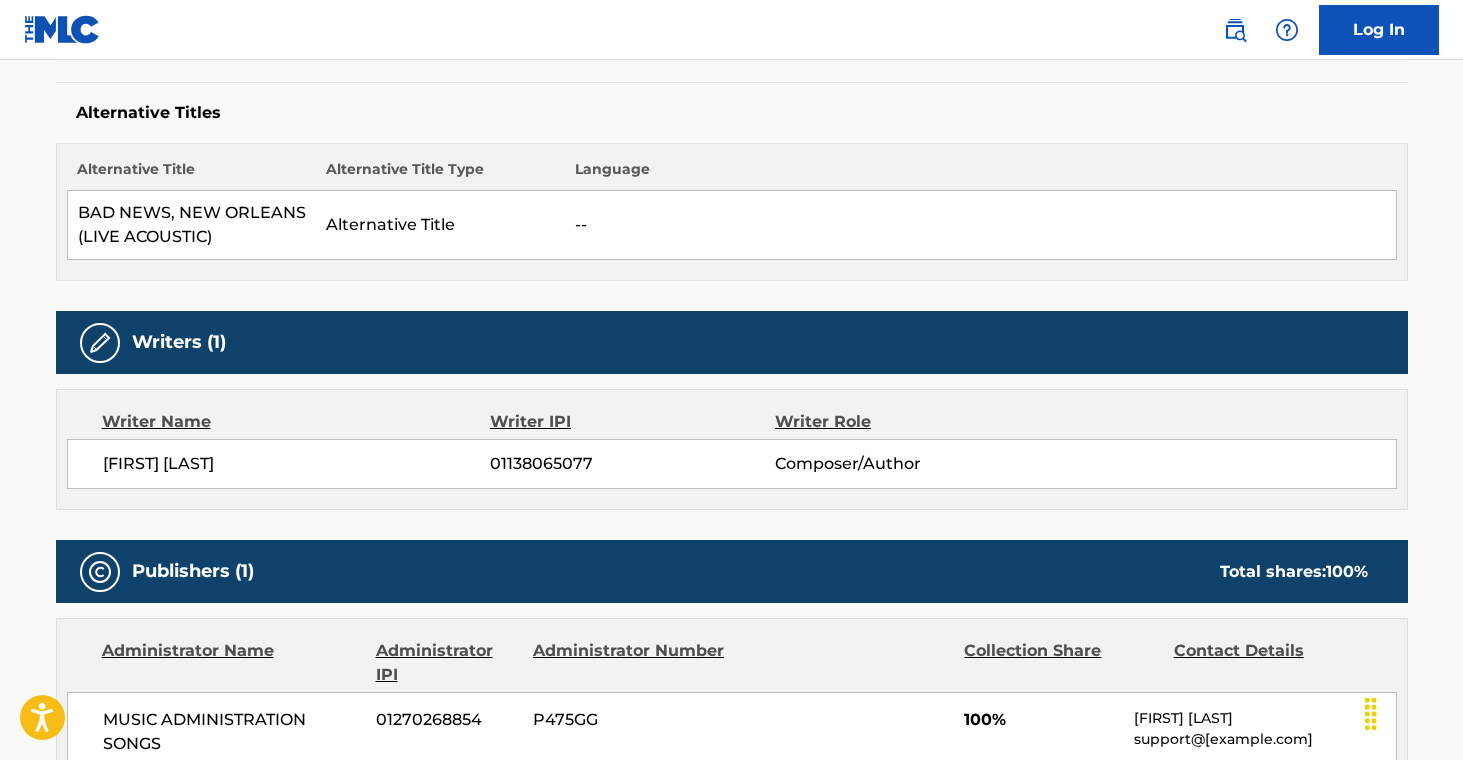 scroll, scrollTop: 0, scrollLeft: 0, axis: both 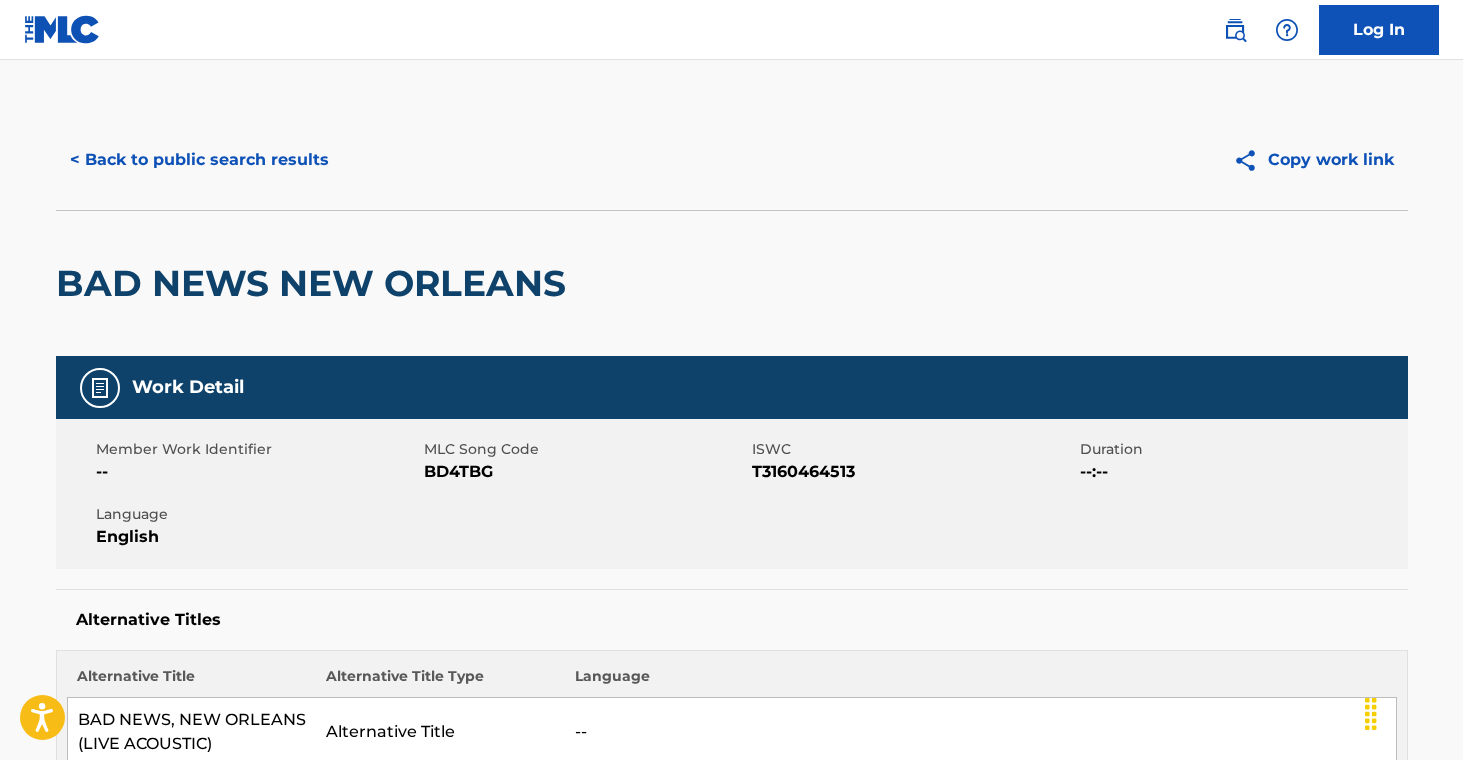 click on "< Back to public search results" at bounding box center [199, 160] 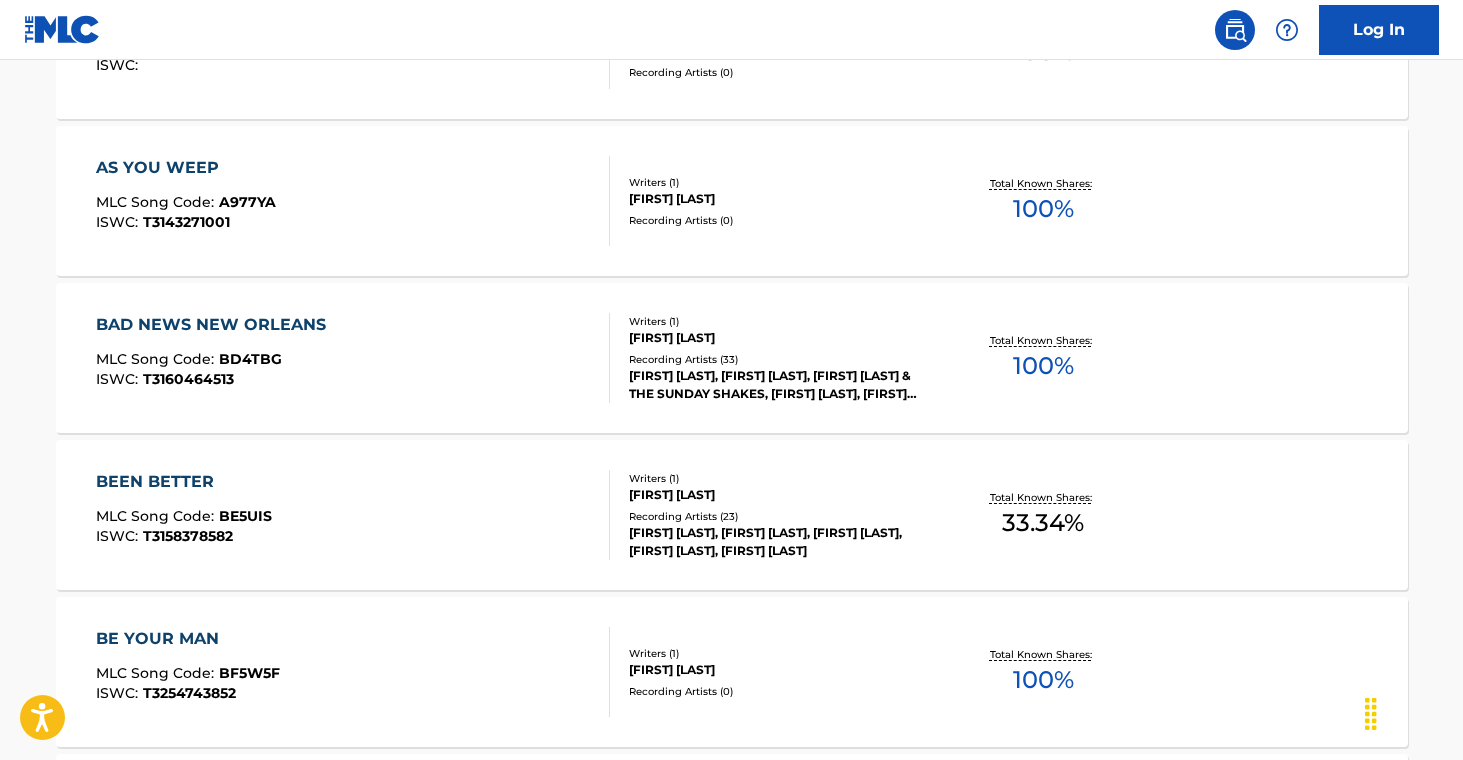 scroll, scrollTop: 1699, scrollLeft: 0, axis: vertical 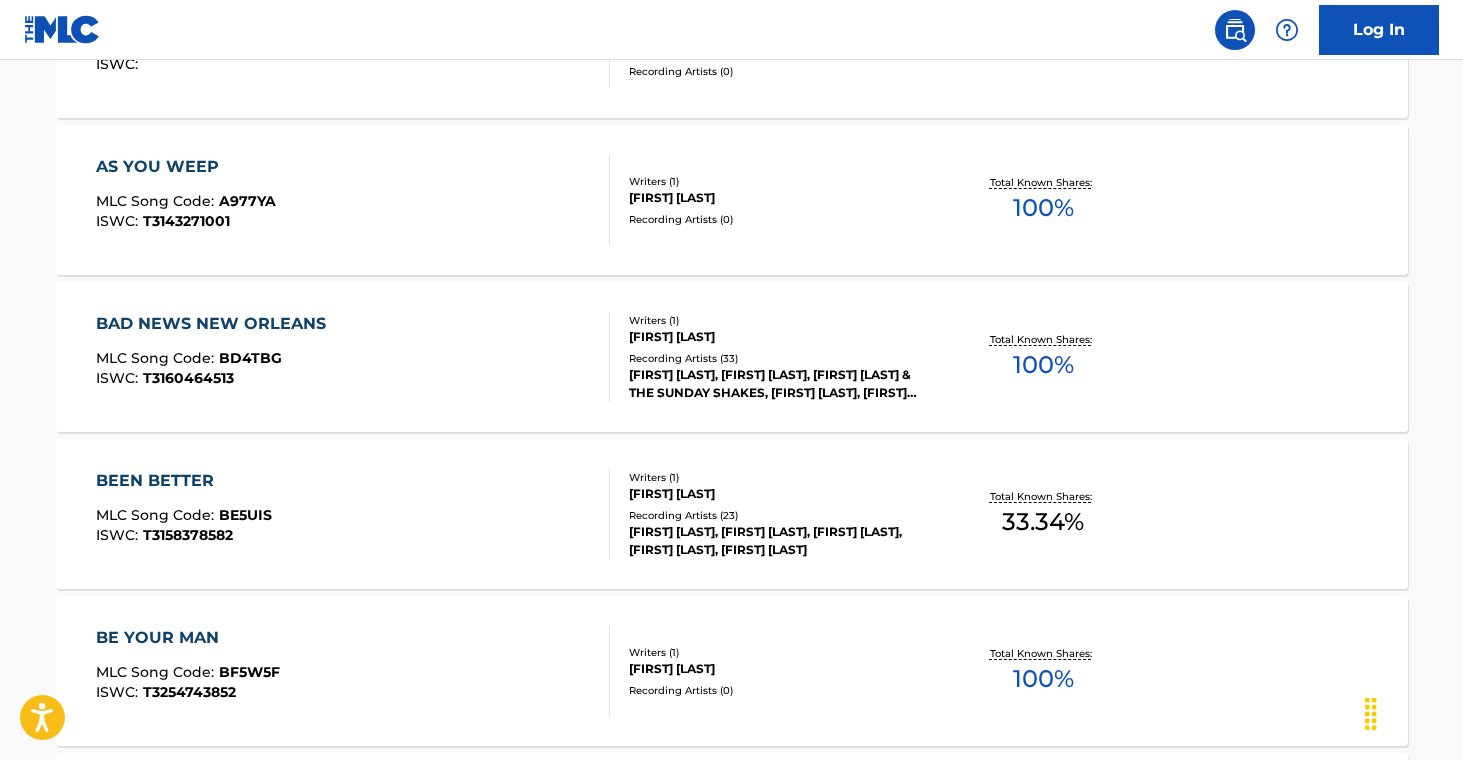 click on "BEEN BETTER MLC Song Code : BE5UIS ISWC : T3158378582 Writers ( 1 ) [FIRST] [LAST] Recording Artists ( 23 ) [FIRST] [LAST], [FIRST] [LAST], [FIRST] [LAST], [FIRST] [LAST], [FIRST] [LAST] Total Known Shares: 33.34 %" at bounding box center [732, 514] 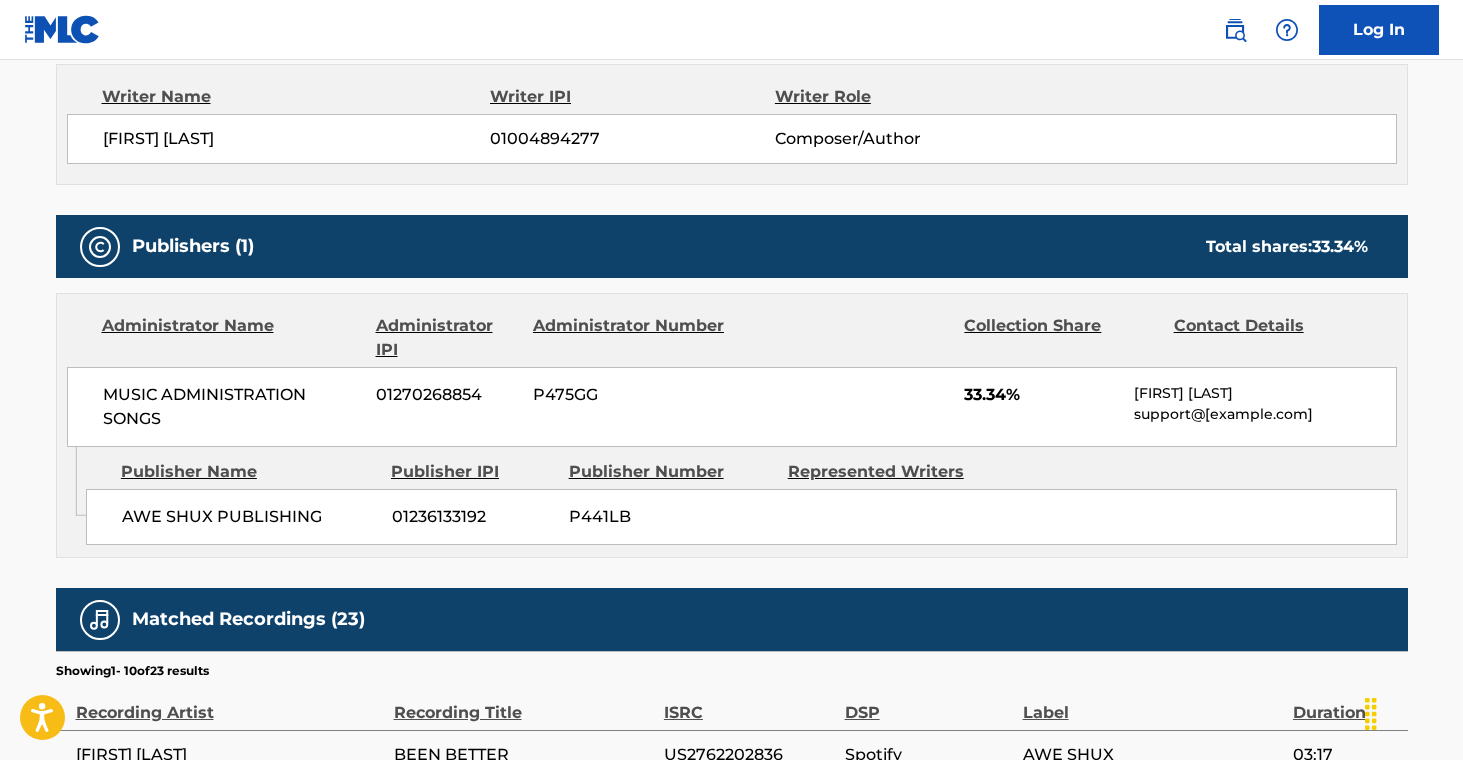 scroll, scrollTop: 0, scrollLeft: 0, axis: both 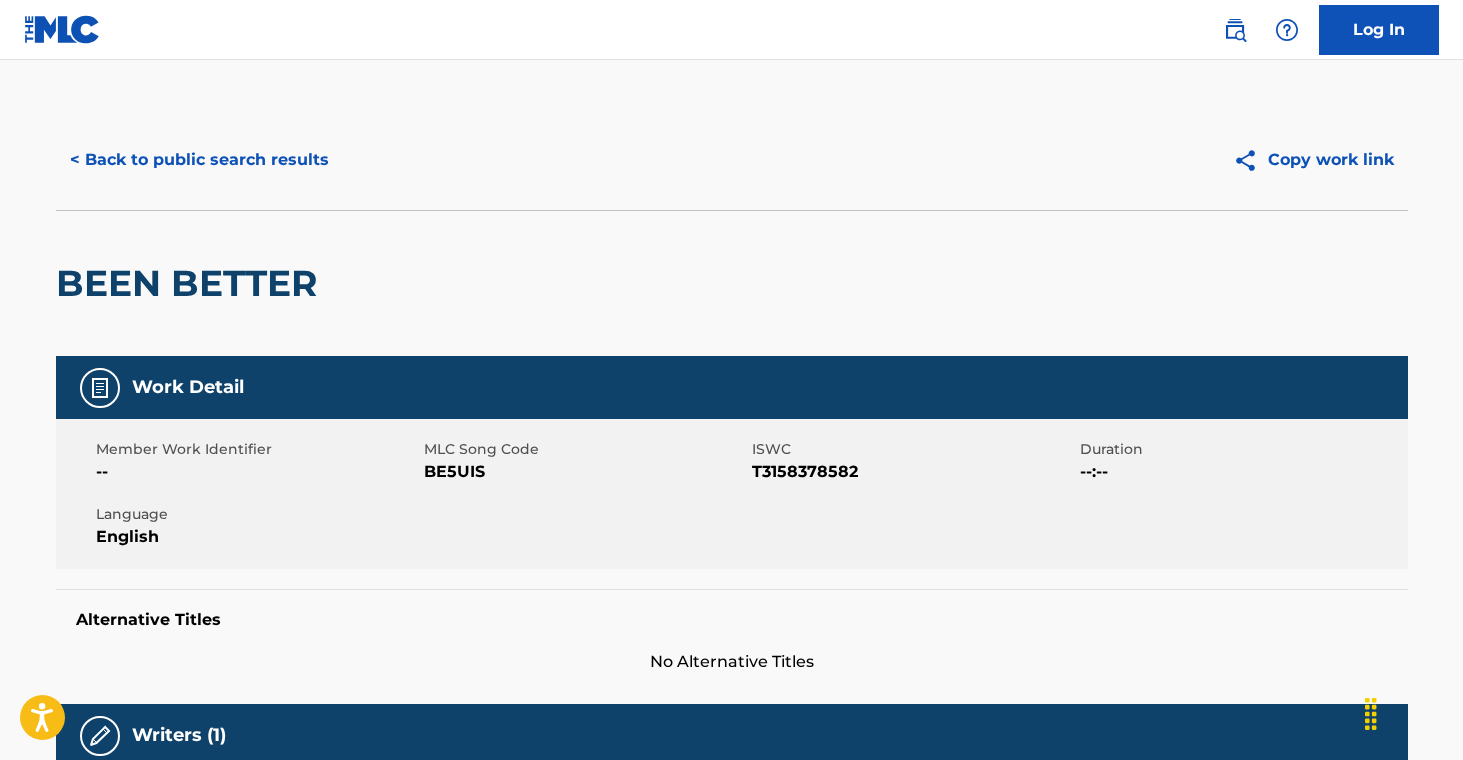 click on "< Back to public search results" at bounding box center (199, 160) 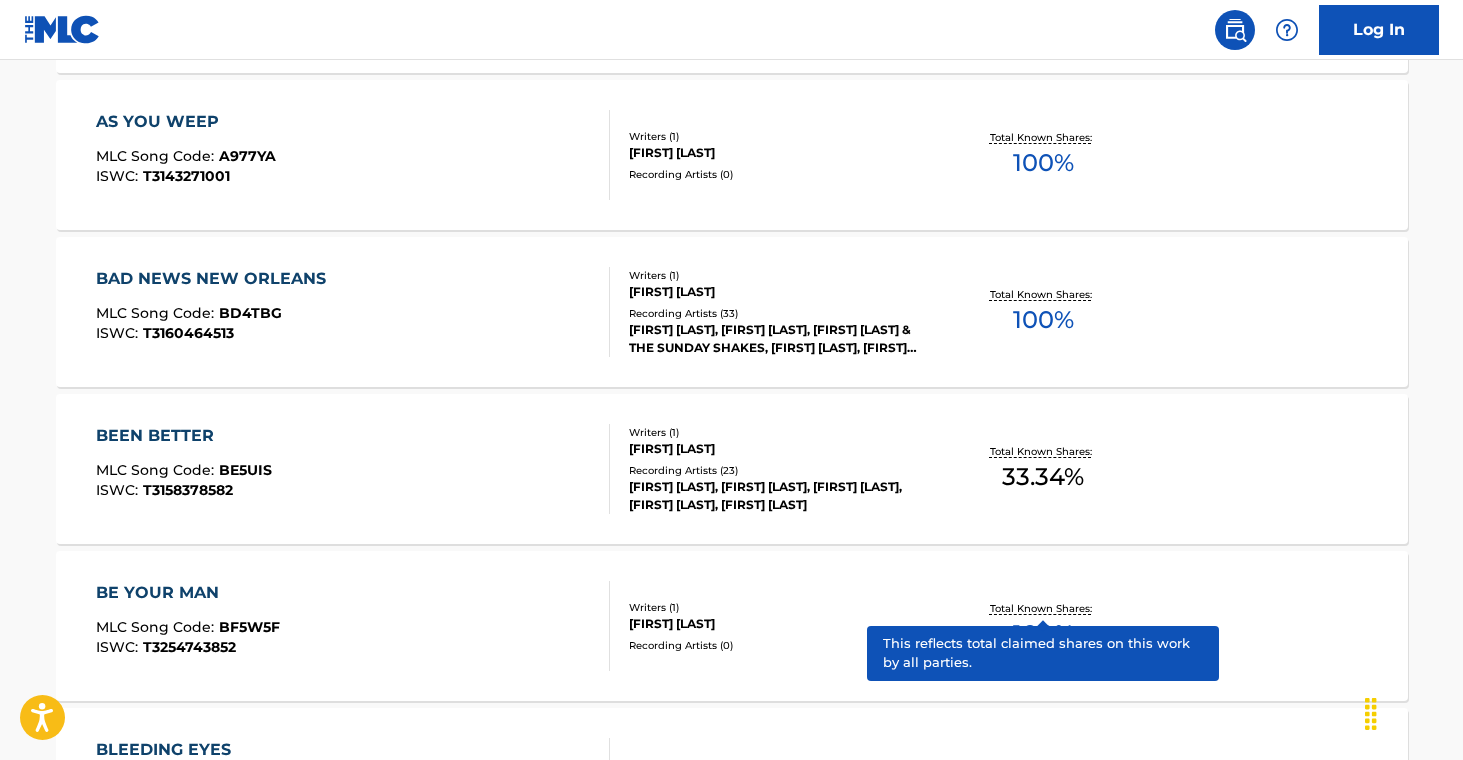 scroll, scrollTop: 1740, scrollLeft: 0, axis: vertical 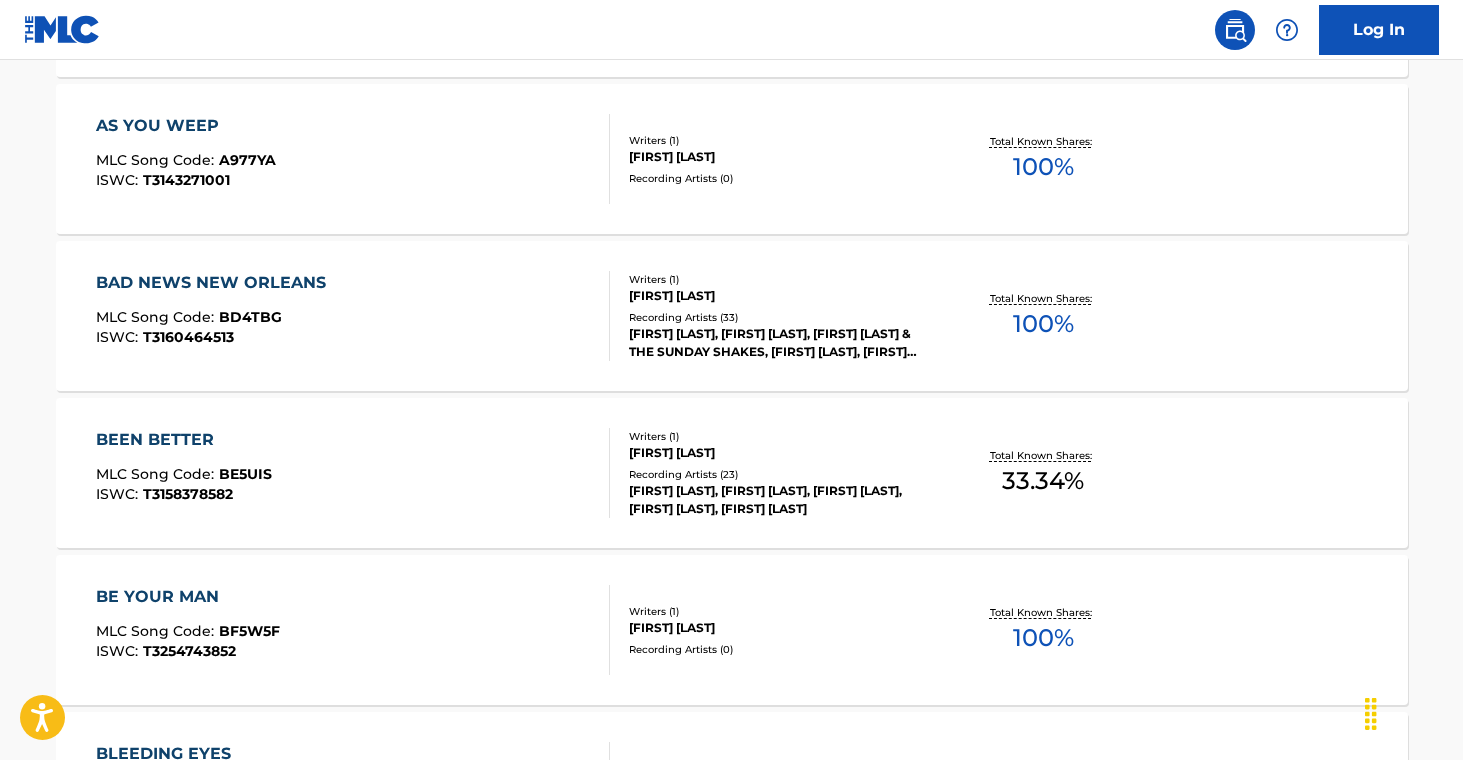 click on "BE YOUR MAN MLC Song Code : BF5W5F ISWC : T3254743852 Writers ( 1 ) [FIRST] [LAST] Recording Artists ( 0 ) Total Known Shares: 100 %" at bounding box center [732, 630] 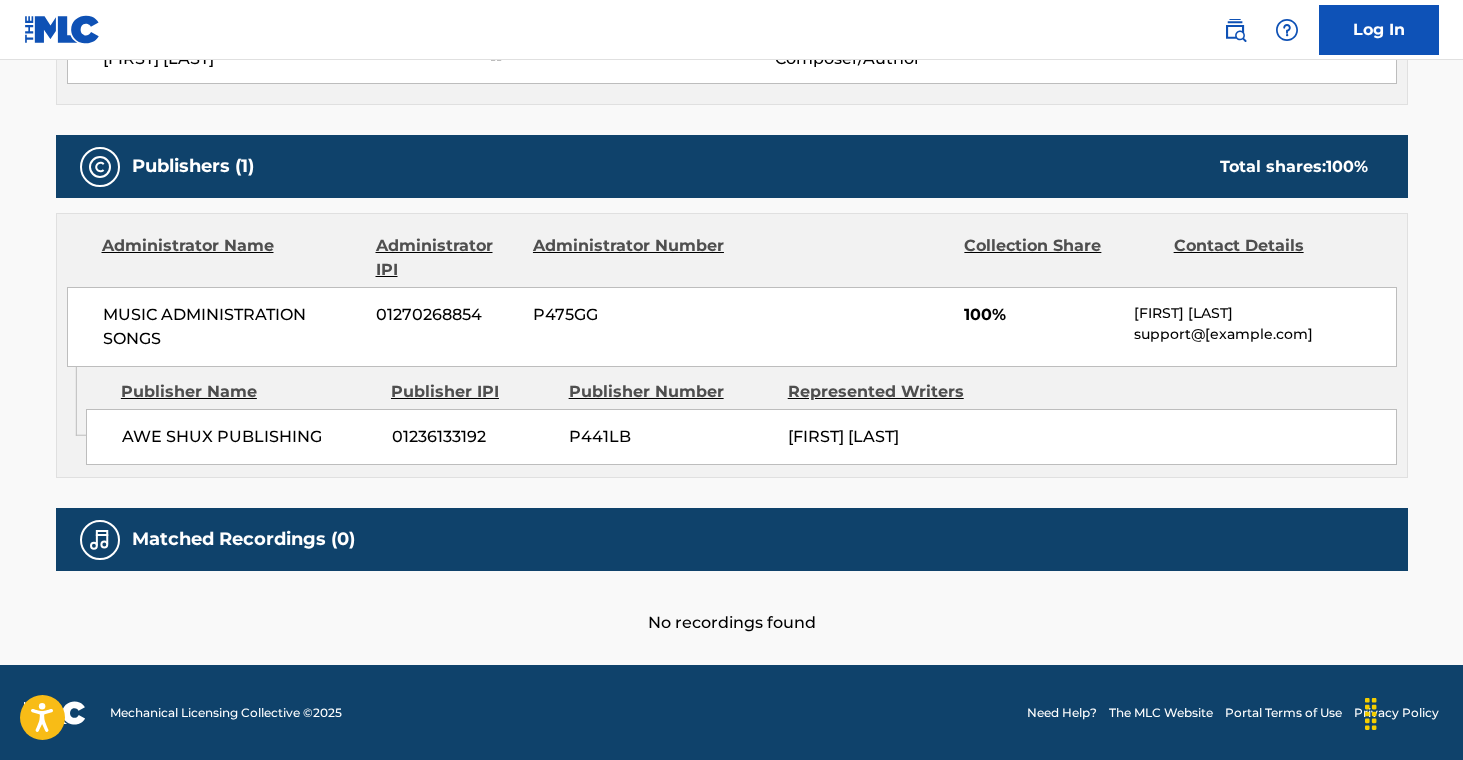 scroll, scrollTop: 0, scrollLeft: 0, axis: both 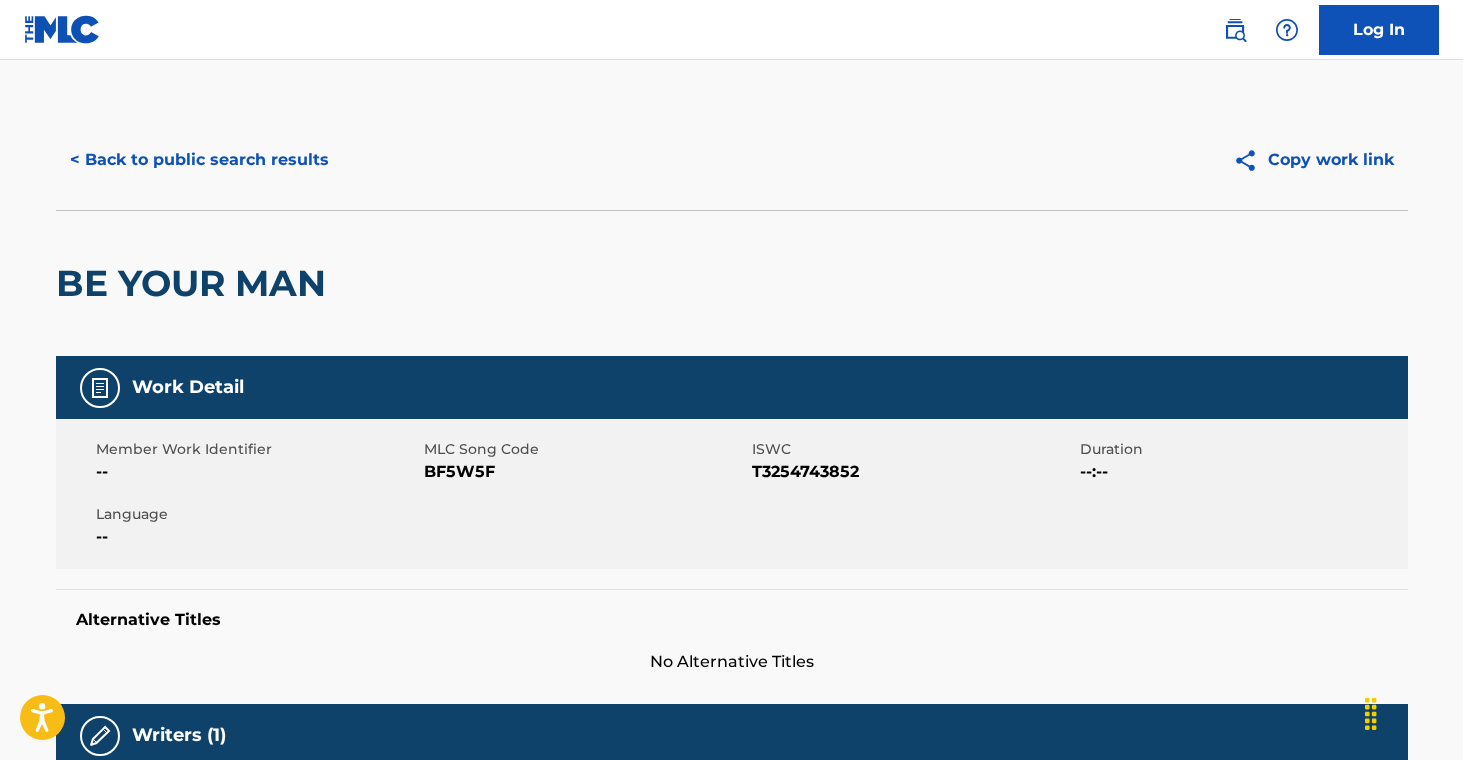 click on "< Back to public search results" at bounding box center [199, 160] 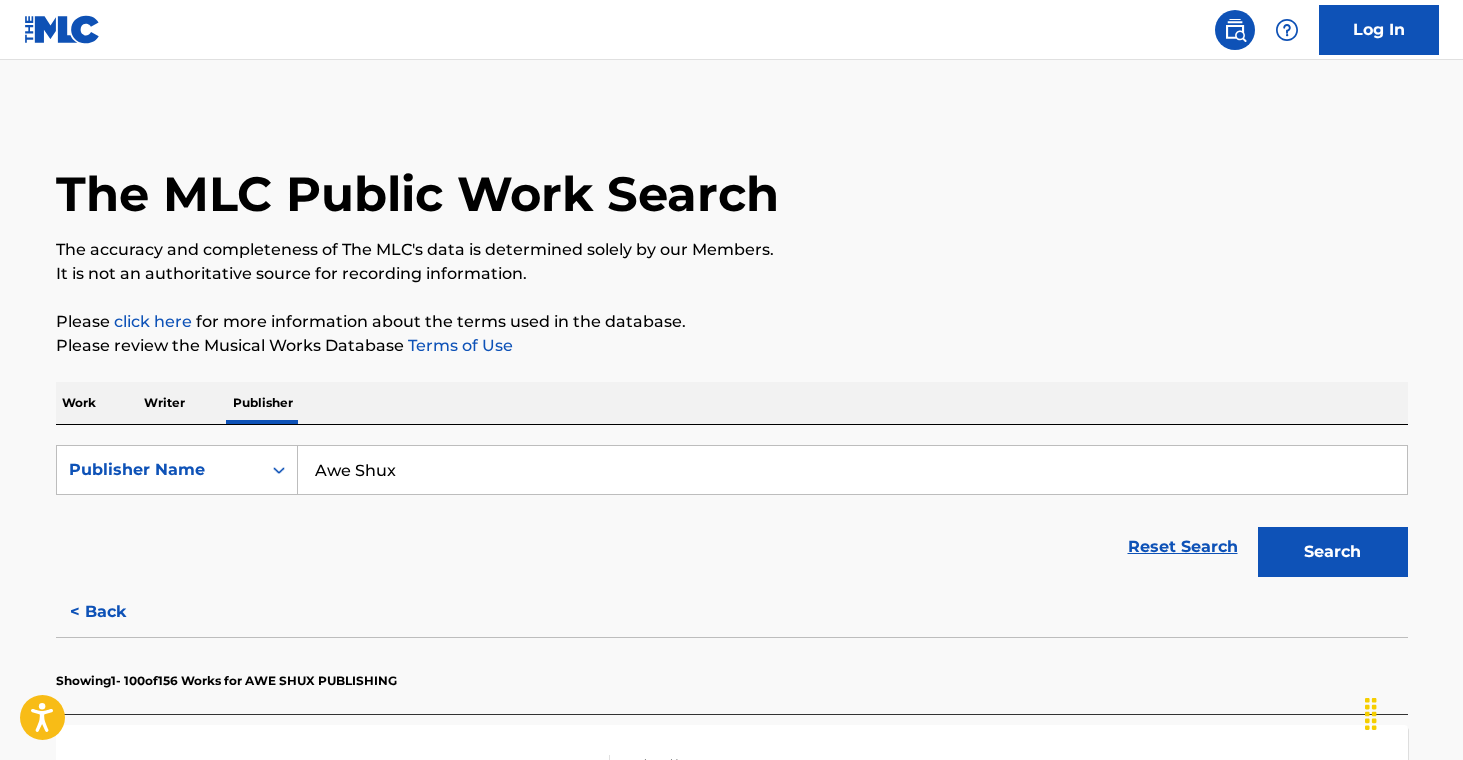 scroll, scrollTop: 0, scrollLeft: 0, axis: both 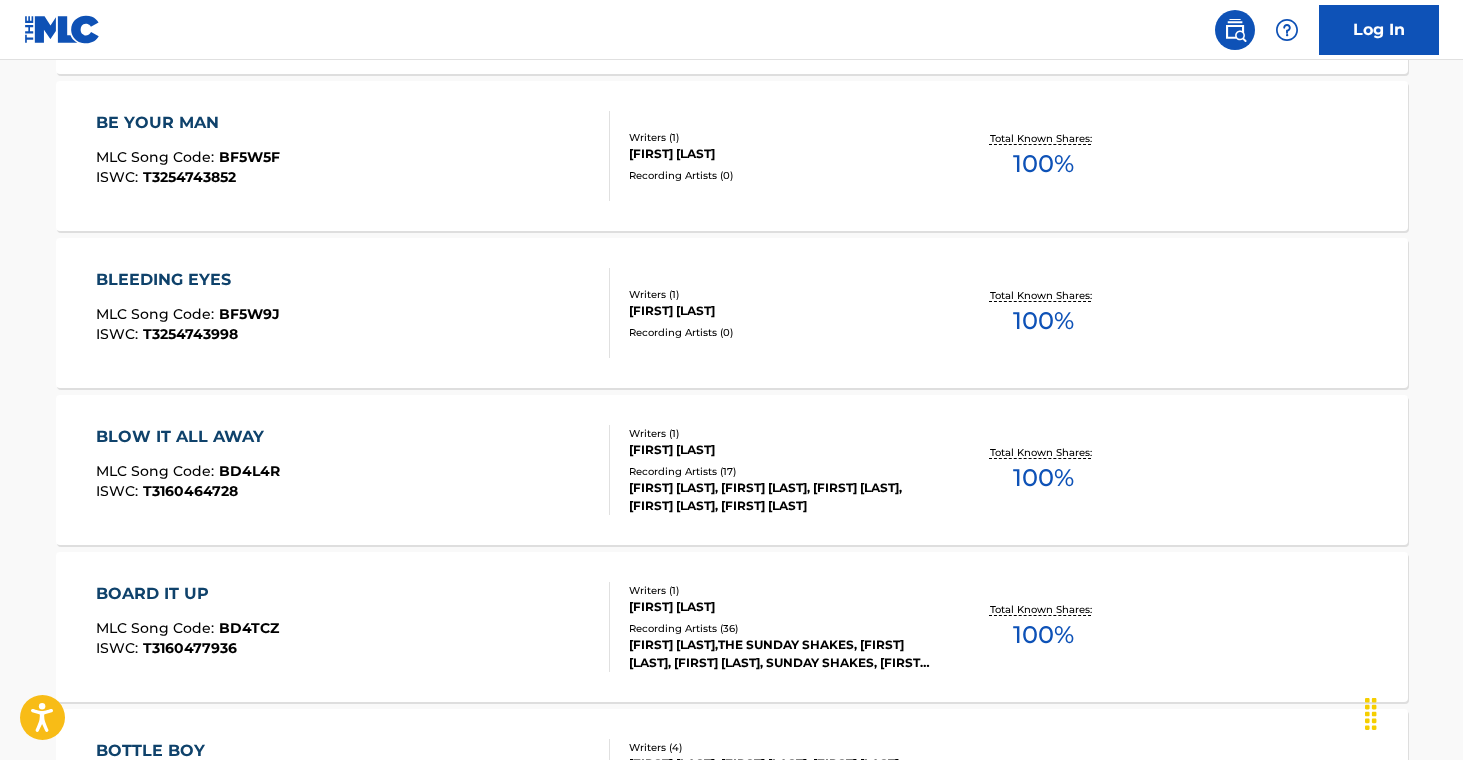 click on "[FIRST] [LAST]" at bounding box center (780, 311) 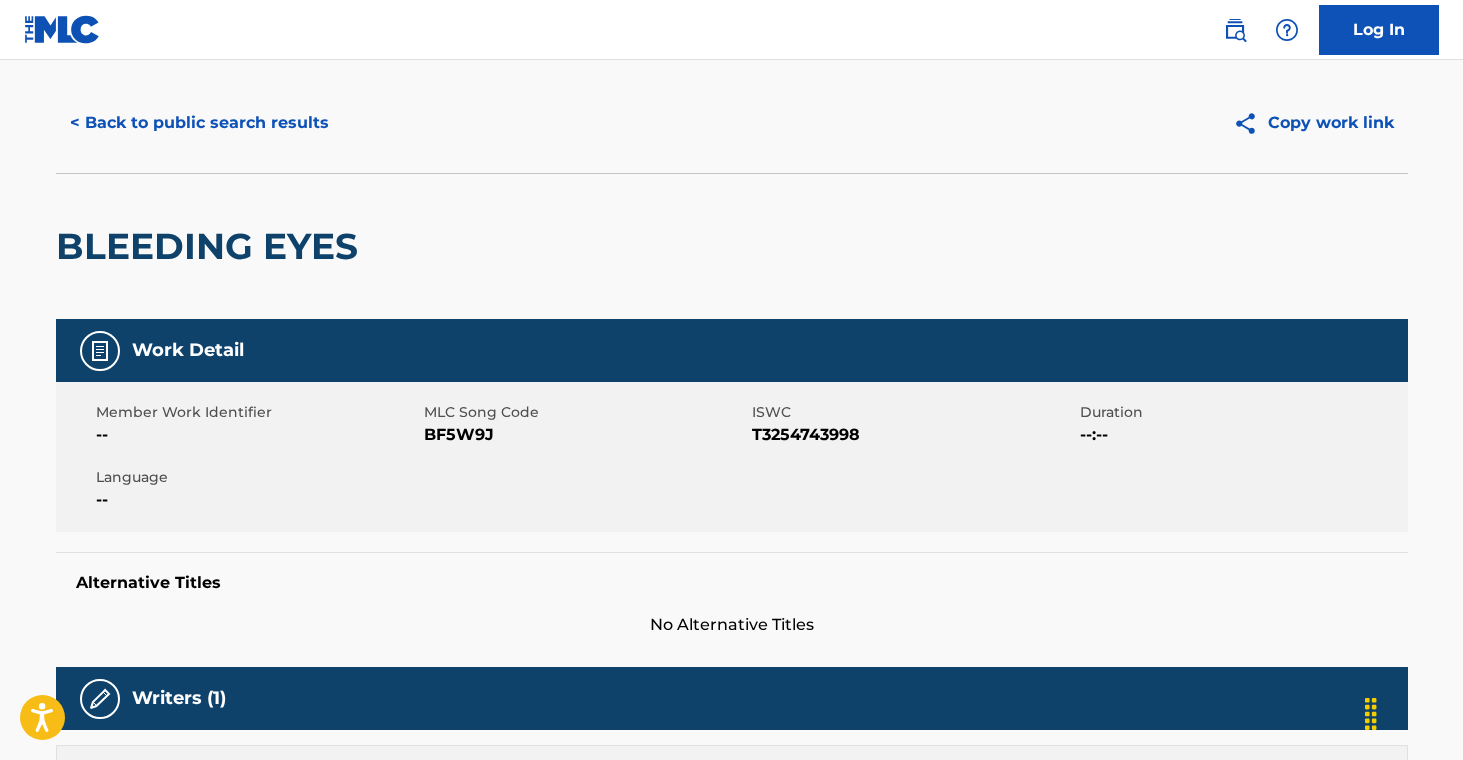 scroll, scrollTop: 0, scrollLeft: 0, axis: both 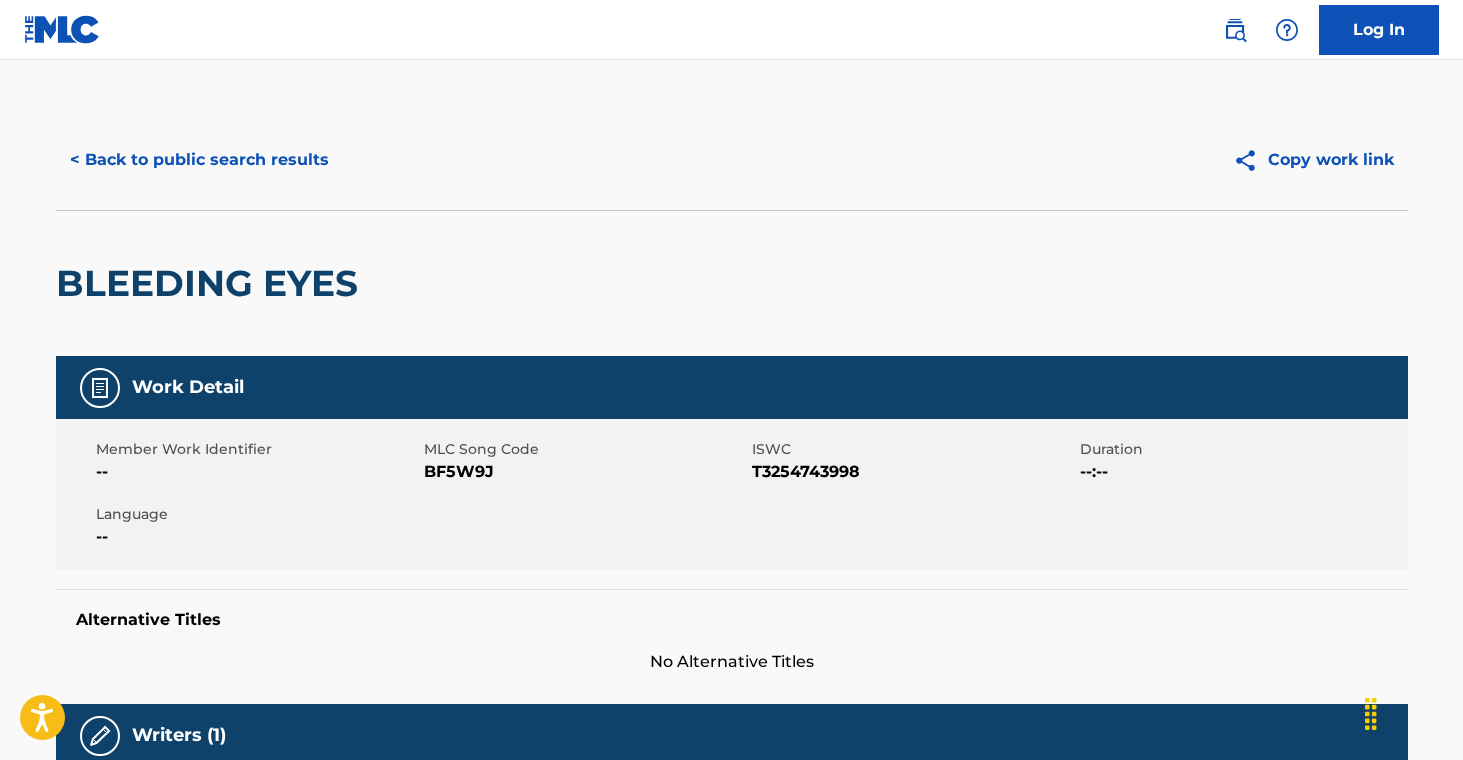 click on "< Back to public search results" at bounding box center (199, 160) 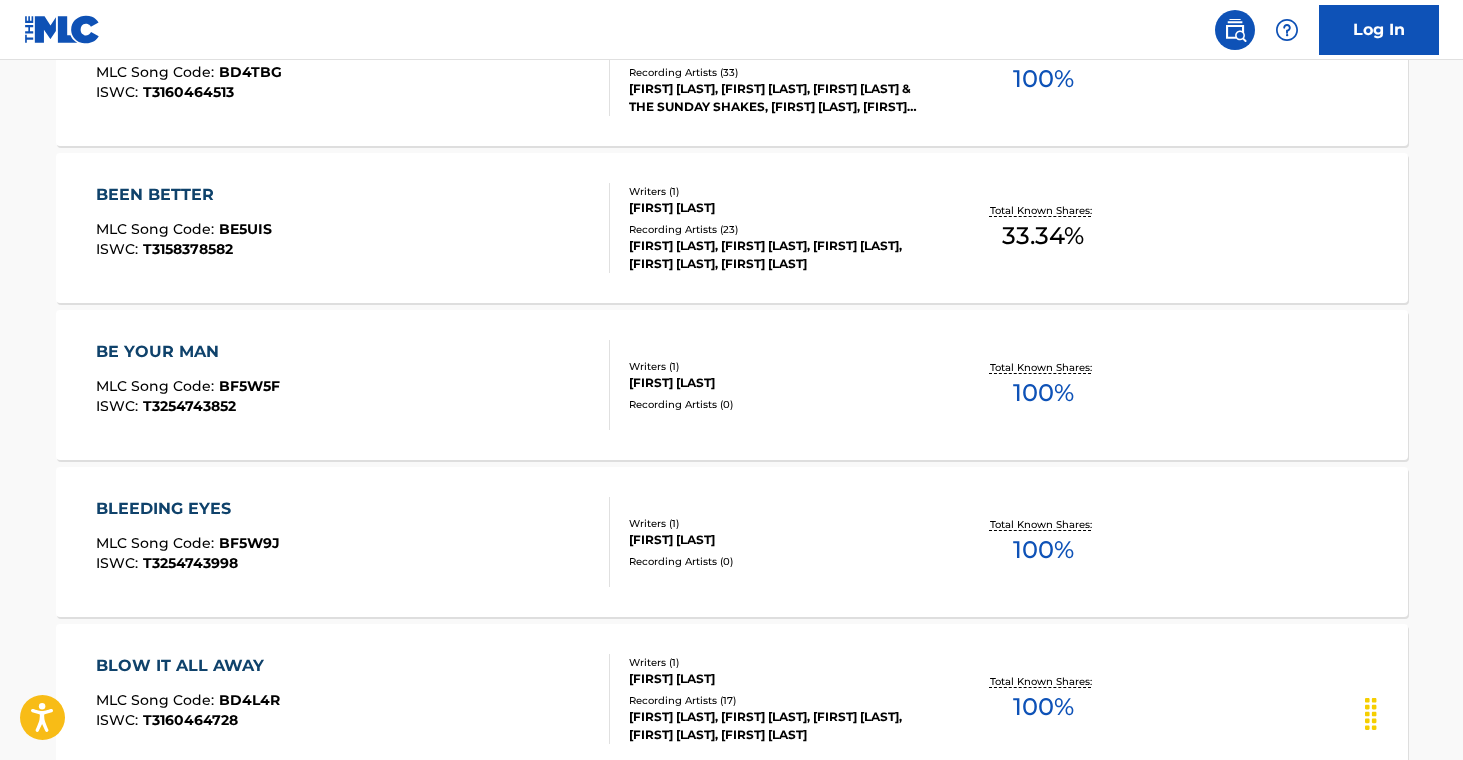 scroll, scrollTop: 2101, scrollLeft: 0, axis: vertical 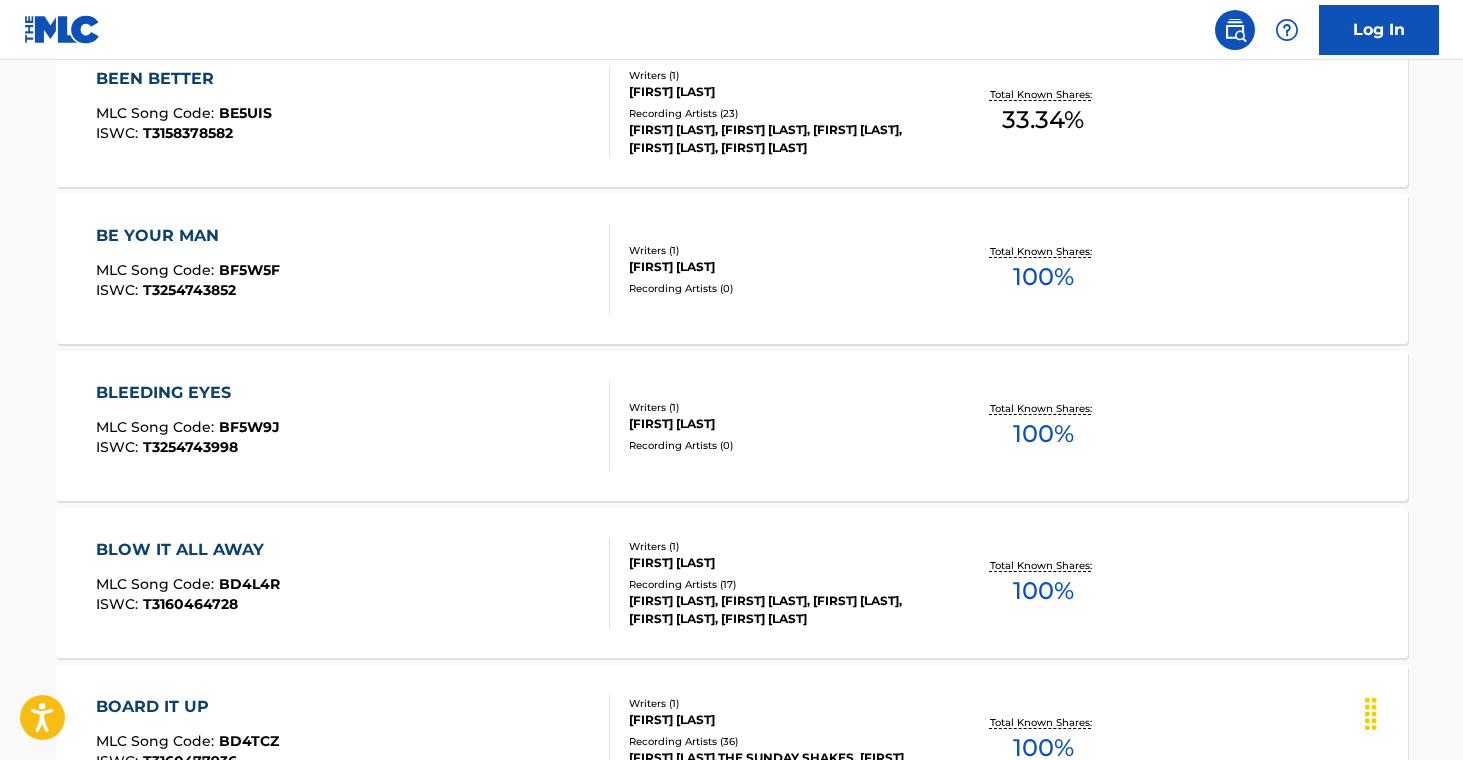 click on "Recording Artists ( 17 )" at bounding box center (780, 584) 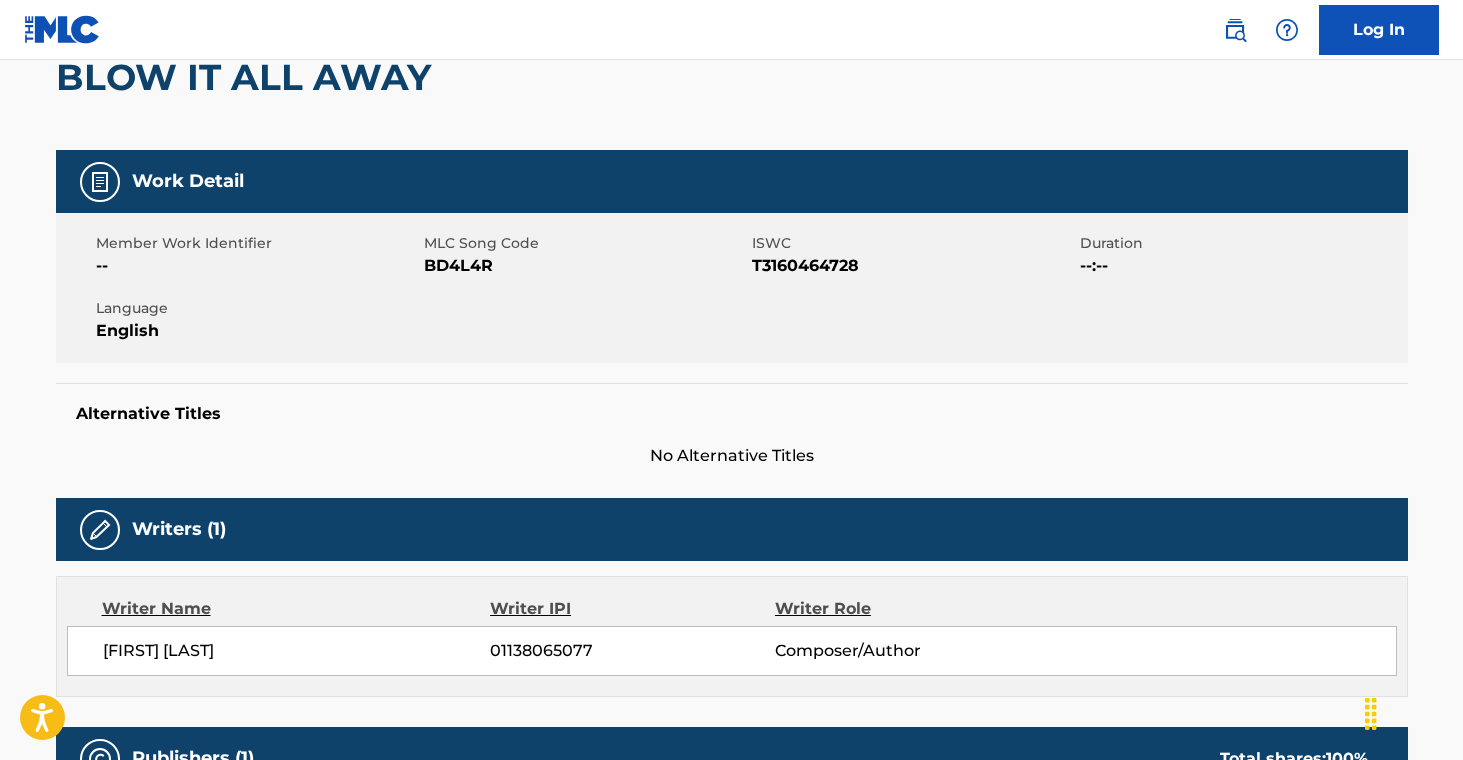 scroll, scrollTop: 0, scrollLeft: 0, axis: both 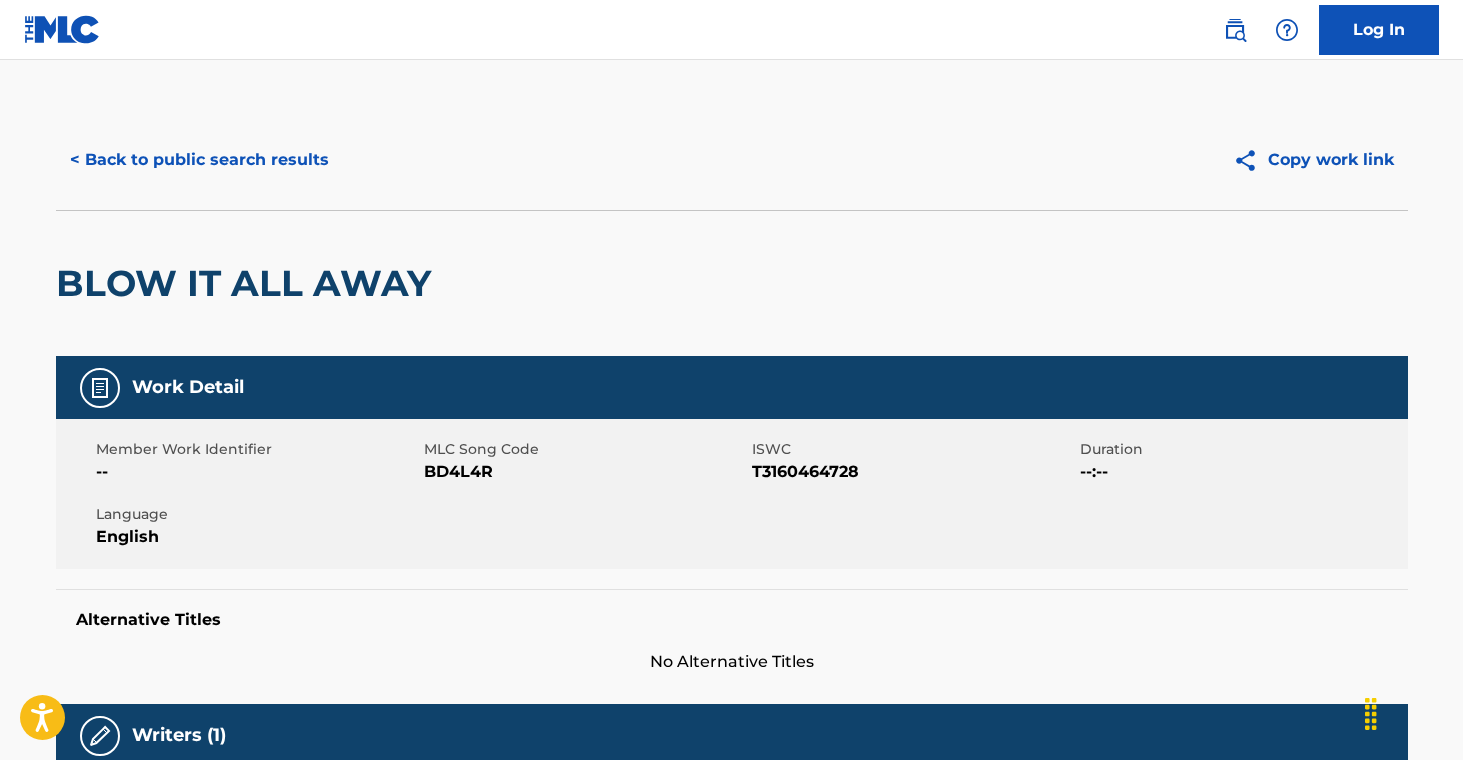 click on "< Back to public search results" at bounding box center (199, 160) 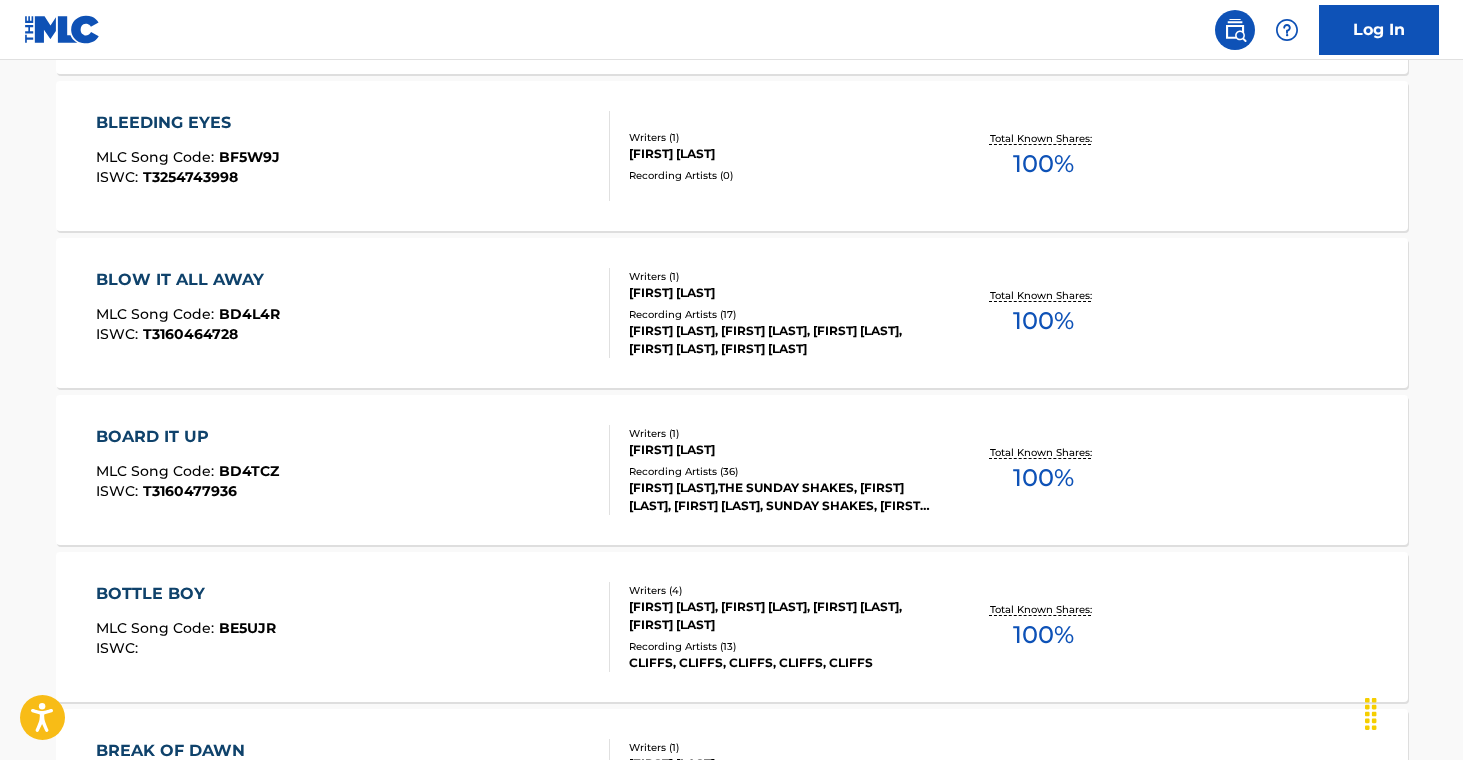 scroll, scrollTop: 2460, scrollLeft: 0, axis: vertical 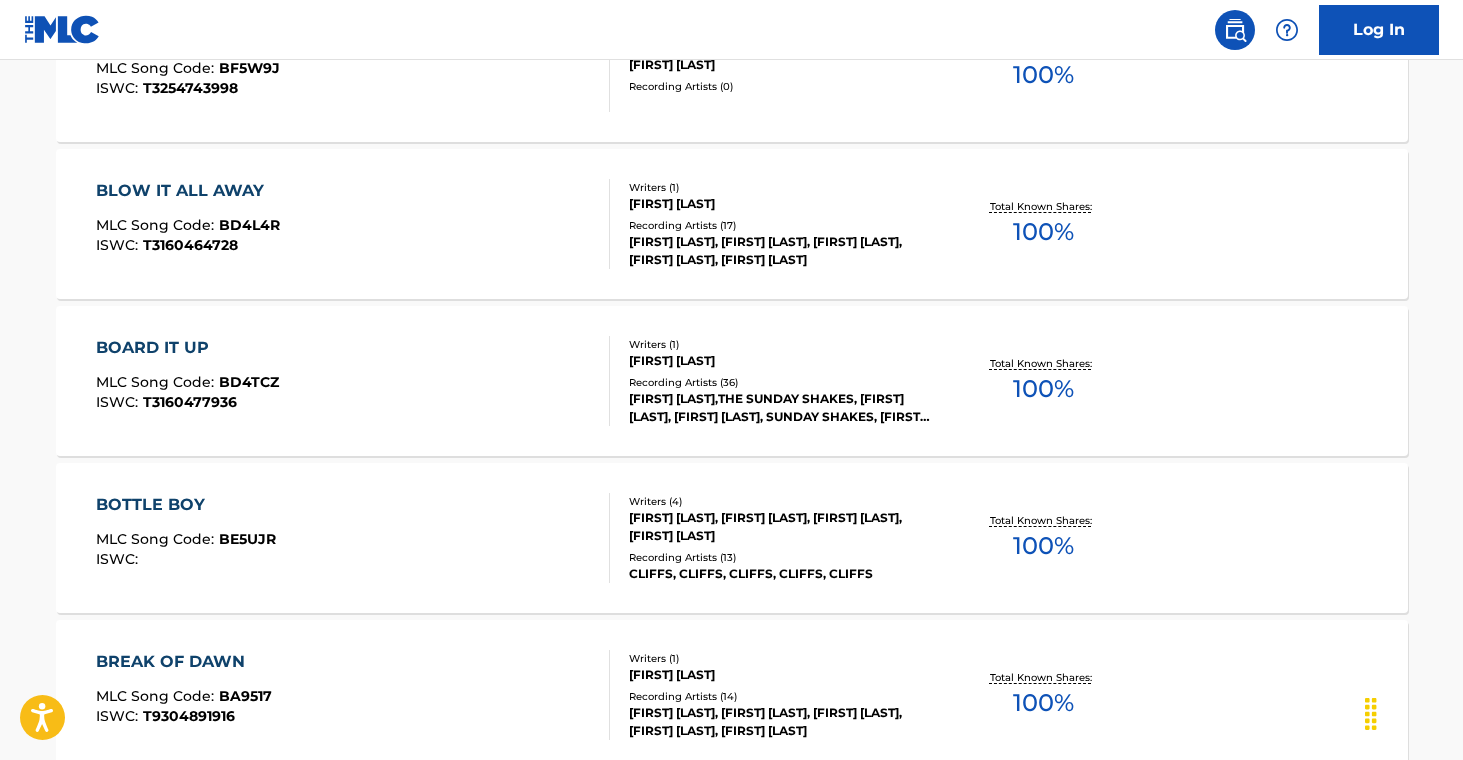 click on "[FIRST] [LAST],THE SUNDAY SHAKES, [FIRST] [LAST], [FIRST] [LAST], SUNDAY SHAKES, [FIRST] [LAST] & THE SUNDAY SHAKES, [FIRST] [LAST] & THE SUNDAY SHAKES" at bounding box center [780, 408] 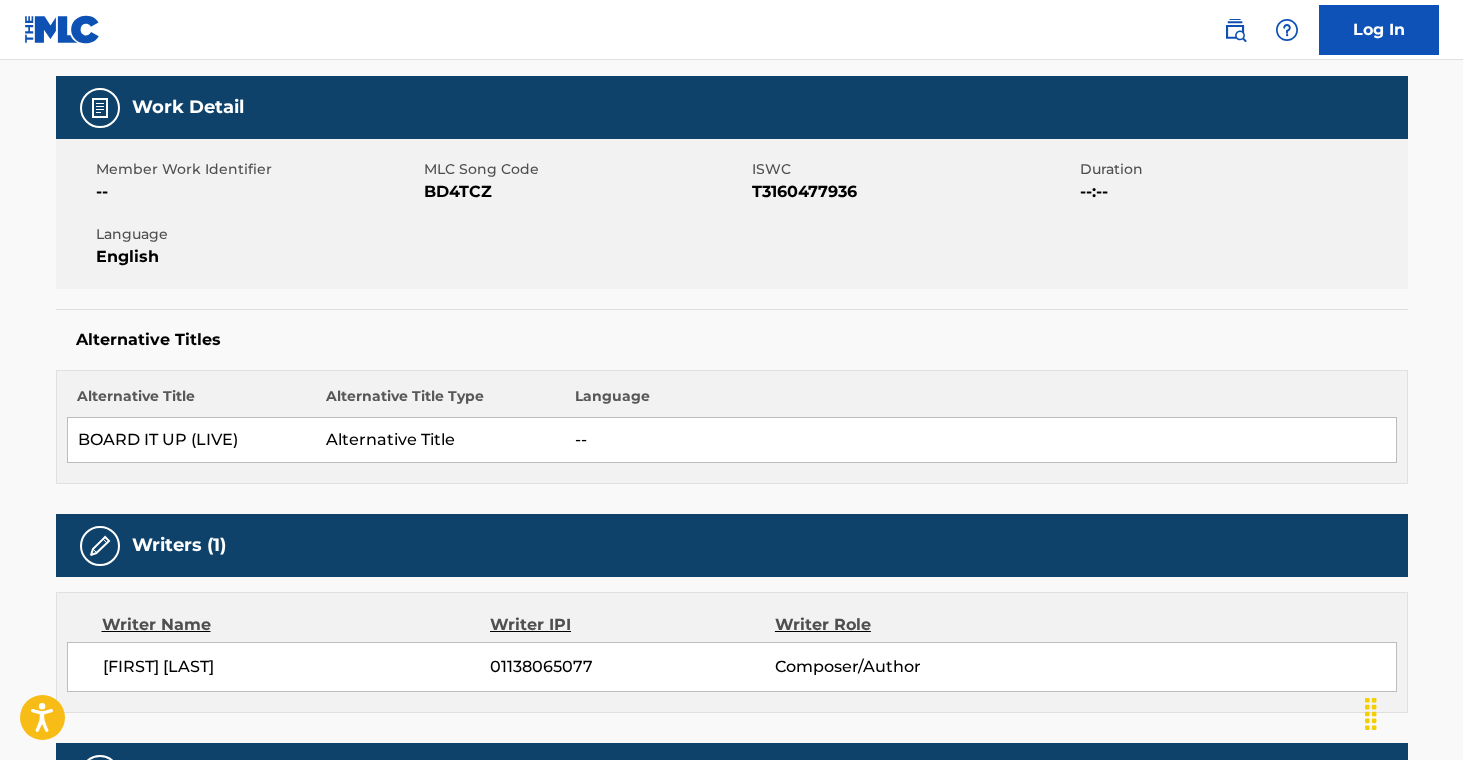 scroll, scrollTop: 0, scrollLeft: 0, axis: both 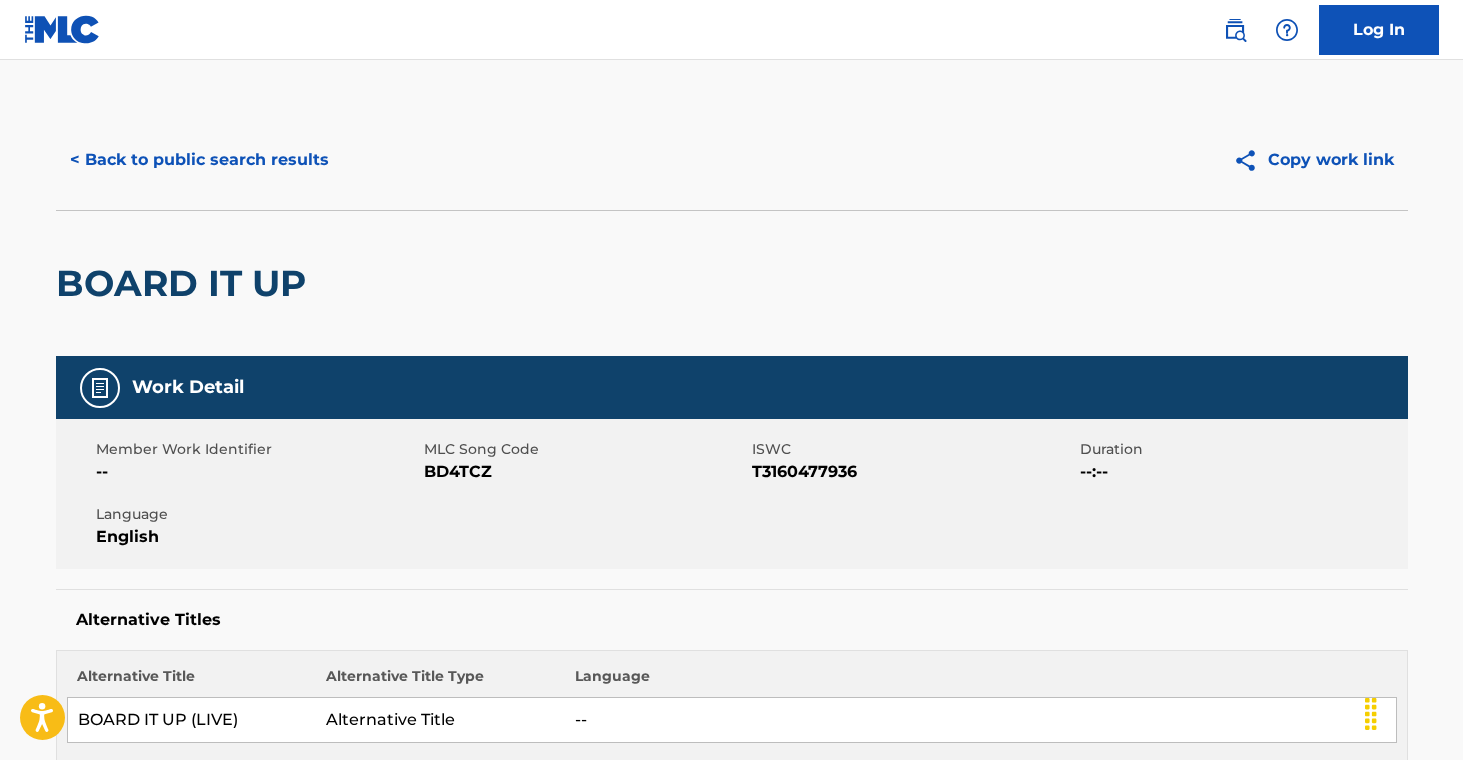 click on "< Back to public search results" at bounding box center (199, 160) 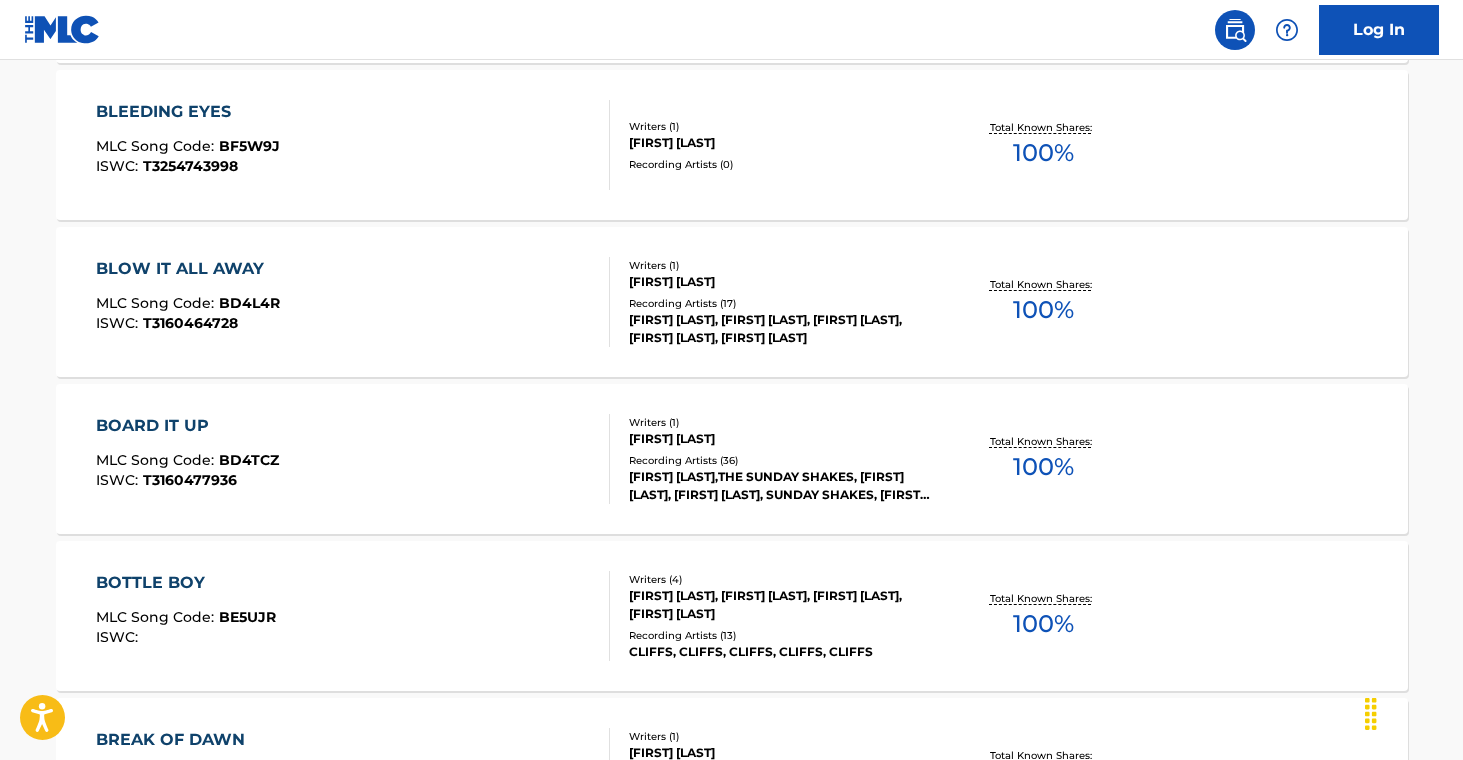scroll, scrollTop: 2383, scrollLeft: 0, axis: vertical 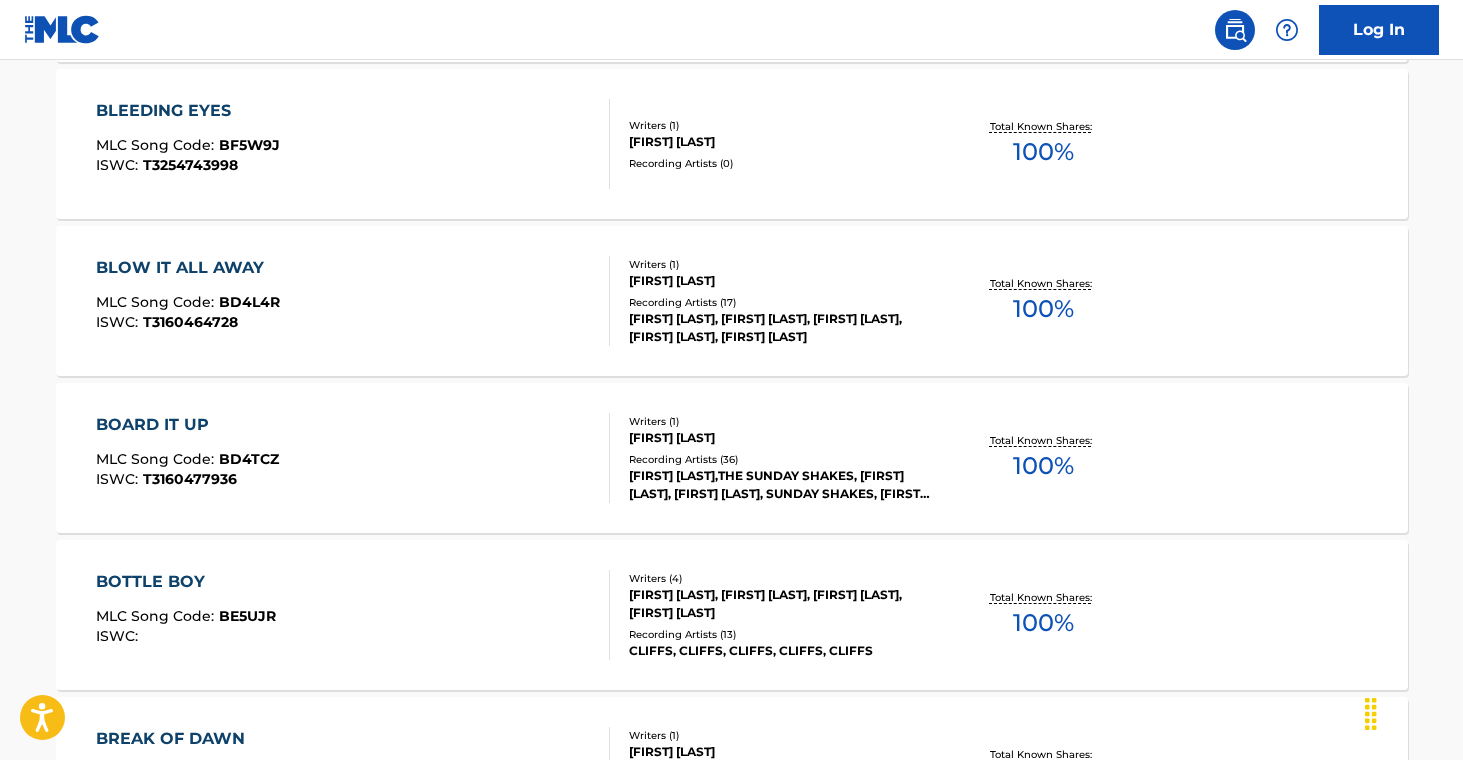 click on "Writers ( 4 ) [FIRST] [LAST], [FIRST] [LAST], [FIRST] [LAST], [FIRST] [LAST] Recording Artists ( 13 ) CLIFFS, CLIFFS, CLIFFS, CLIFFS, CLIFFS" at bounding box center [770, 615] 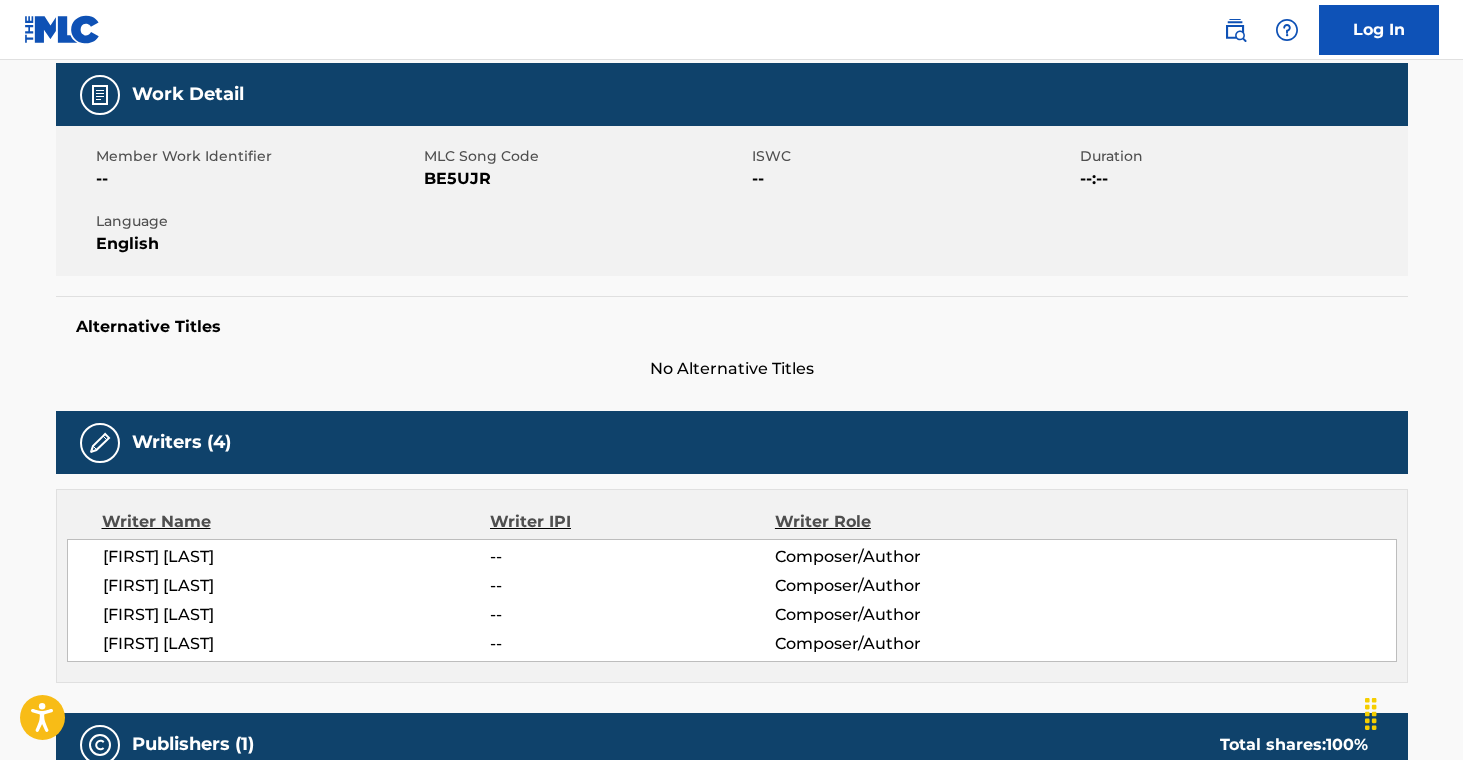 scroll, scrollTop: 0, scrollLeft: 0, axis: both 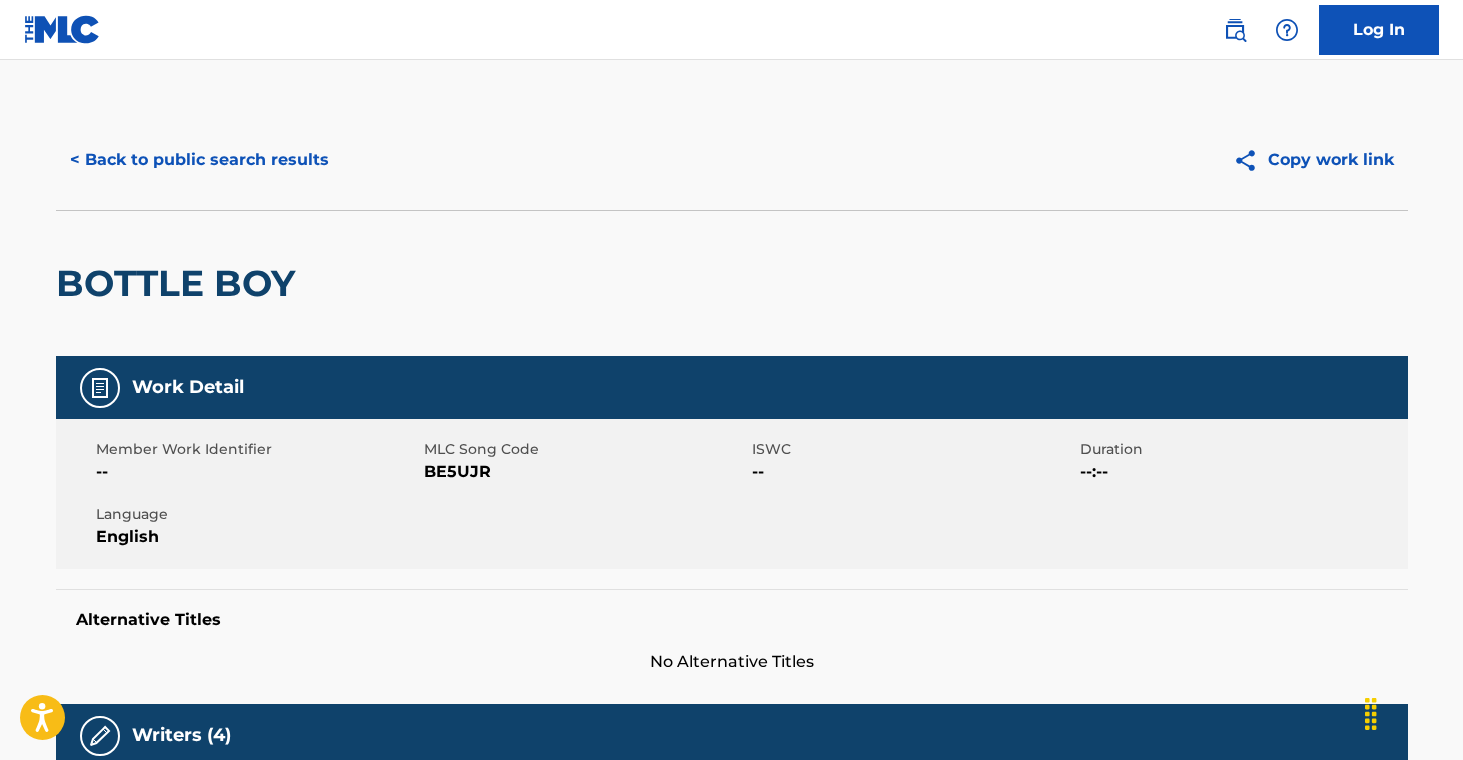 click on "< Back to public search results" at bounding box center [199, 160] 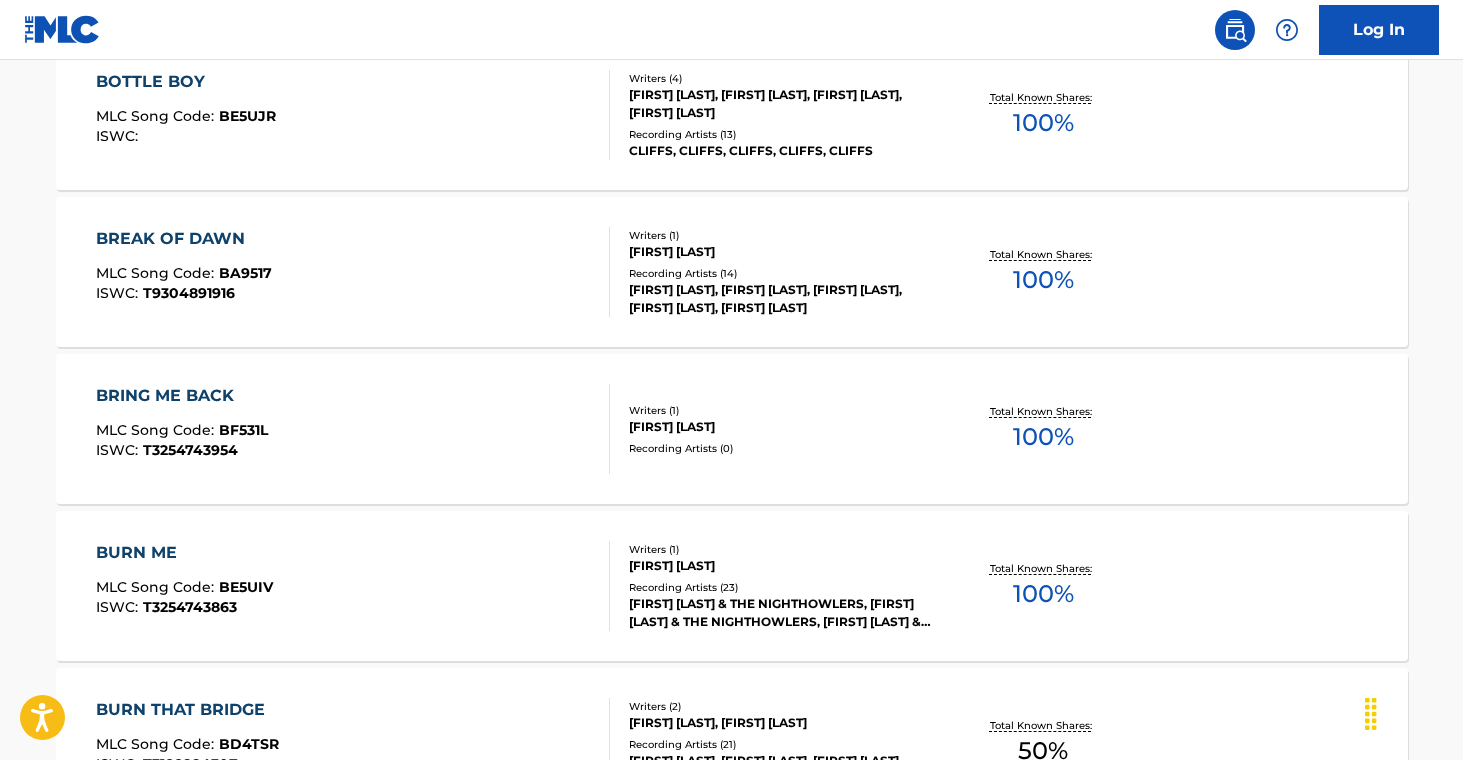 scroll, scrollTop: 2862, scrollLeft: 0, axis: vertical 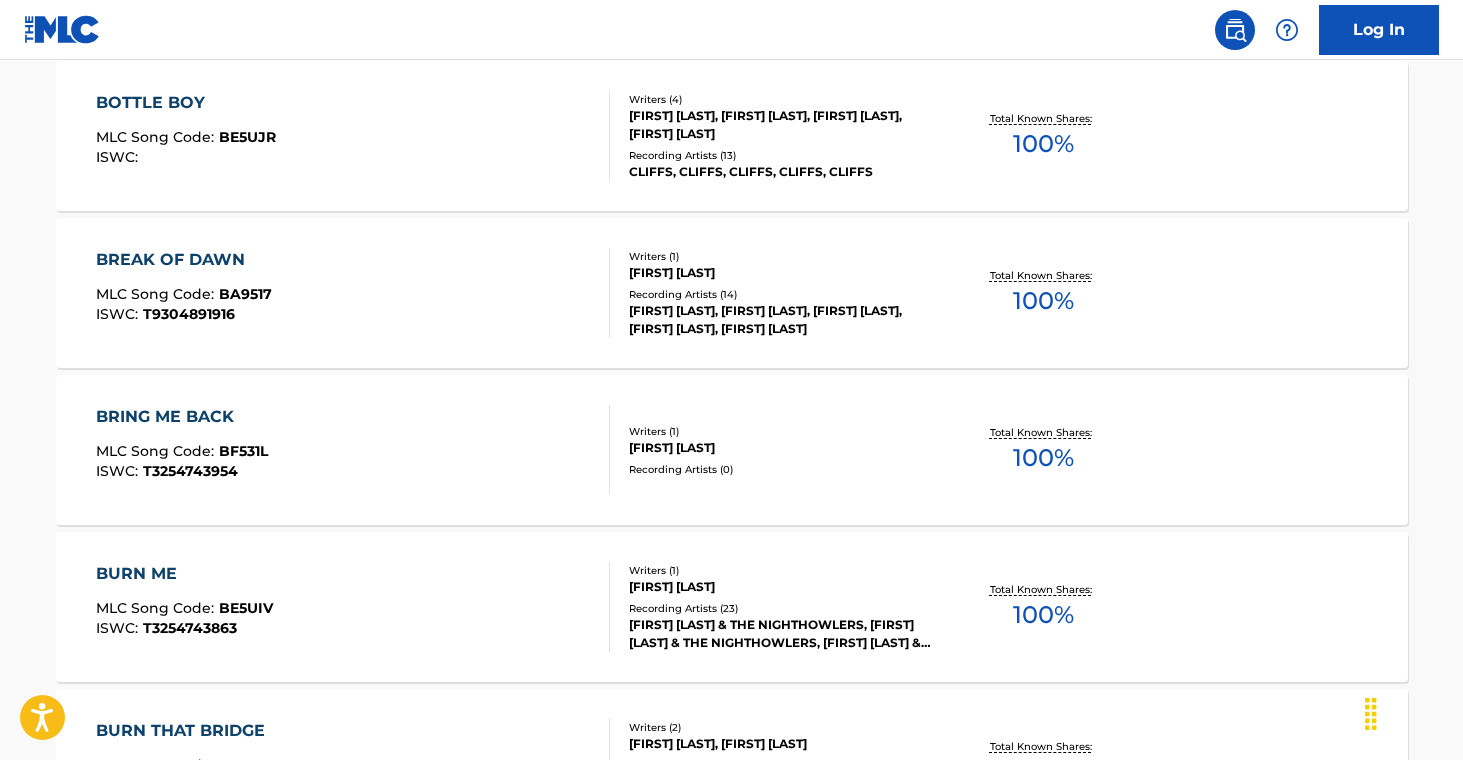 click on "[FIRST] [LAST], [FIRST] [LAST], [FIRST] [LAST], [FIRST] [LAST], [FIRST] [LAST]" at bounding box center (780, 320) 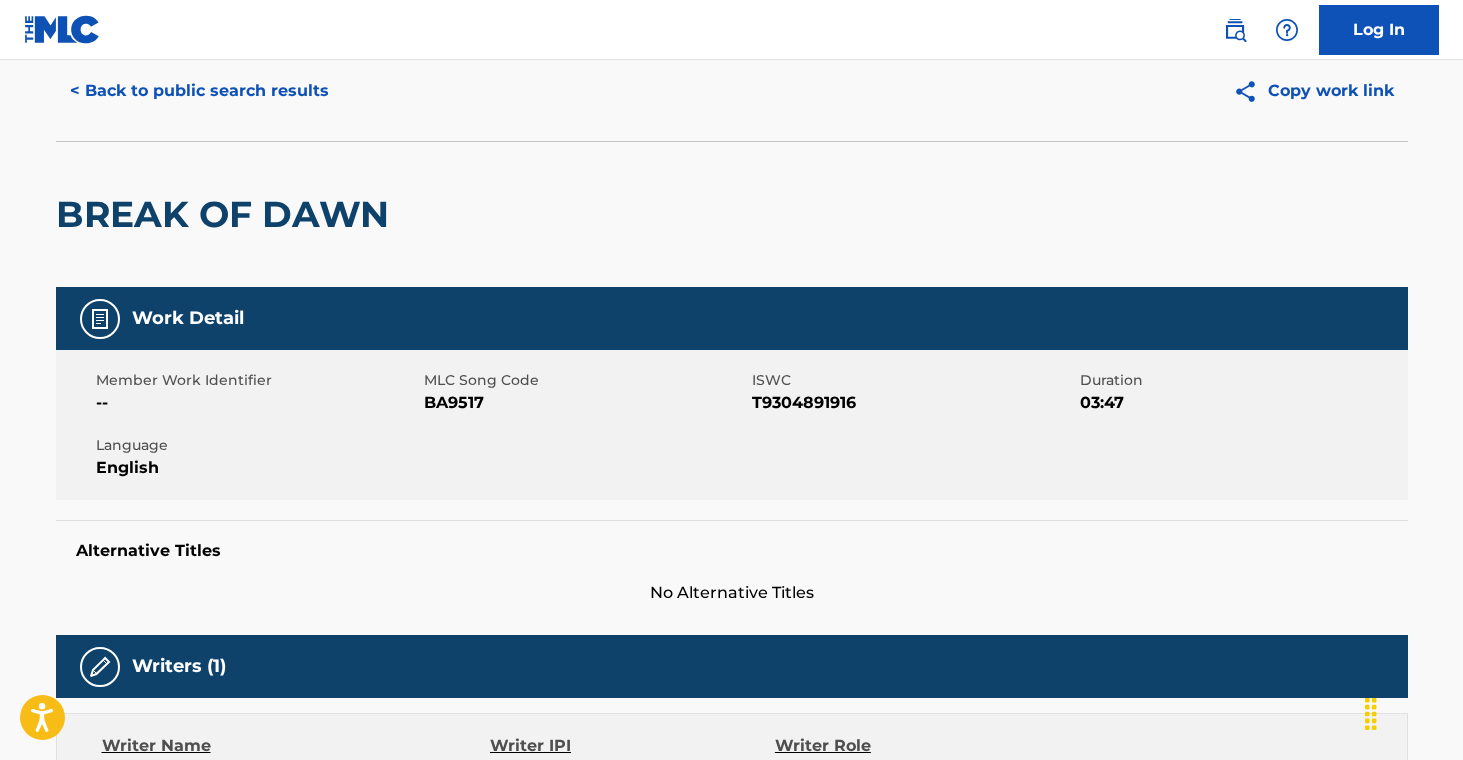 scroll, scrollTop: 0, scrollLeft: 0, axis: both 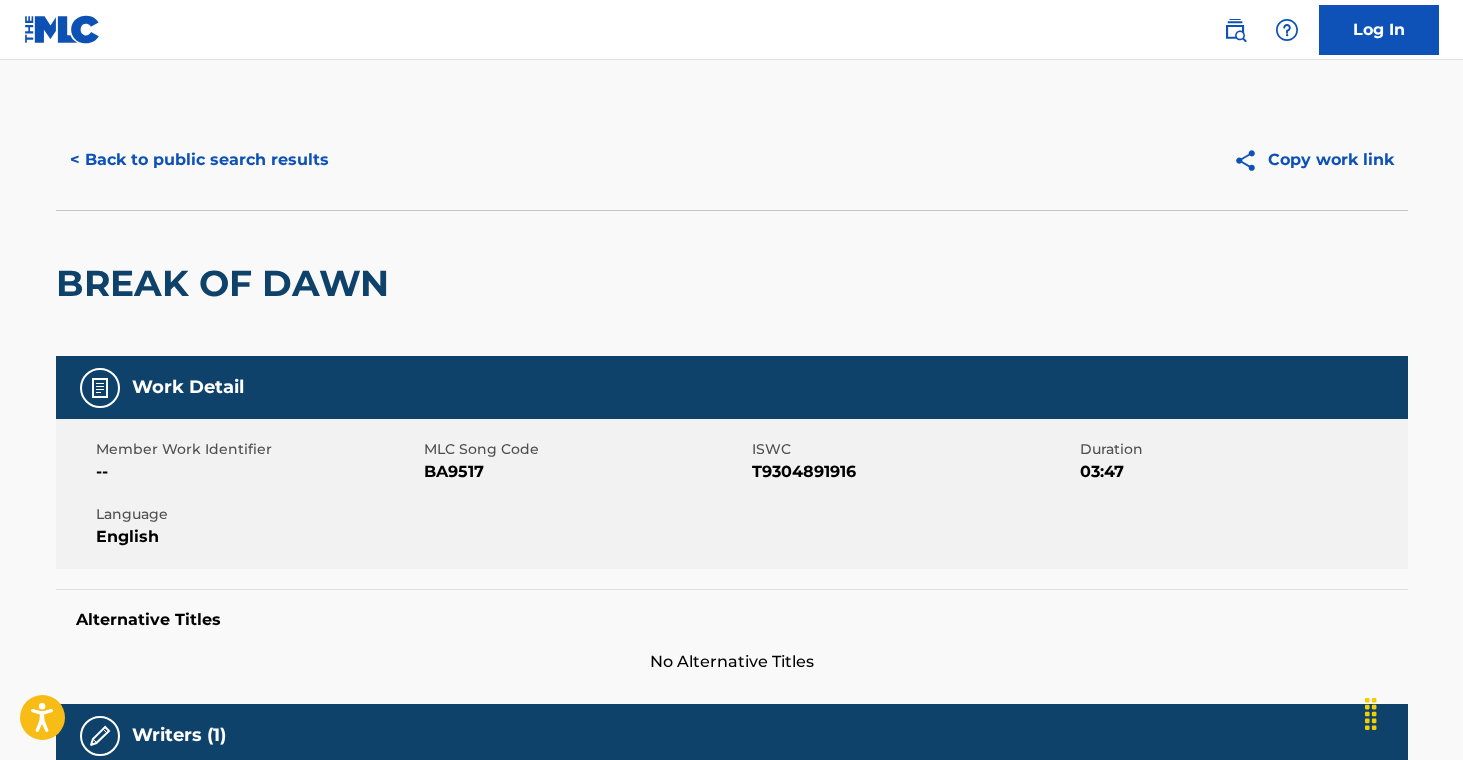 click on "< Back to public search results" at bounding box center (199, 160) 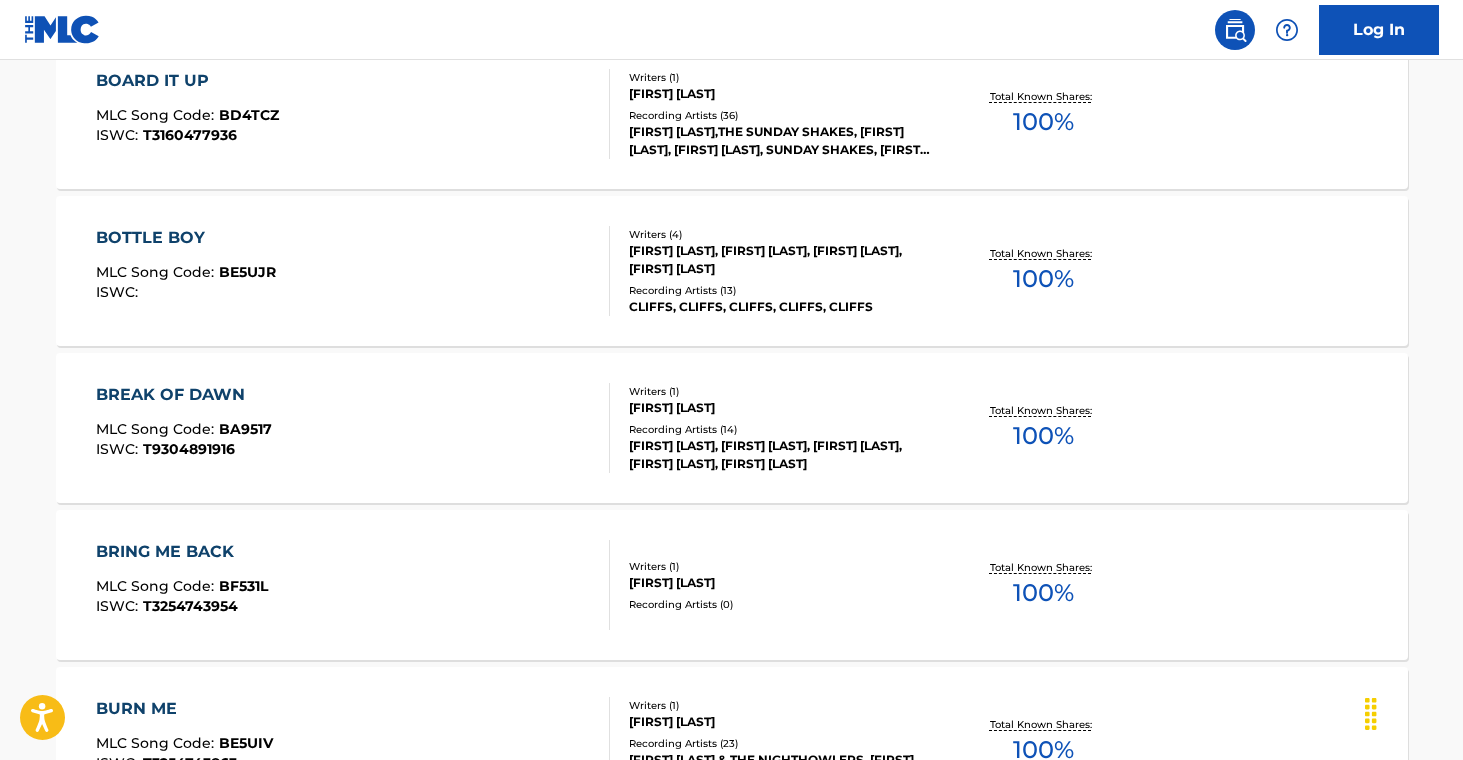 scroll, scrollTop: 2768, scrollLeft: 0, axis: vertical 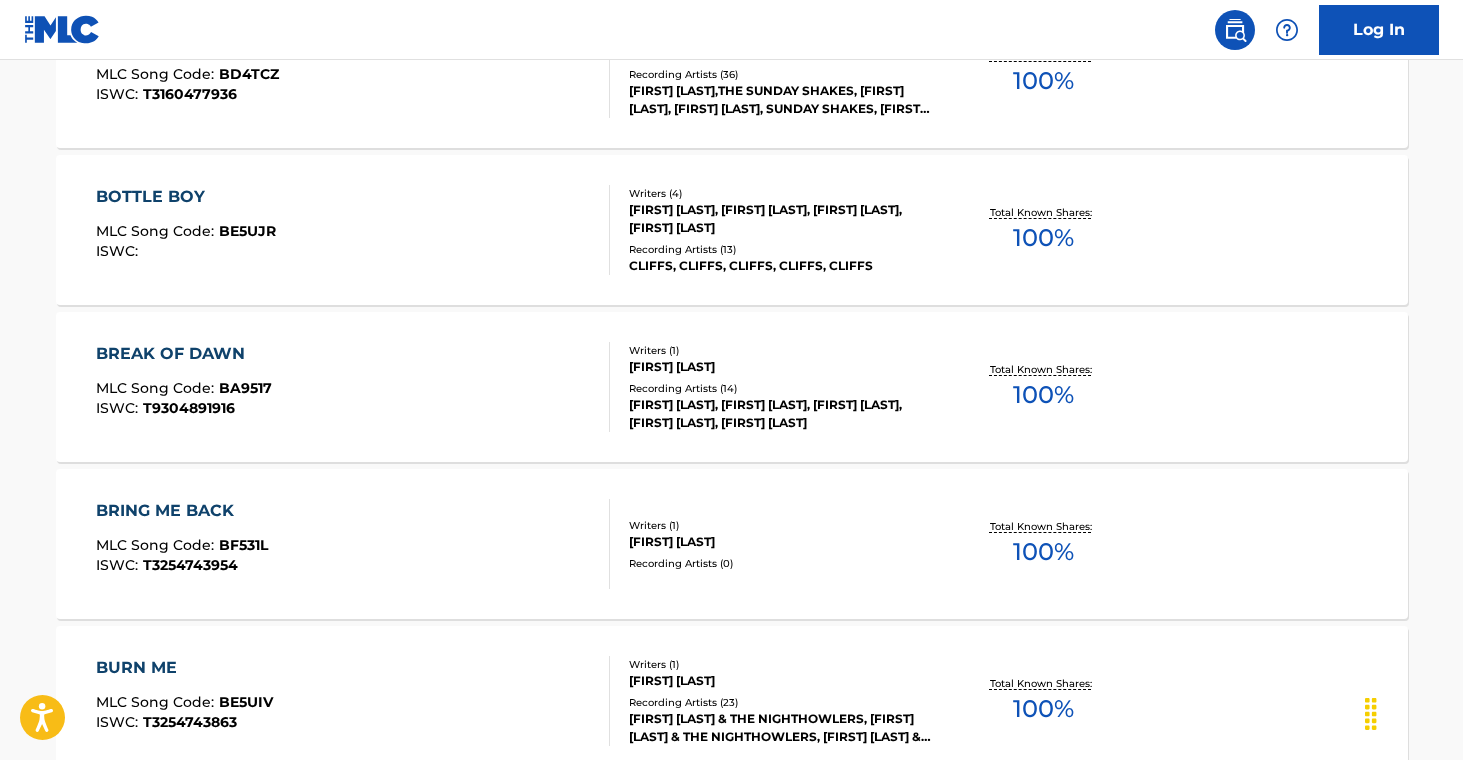 click on "[FIRST] [LAST]" at bounding box center (780, 542) 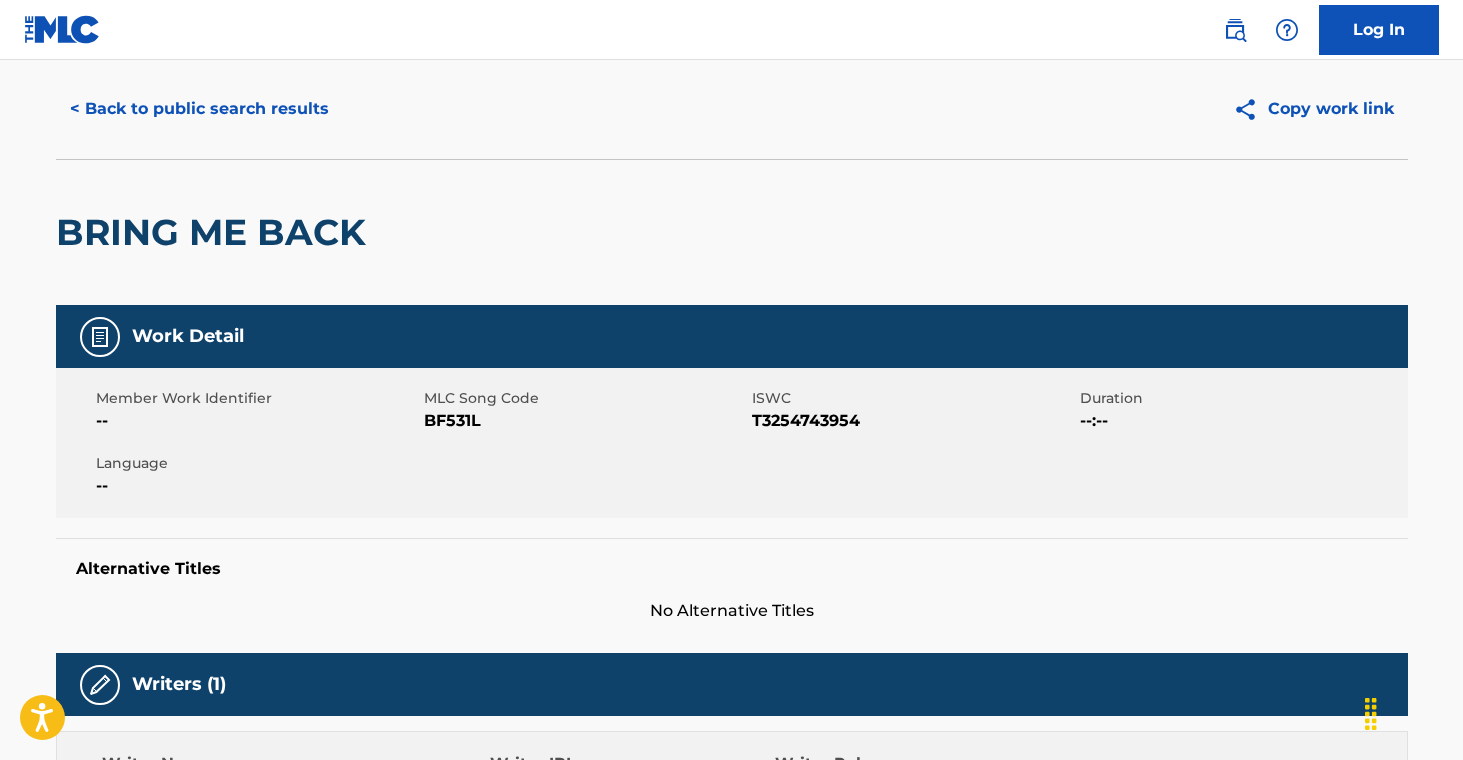 scroll, scrollTop: 0, scrollLeft: 0, axis: both 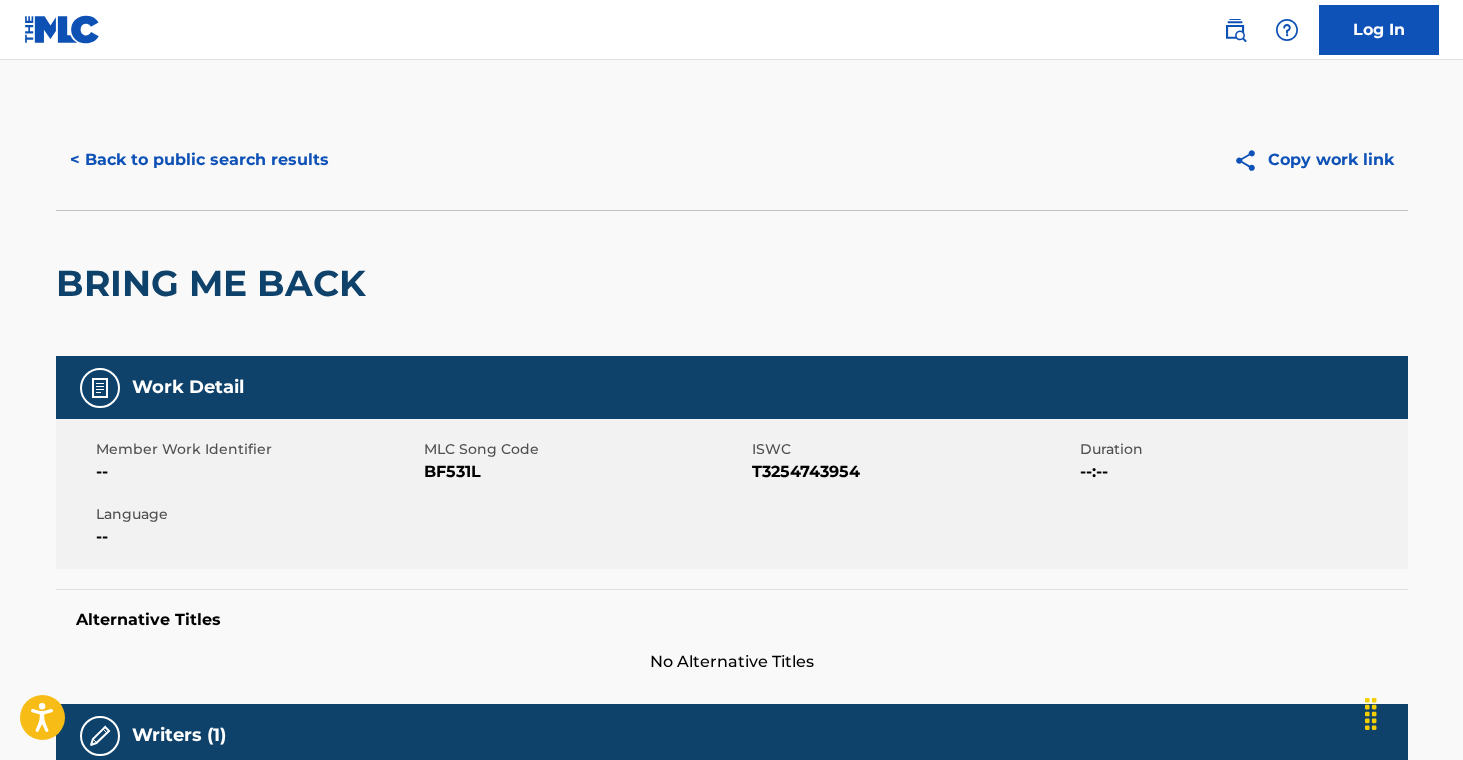 click on "< Back to public search results" at bounding box center (199, 160) 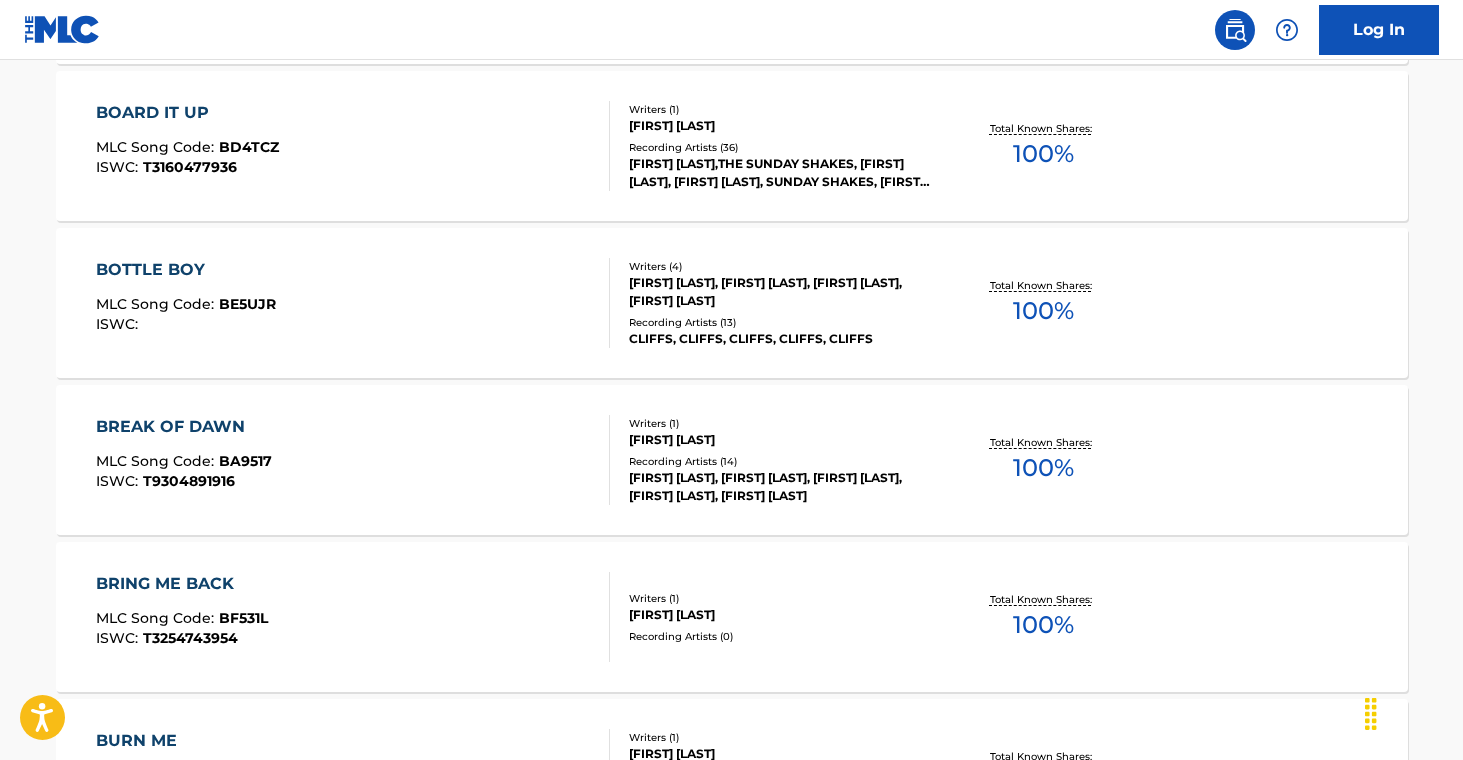 scroll, scrollTop: 2843, scrollLeft: 0, axis: vertical 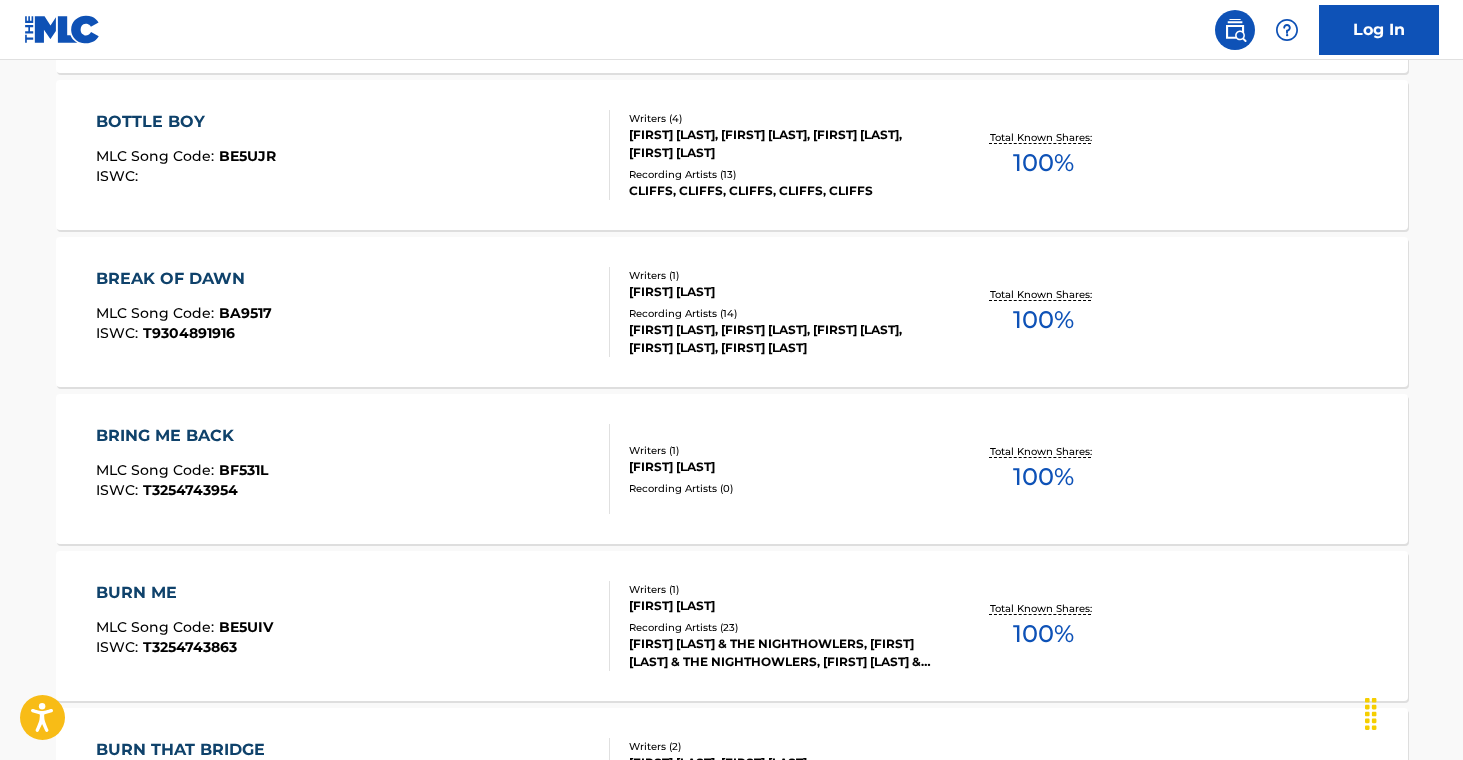 click on "[FIRST] [LAST]" at bounding box center (780, 606) 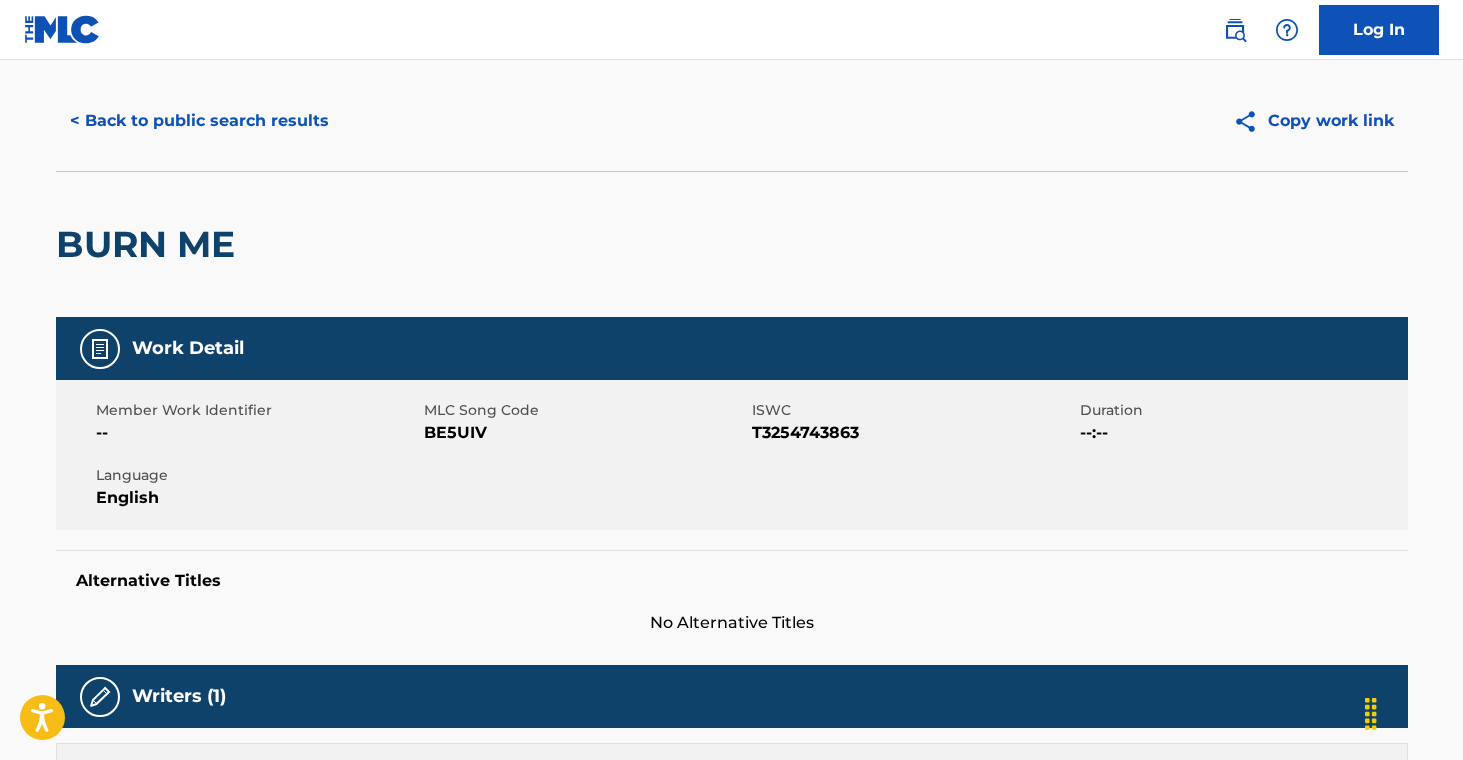 scroll, scrollTop: 0, scrollLeft: 0, axis: both 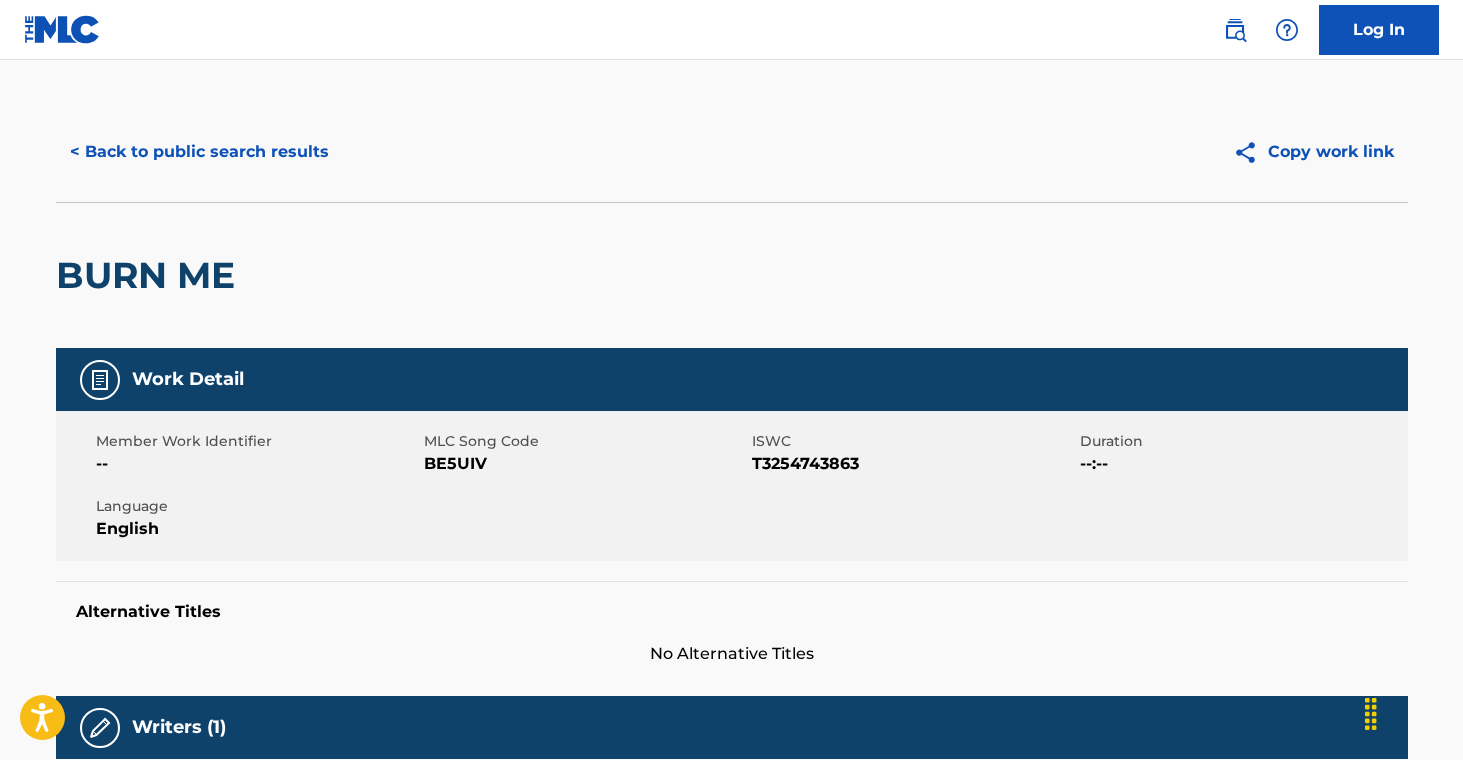 click on "< Back to public search results" at bounding box center [199, 152] 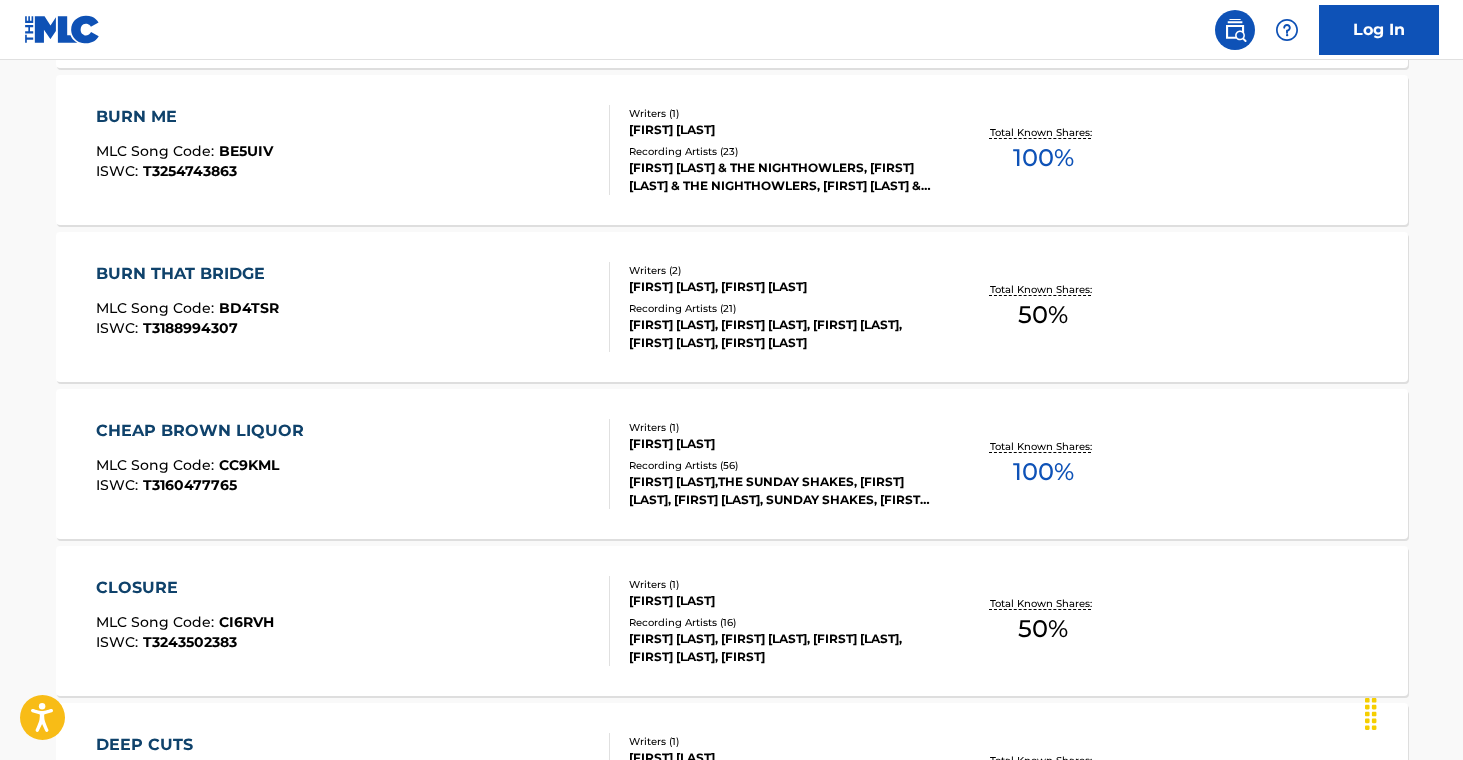 scroll, scrollTop: 3322, scrollLeft: 0, axis: vertical 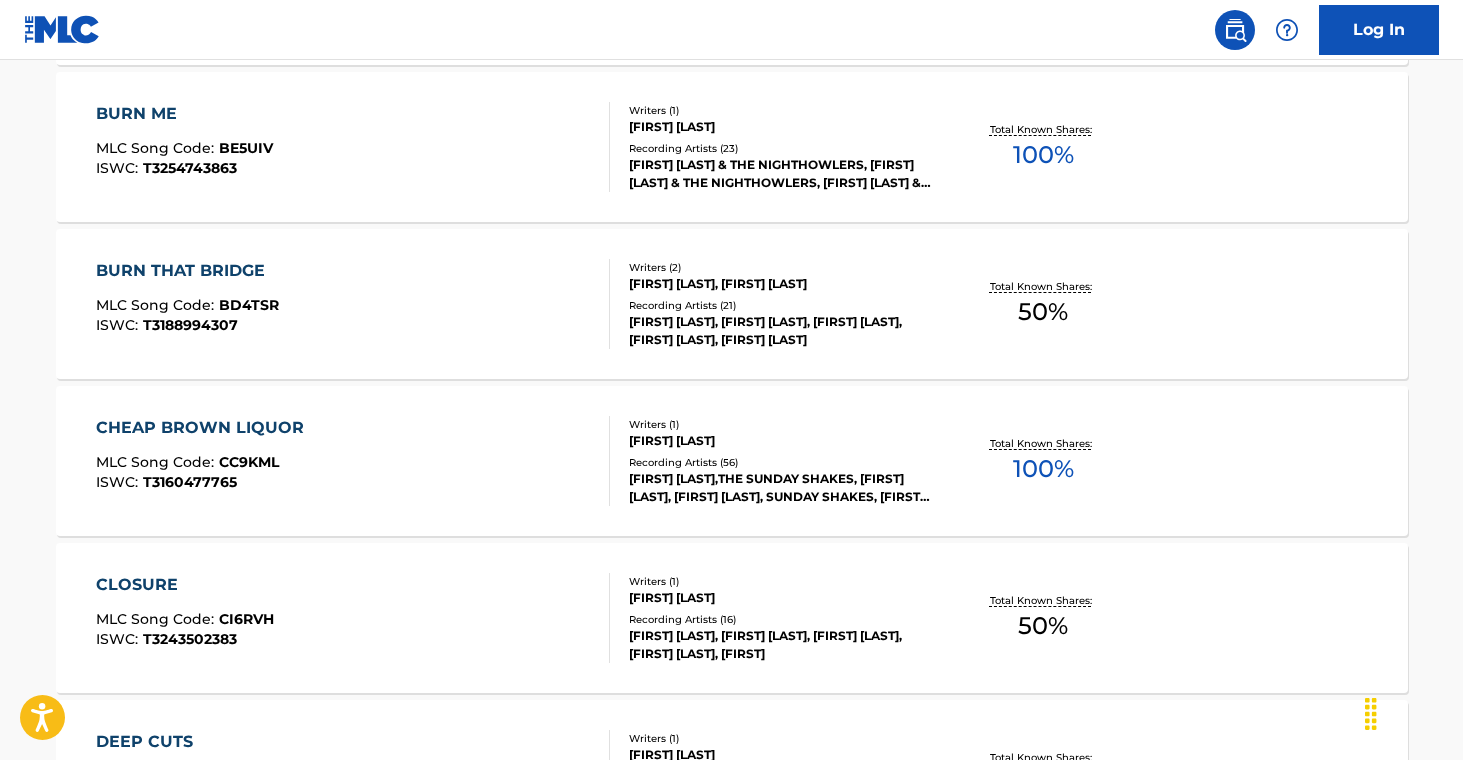 click on "Recording Artists ( 56 )" at bounding box center (780, 462) 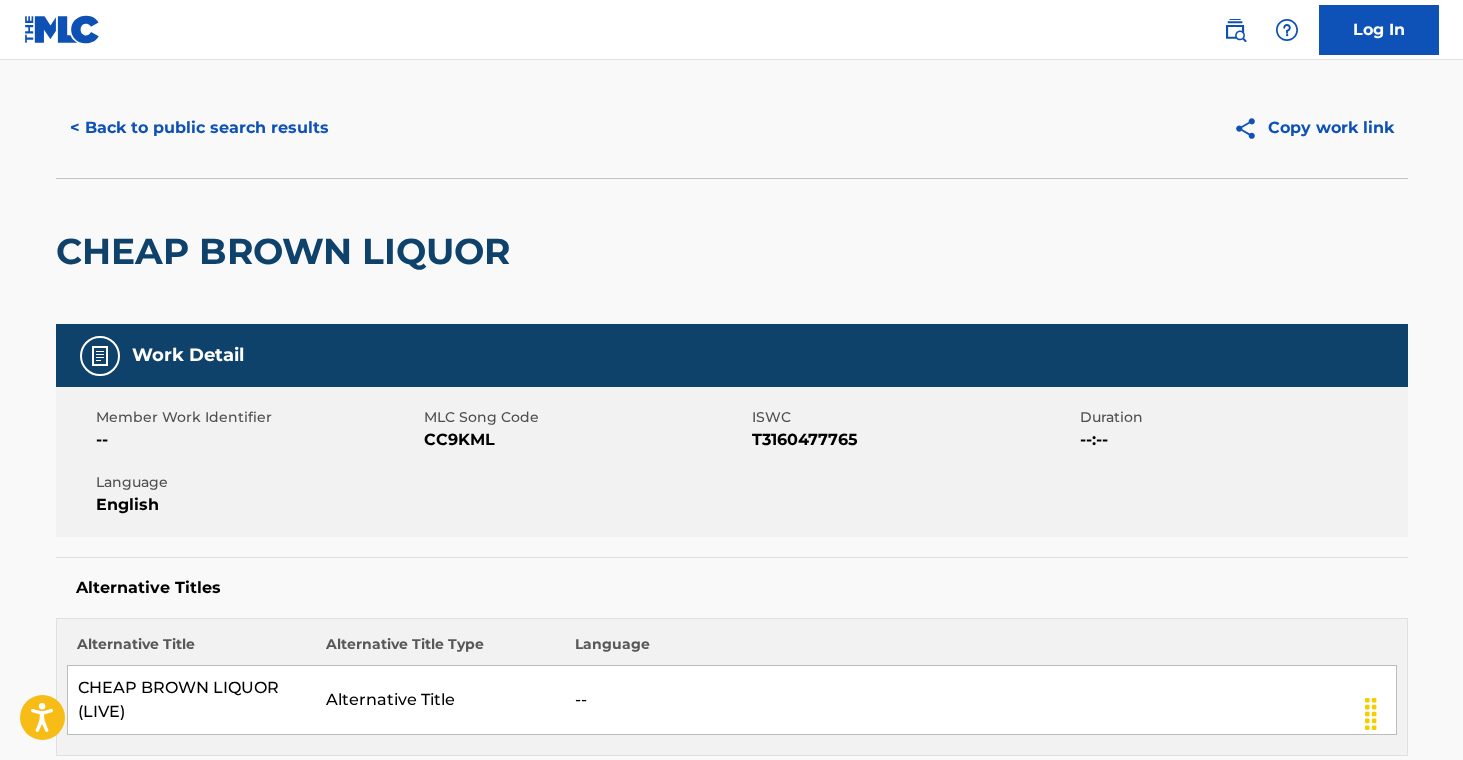scroll, scrollTop: 0, scrollLeft: 0, axis: both 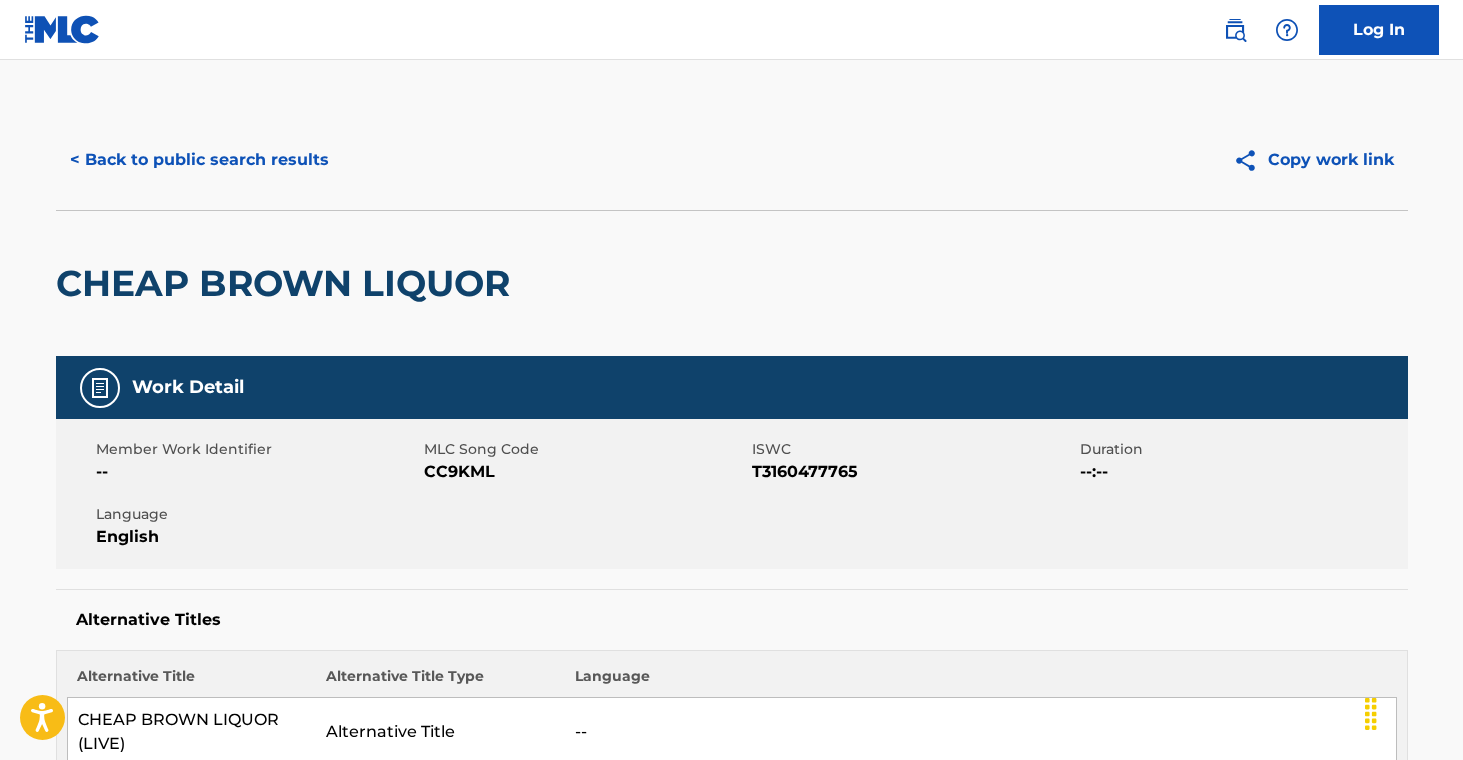 click on "< Back to public search results" at bounding box center [199, 160] 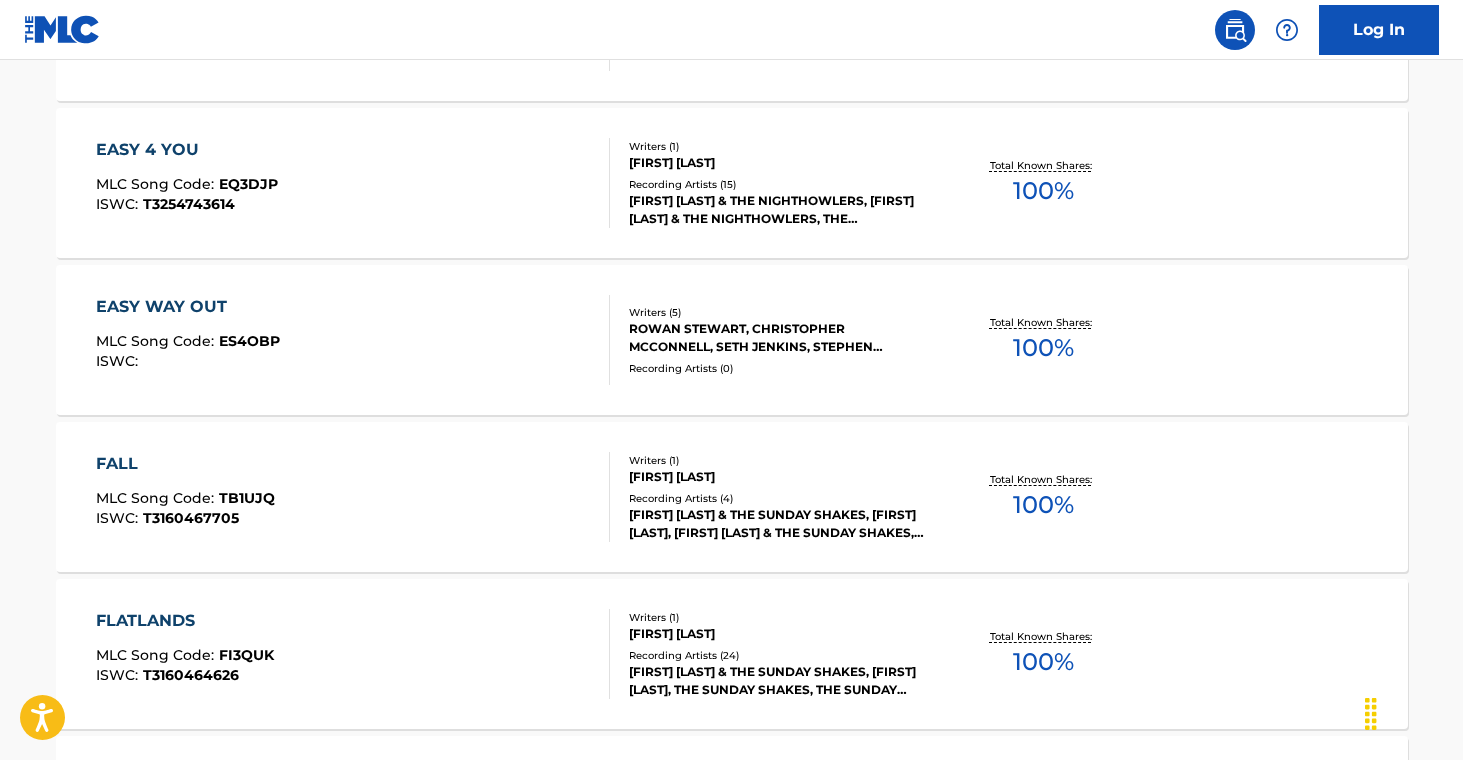 scroll, scrollTop: 4385, scrollLeft: 0, axis: vertical 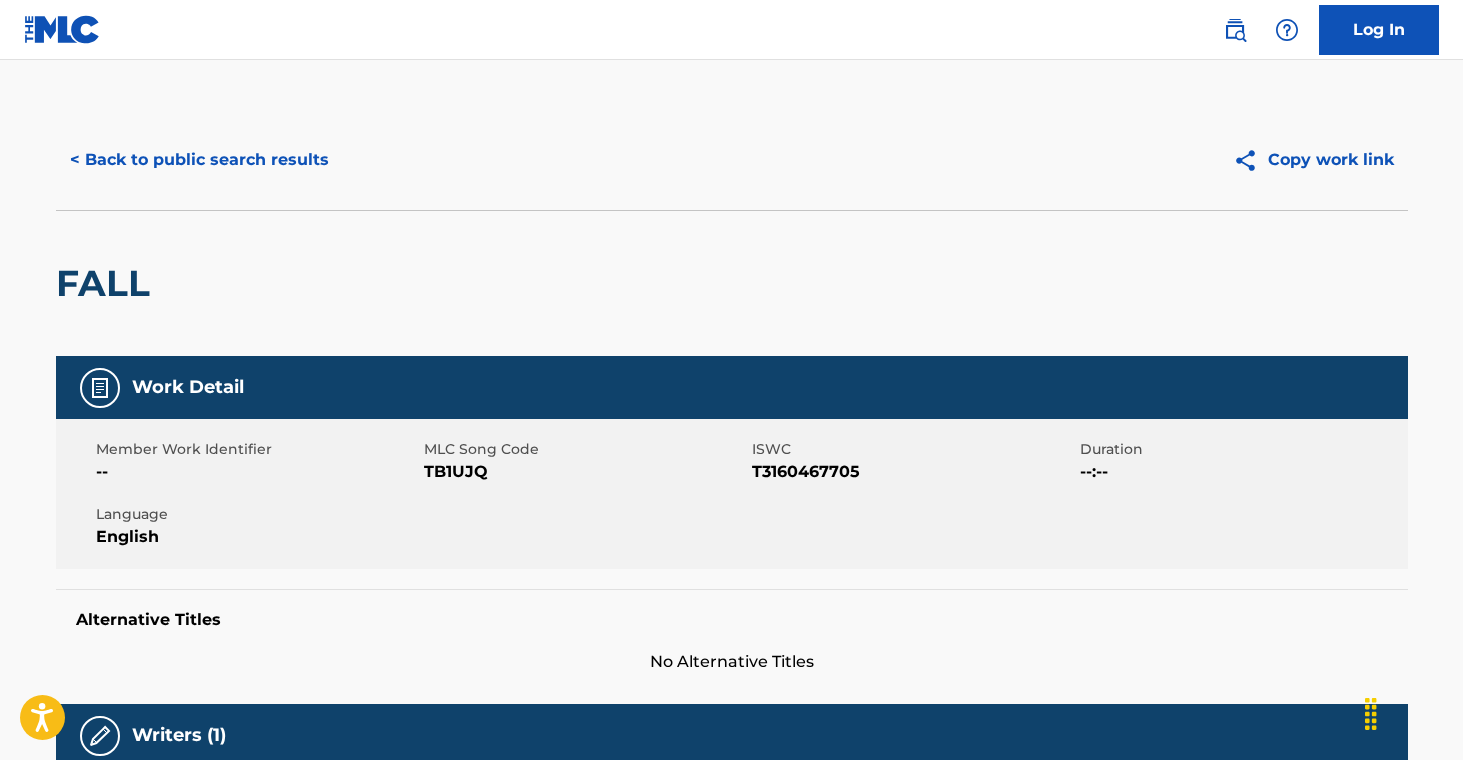 click on "< Back to public search results" at bounding box center [199, 160] 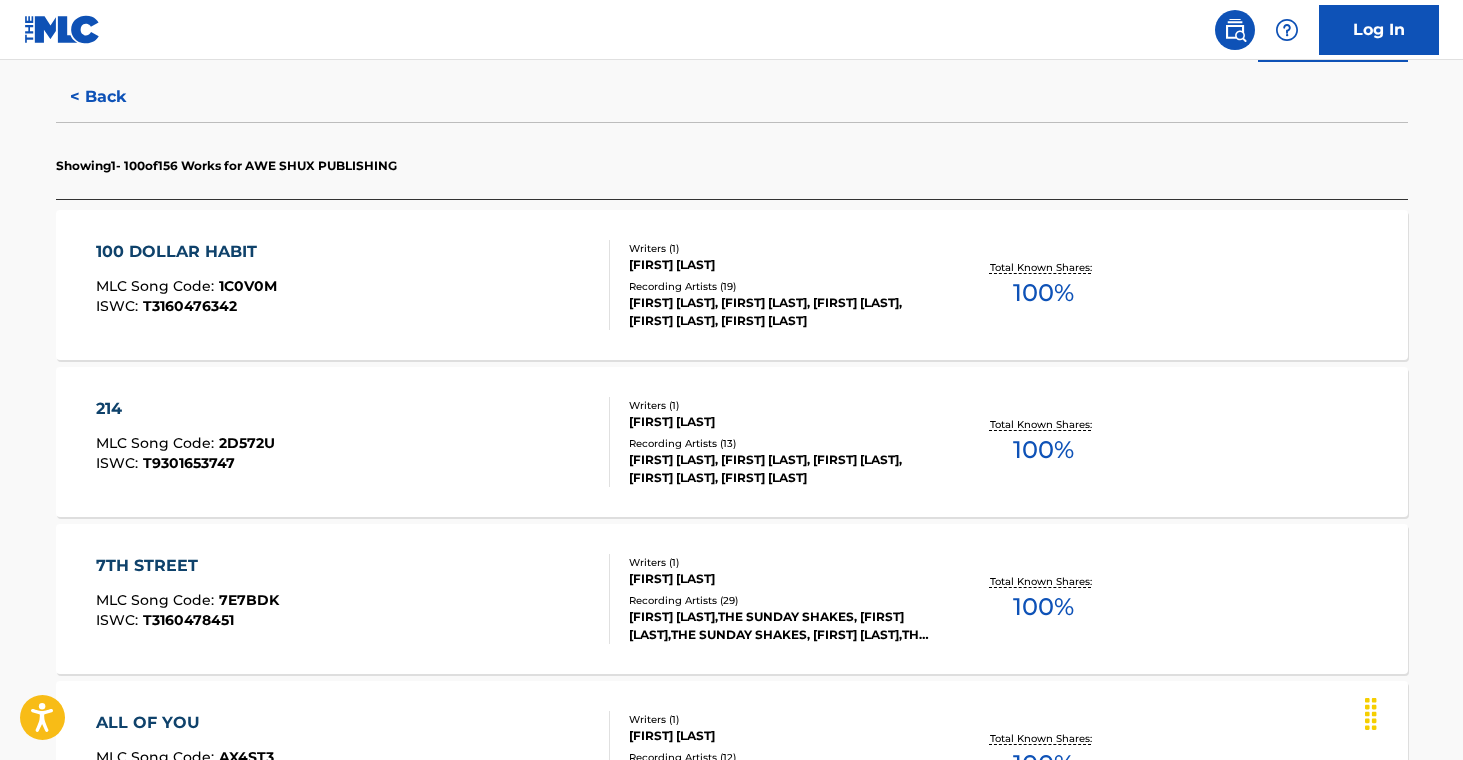 scroll, scrollTop: 468, scrollLeft: 0, axis: vertical 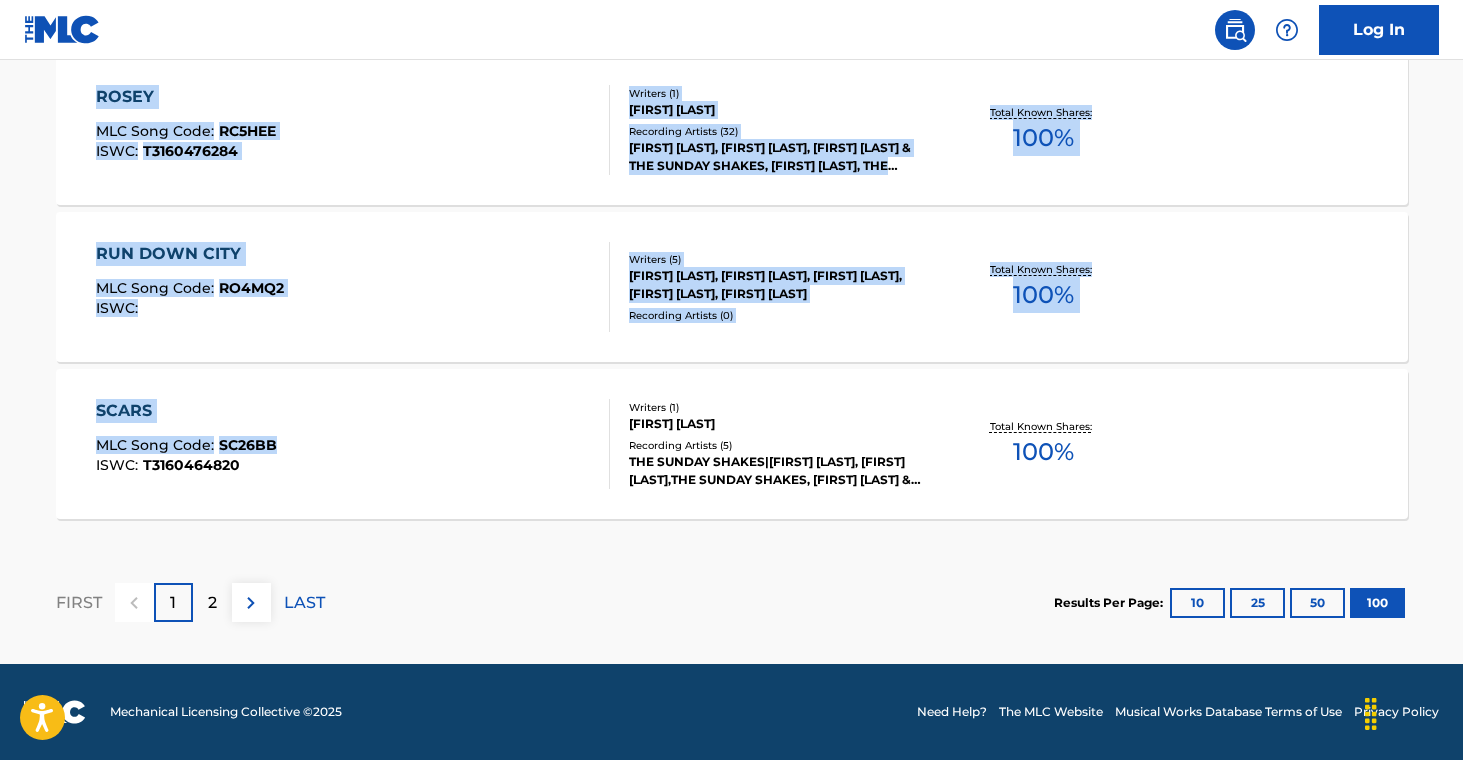drag, startPoint x: 9, startPoint y: 285, endPoint x: 275, endPoint y: 444, distance: 309.89838 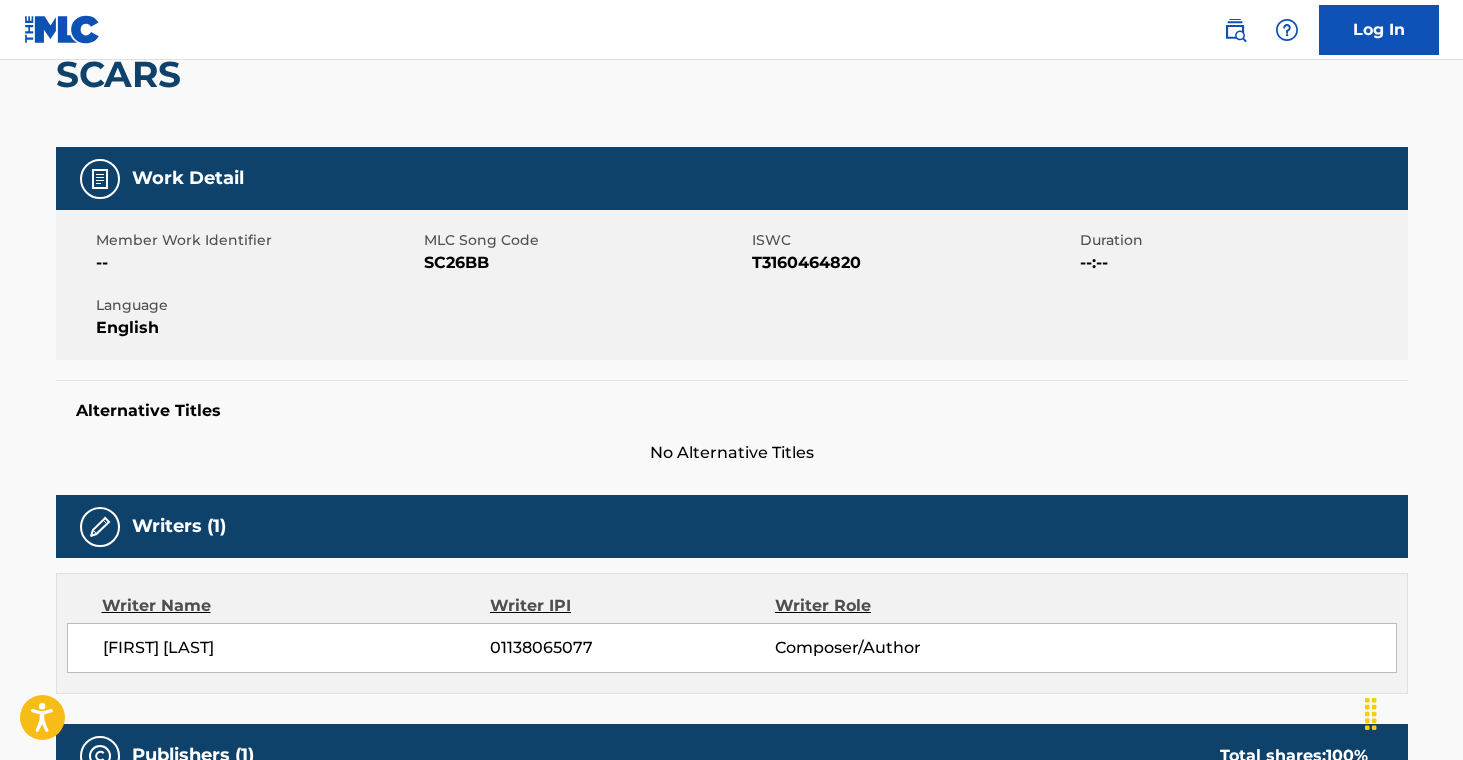 scroll, scrollTop: 0, scrollLeft: 0, axis: both 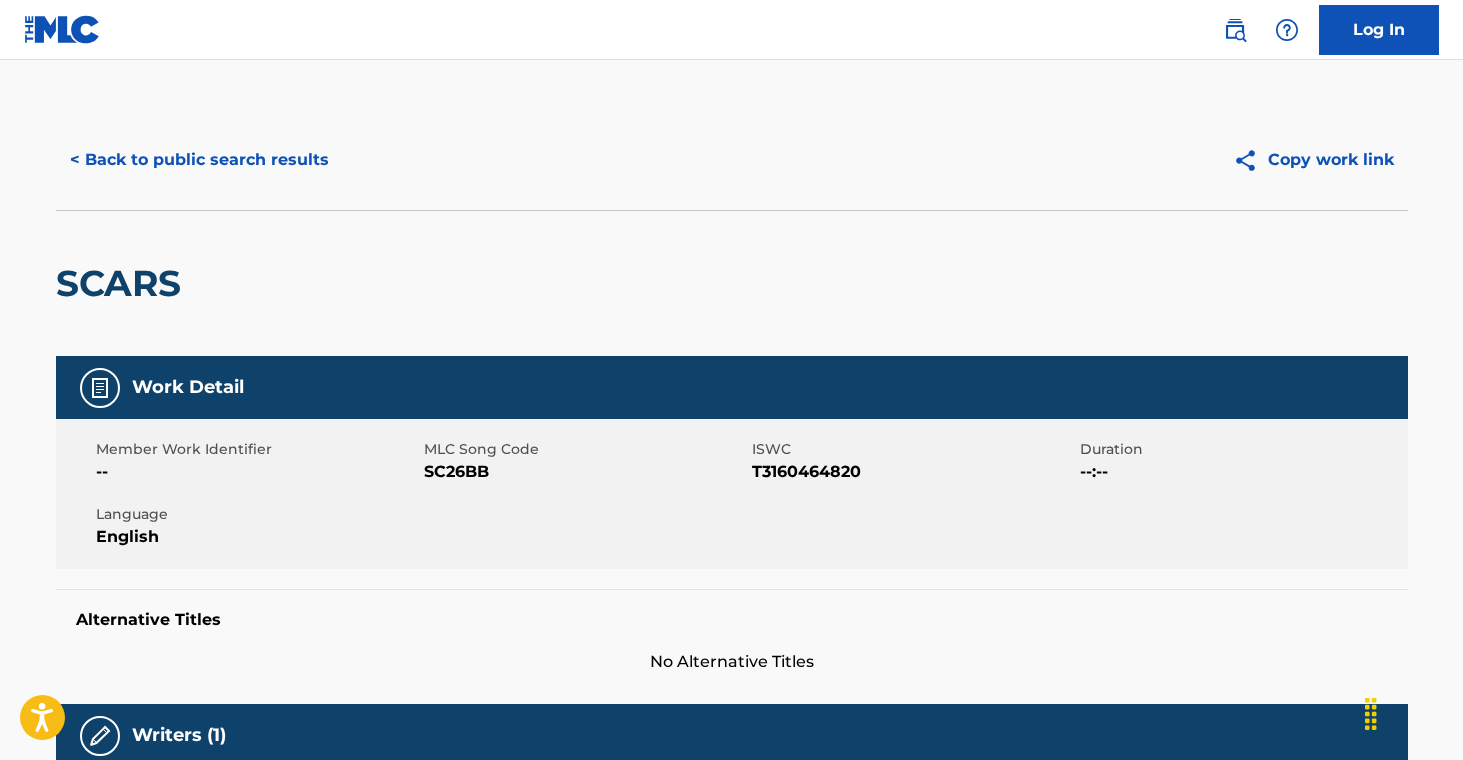 click on "< Back to public search results Copy work link" at bounding box center (732, 160) 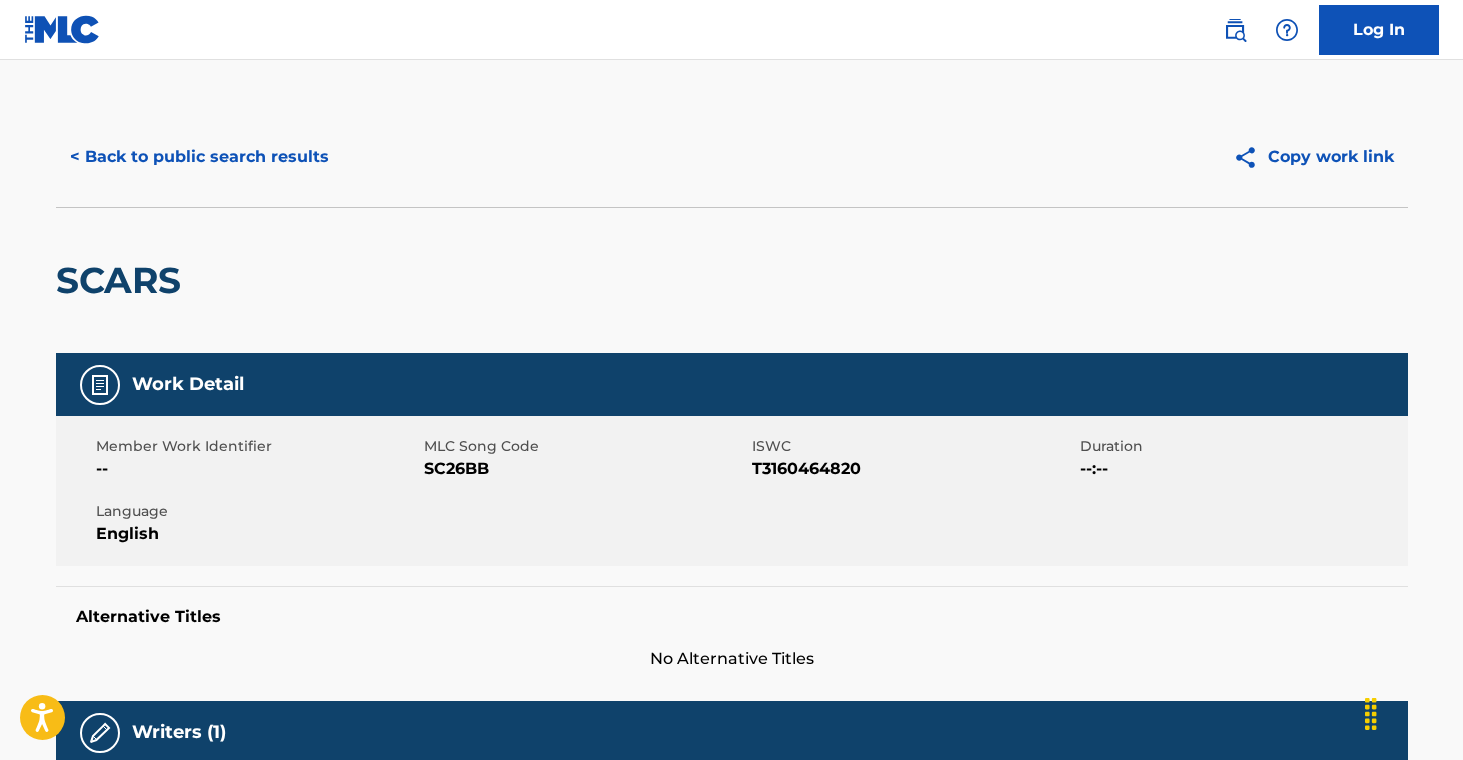 scroll, scrollTop: 4, scrollLeft: 0, axis: vertical 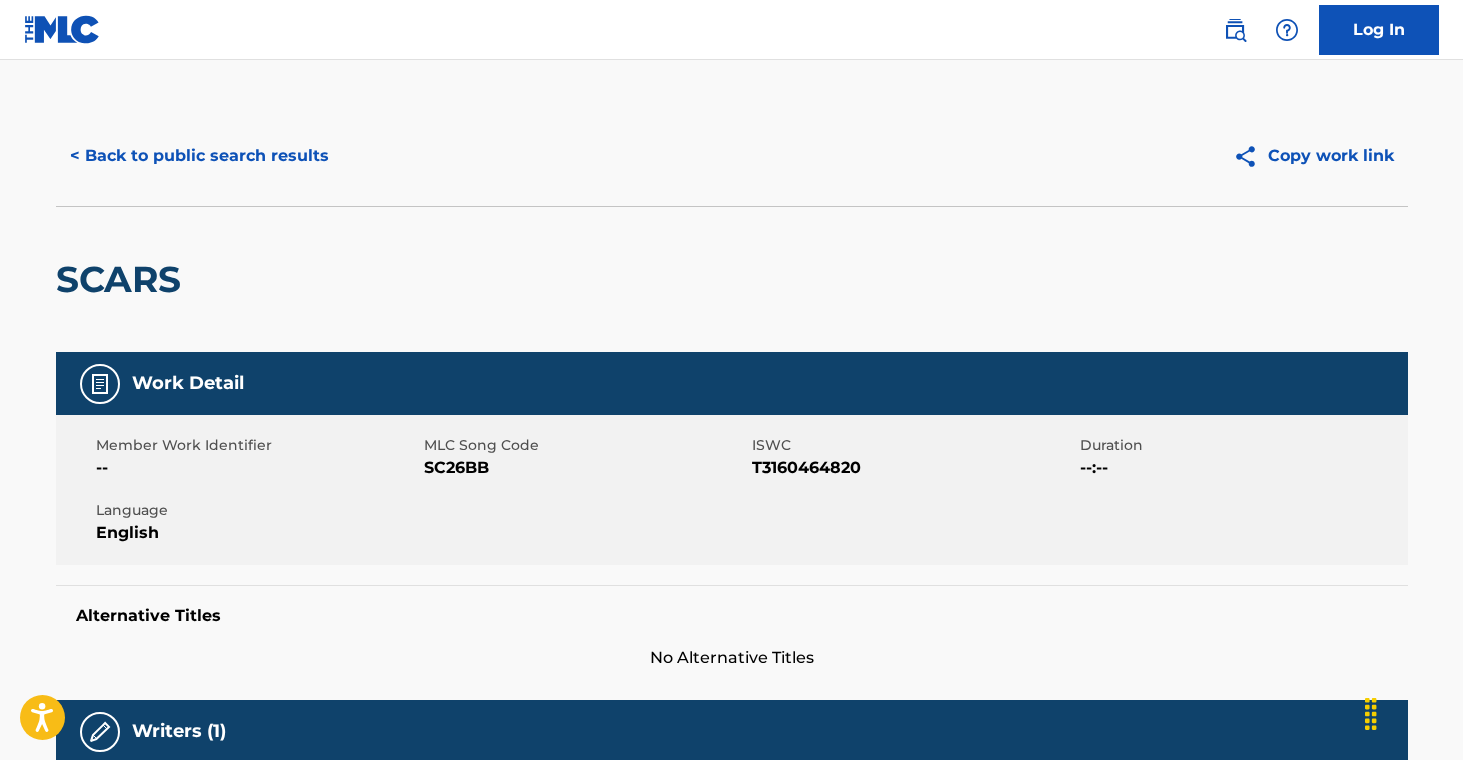 click on "< Back to public search results" at bounding box center [199, 156] 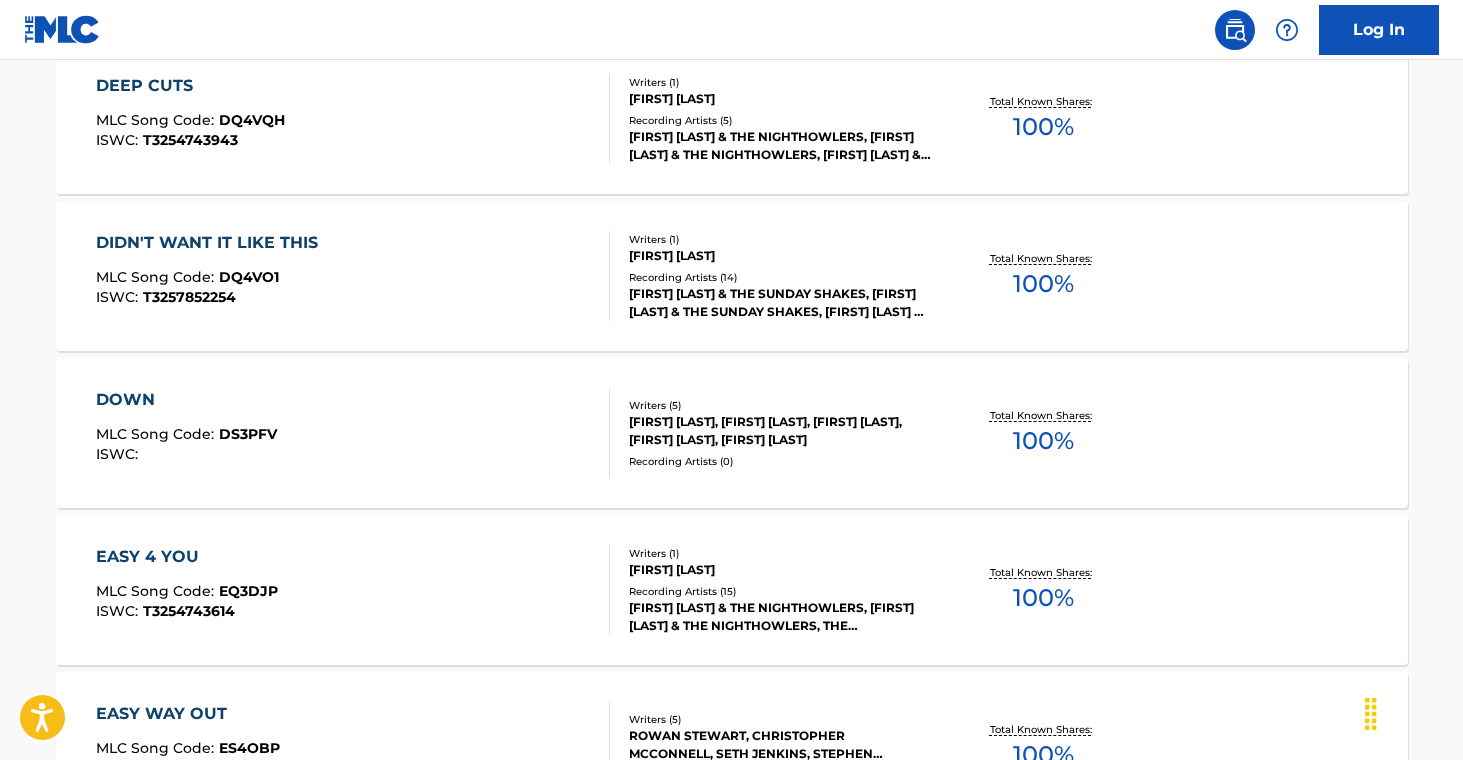 scroll, scrollTop: 4046, scrollLeft: 0, axis: vertical 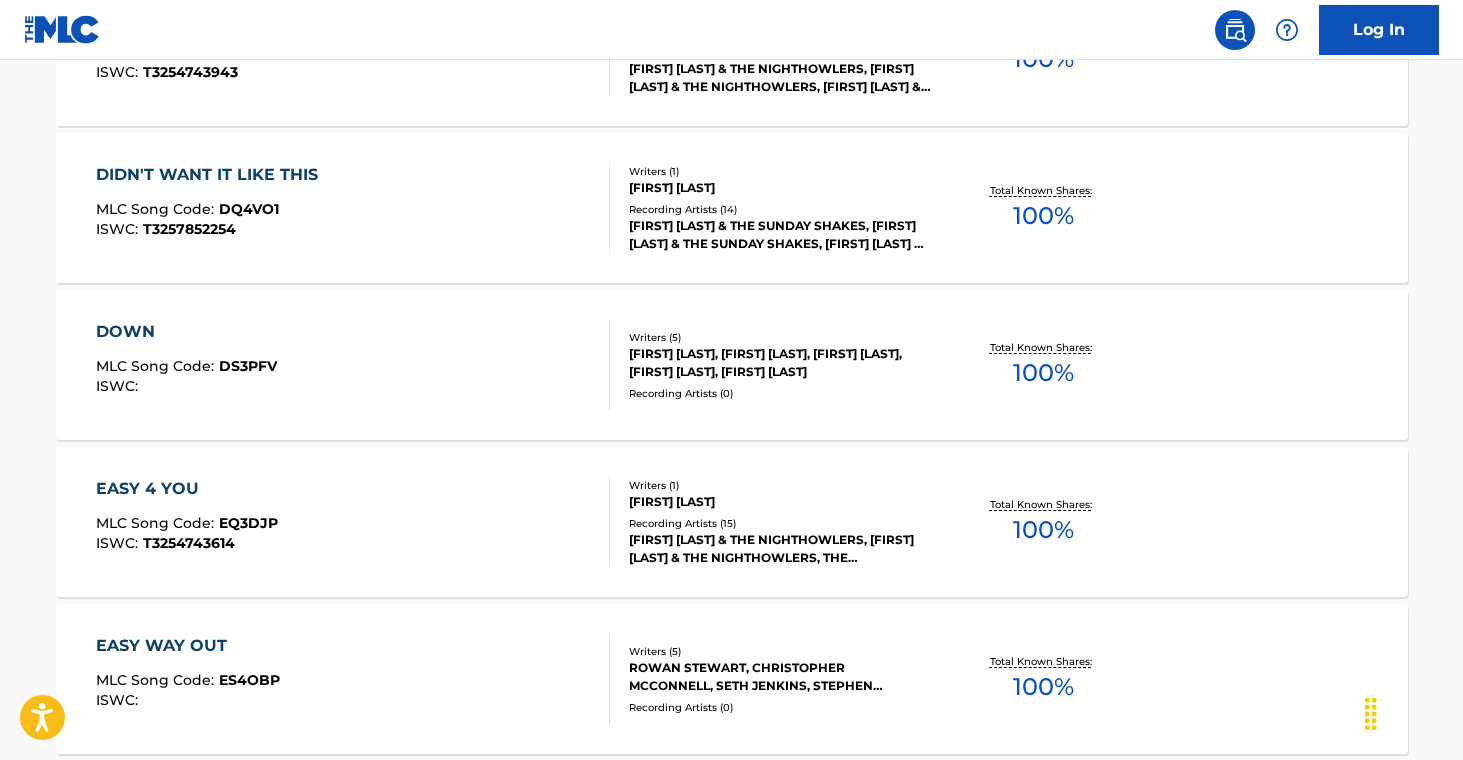 click on "Recording Artists ( 15 )" at bounding box center [780, 523] 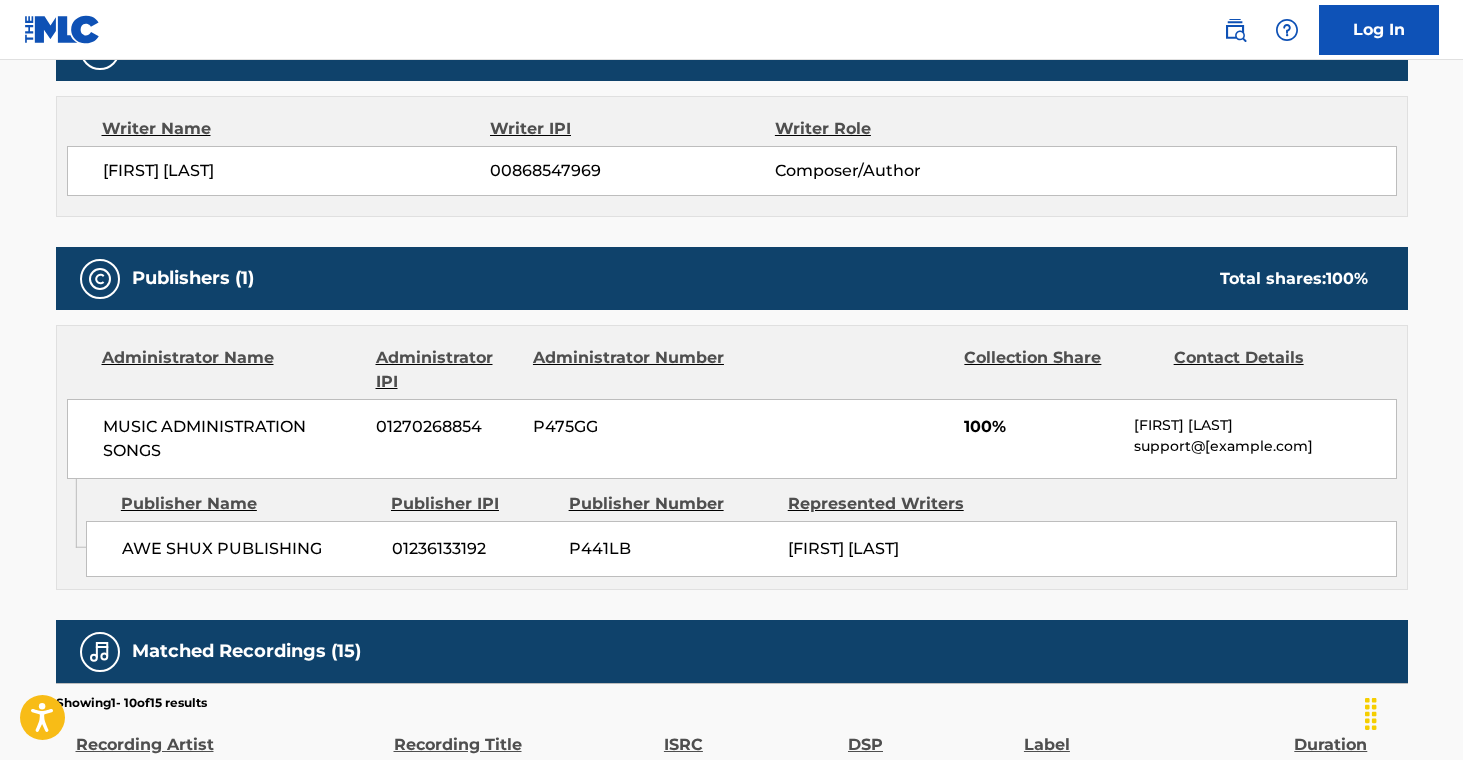 scroll, scrollTop: 0, scrollLeft: 0, axis: both 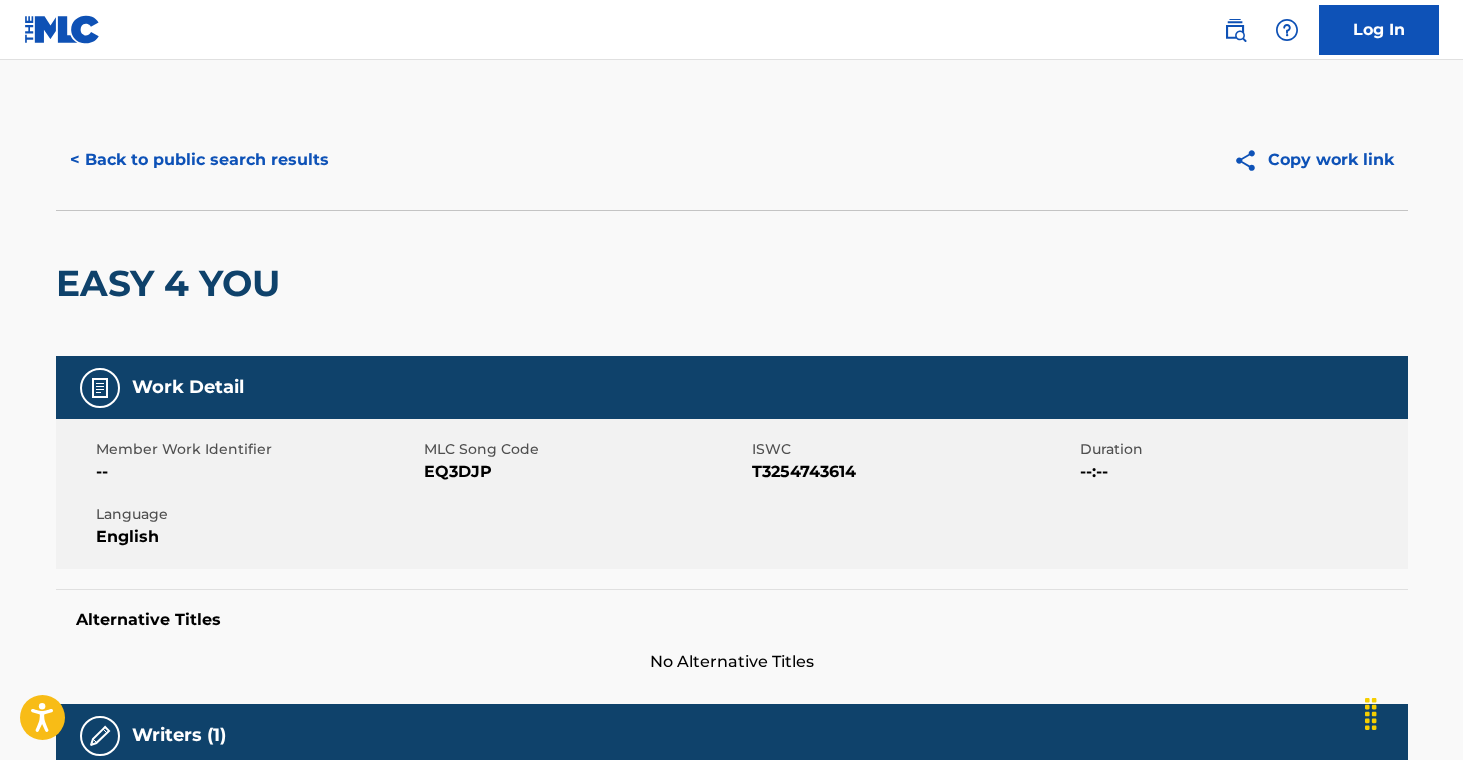 click on "< Back to public search results" at bounding box center (199, 160) 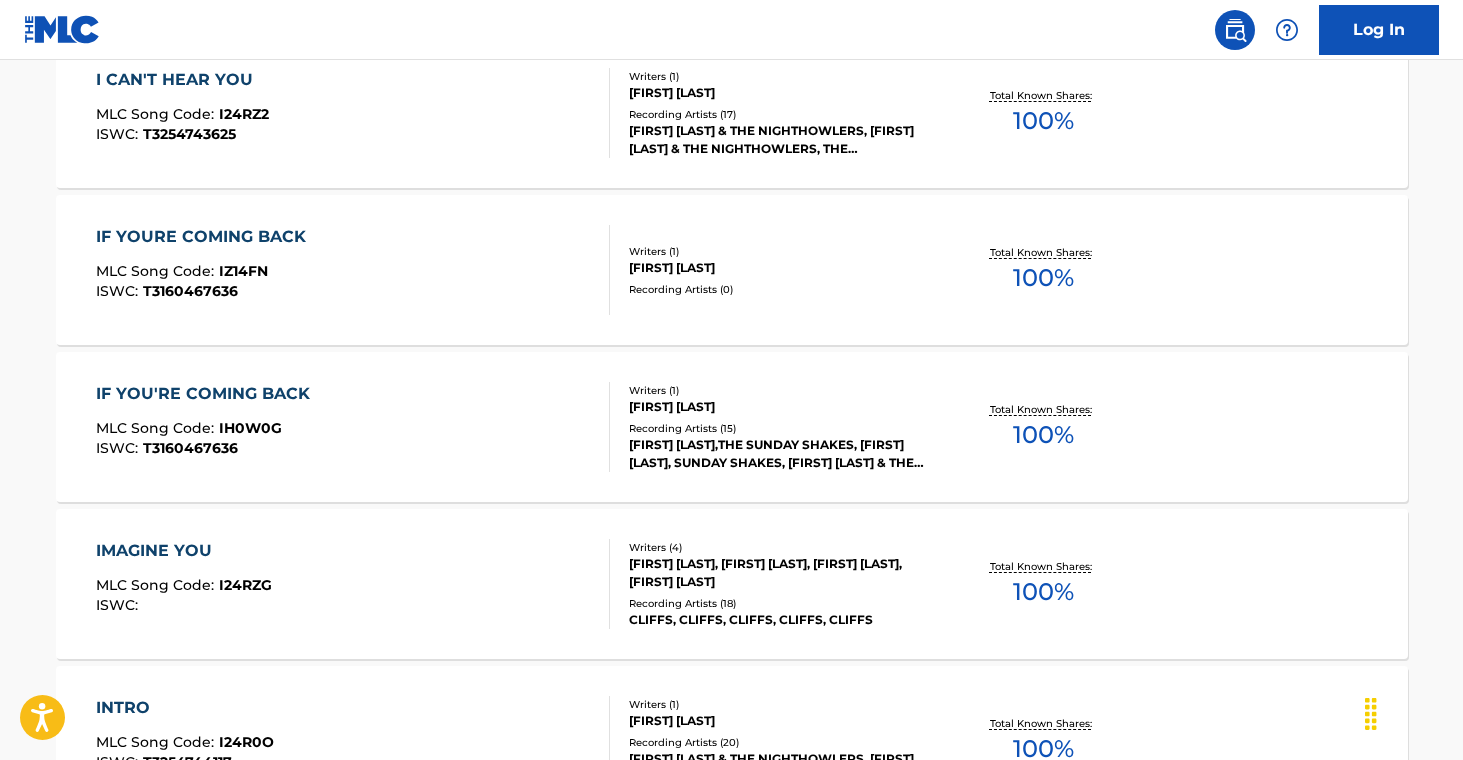 scroll, scrollTop: 8875, scrollLeft: 0, axis: vertical 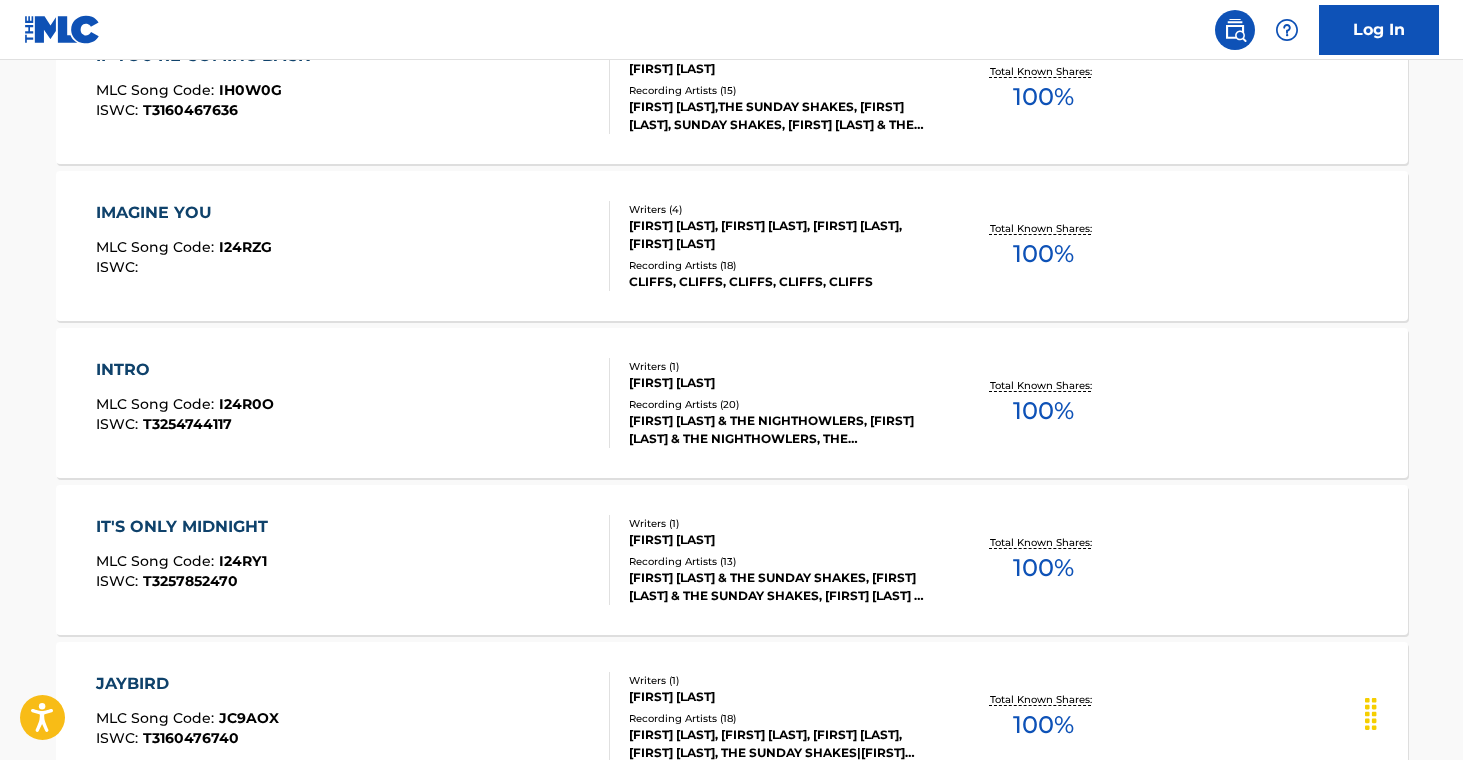 click on "[FIRST] [LAST]" at bounding box center (780, 540) 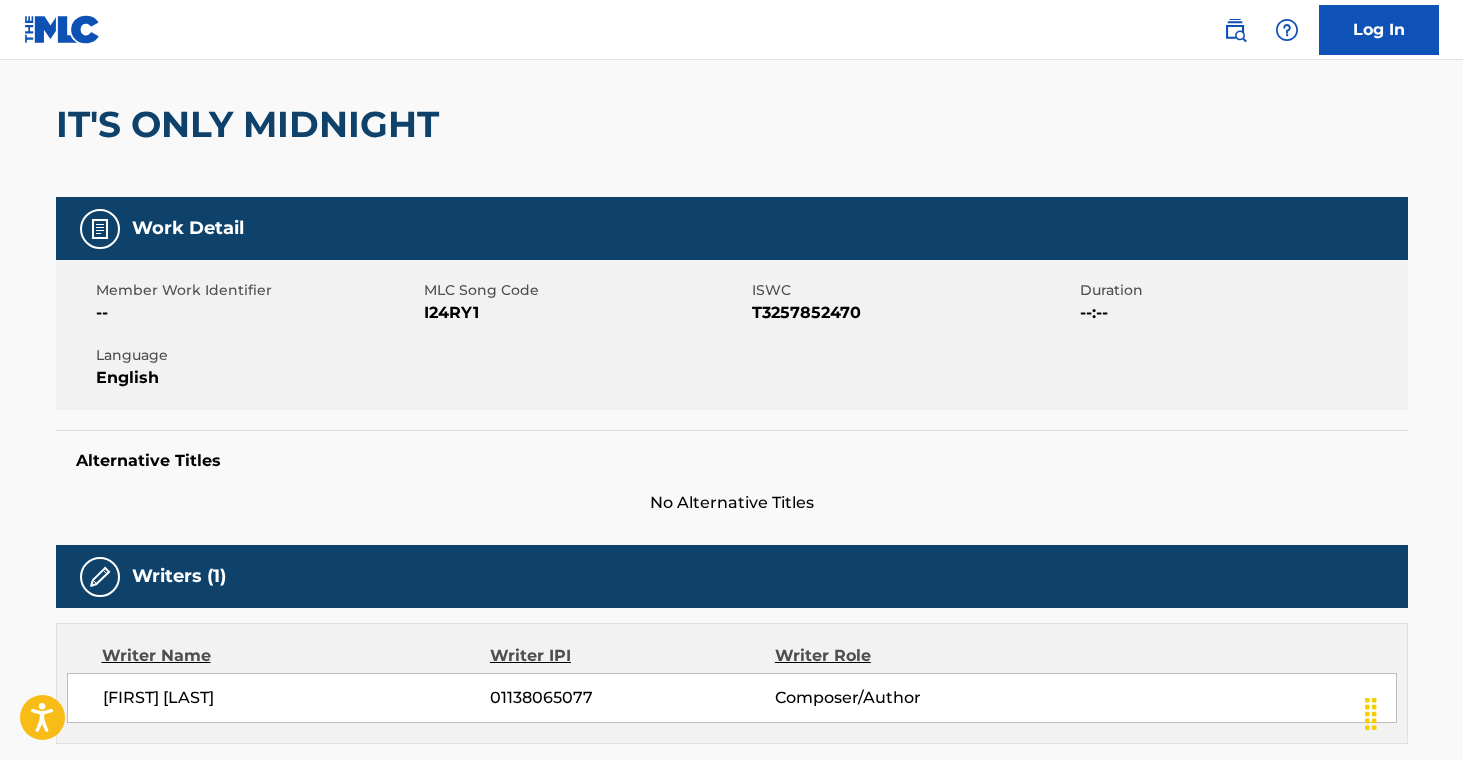 scroll, scrollTop: 0, scrollLeft: 0, axis: both 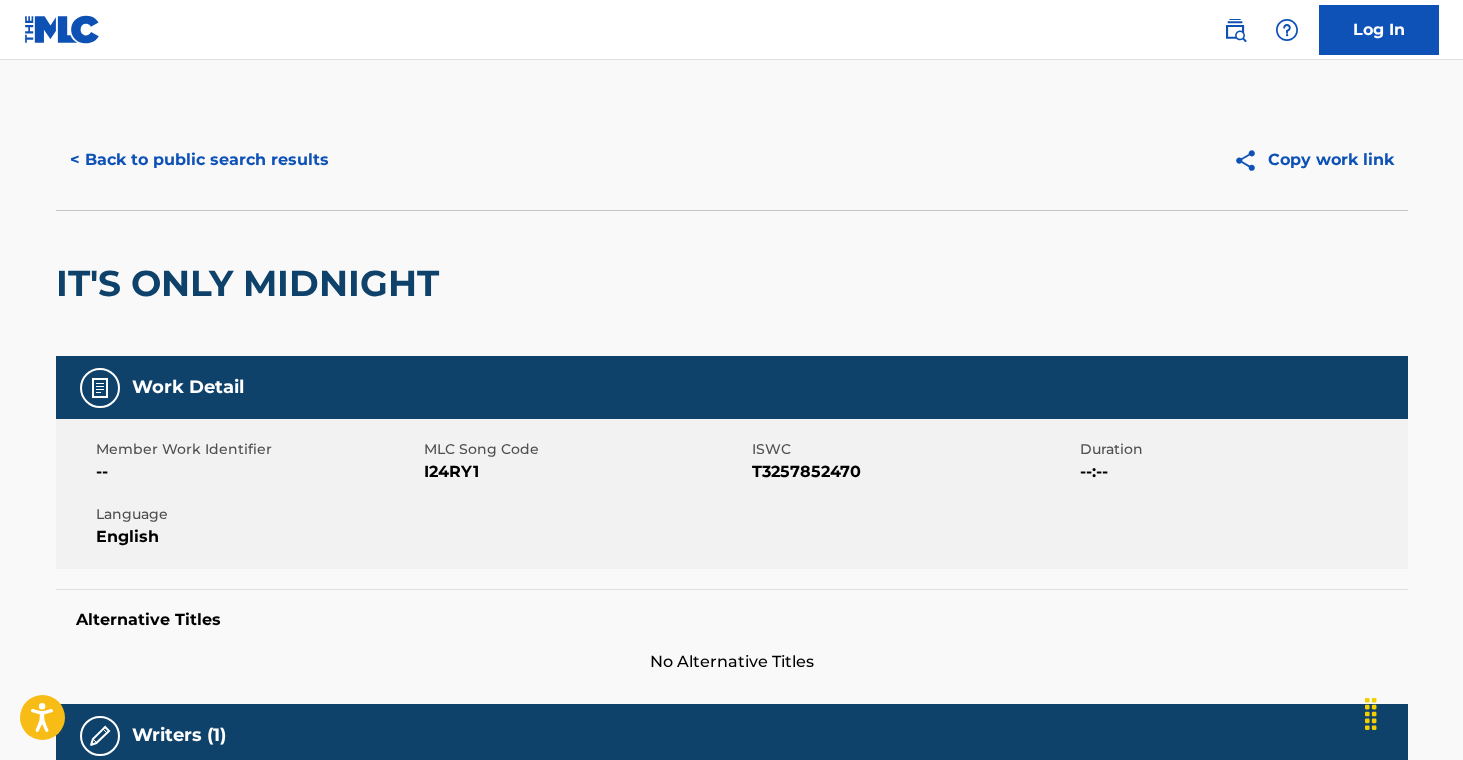 click on "< Back to public search results" at bounding box center (199, 160) 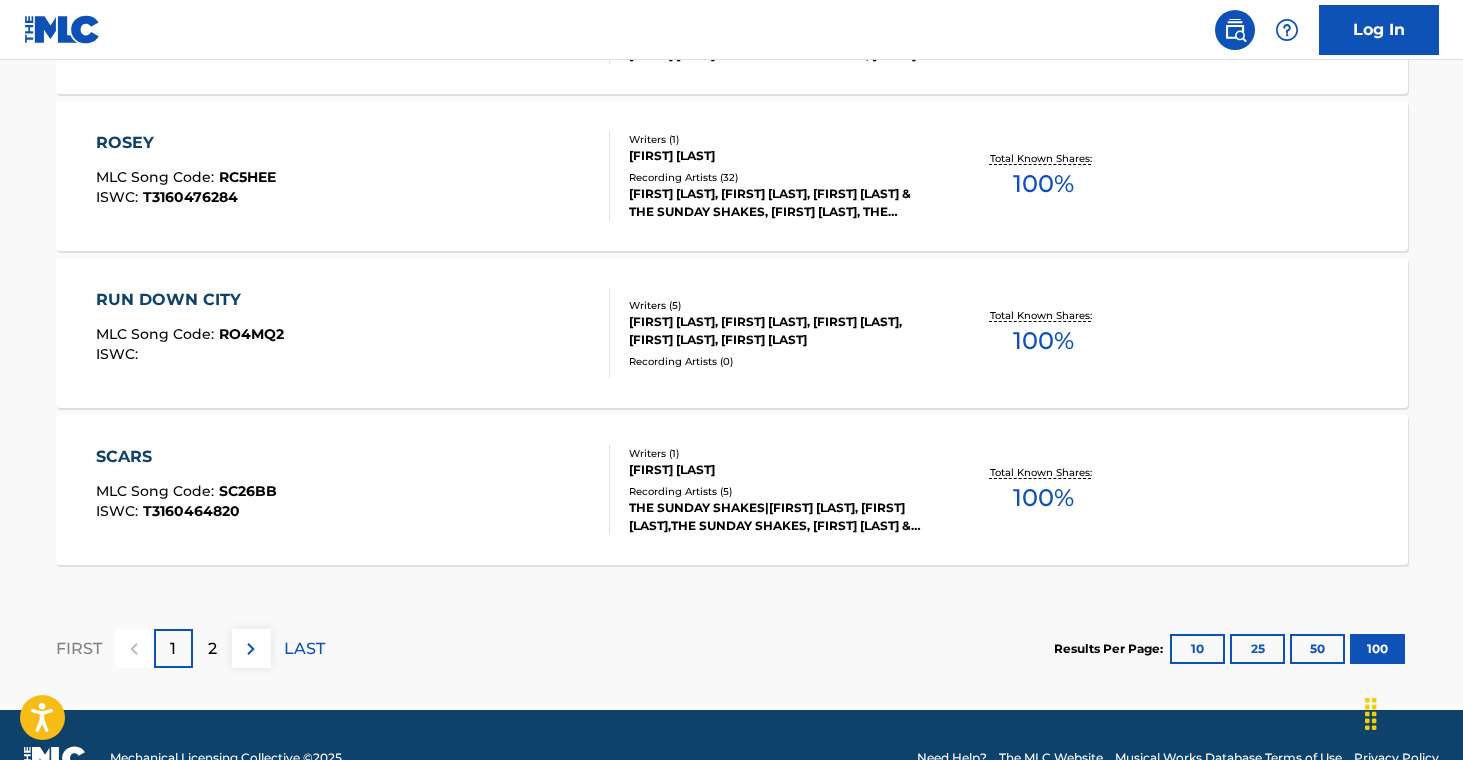 scroll, scrollTop: 15899, scrollLeft: 0, axis: vertical 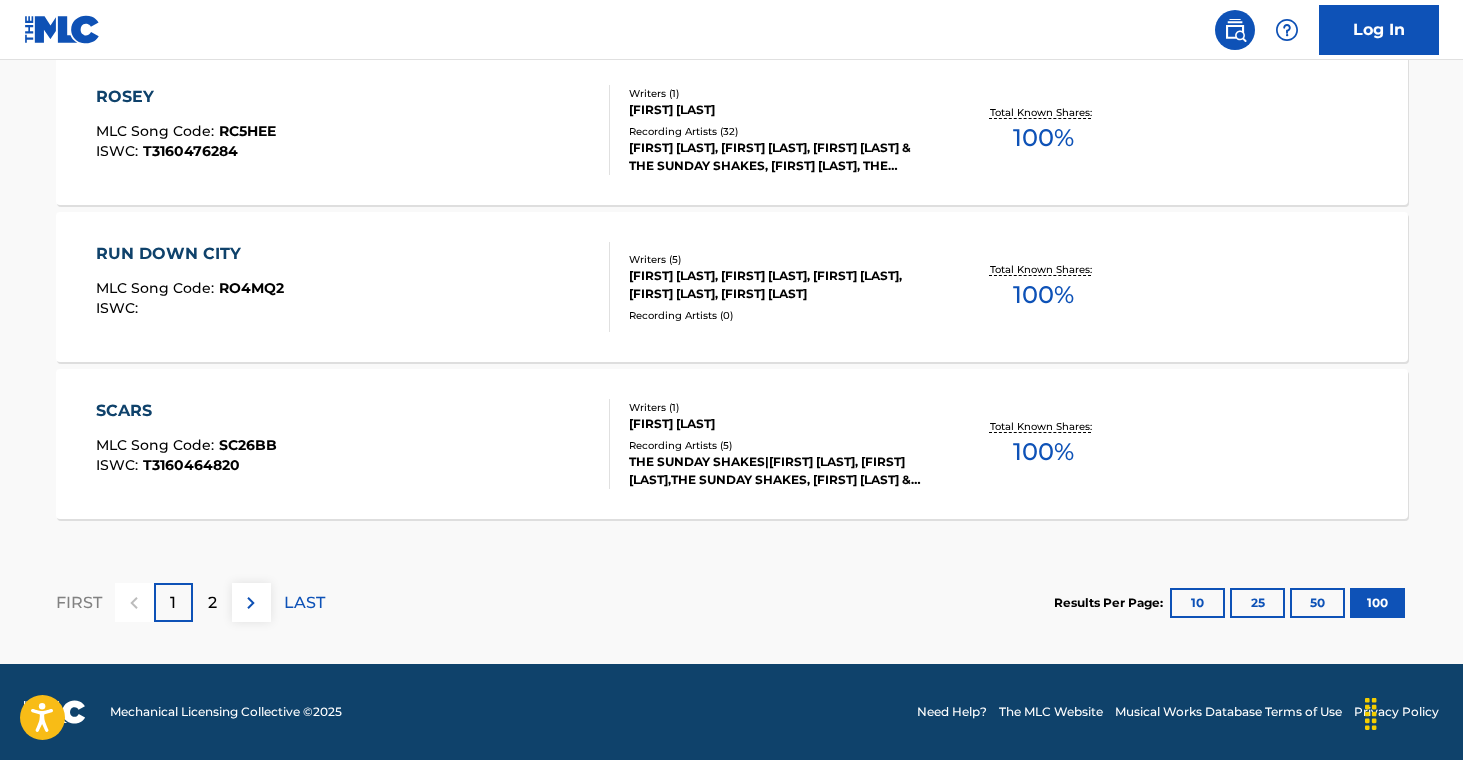 click on "2" at bounding box center [212, 602] 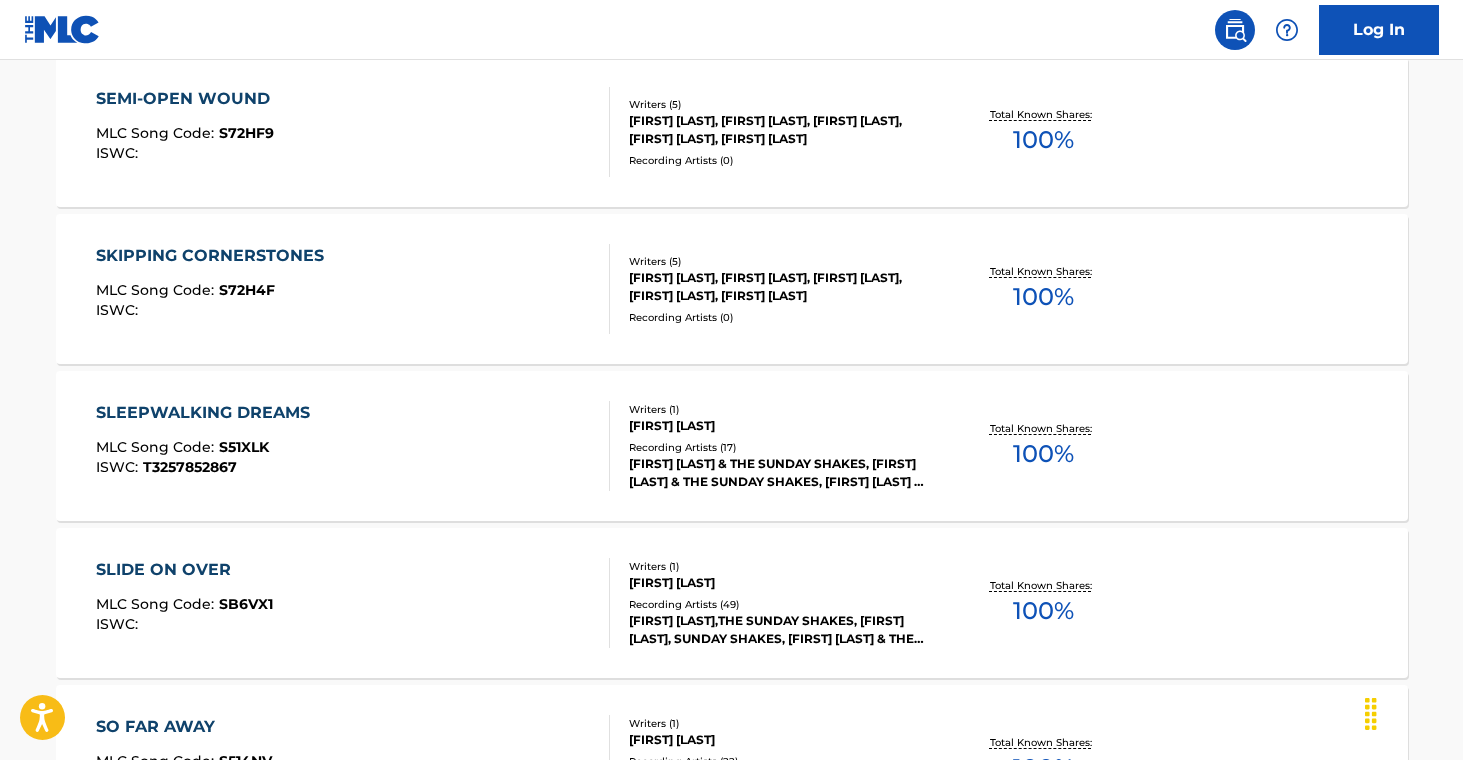 scroll, scrollTop: 0, scrollLeft: 0, axis: both 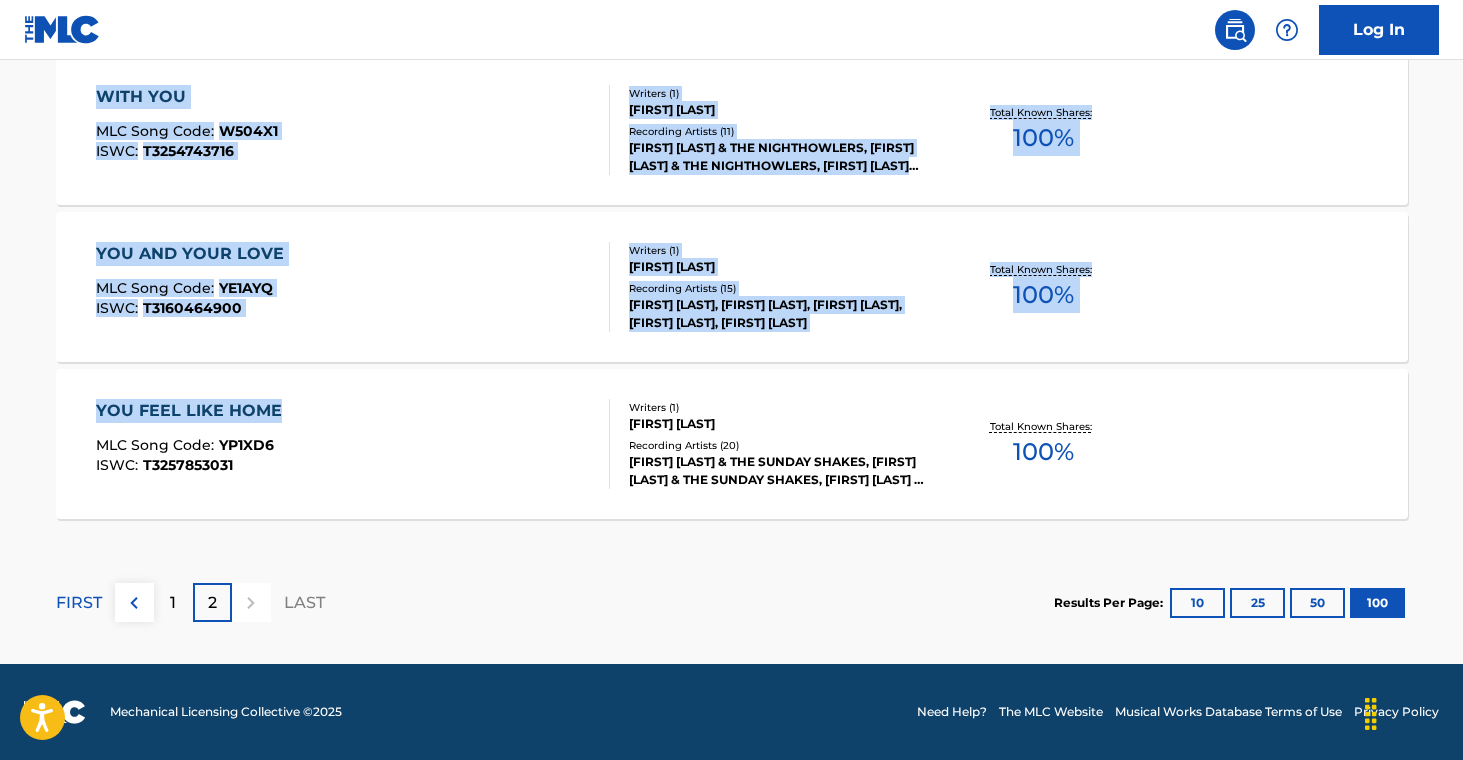 drag, startPoint x: 11, startPoint y: 591, endPoint x: 289, endPoint y: 423, distance: 324.81995 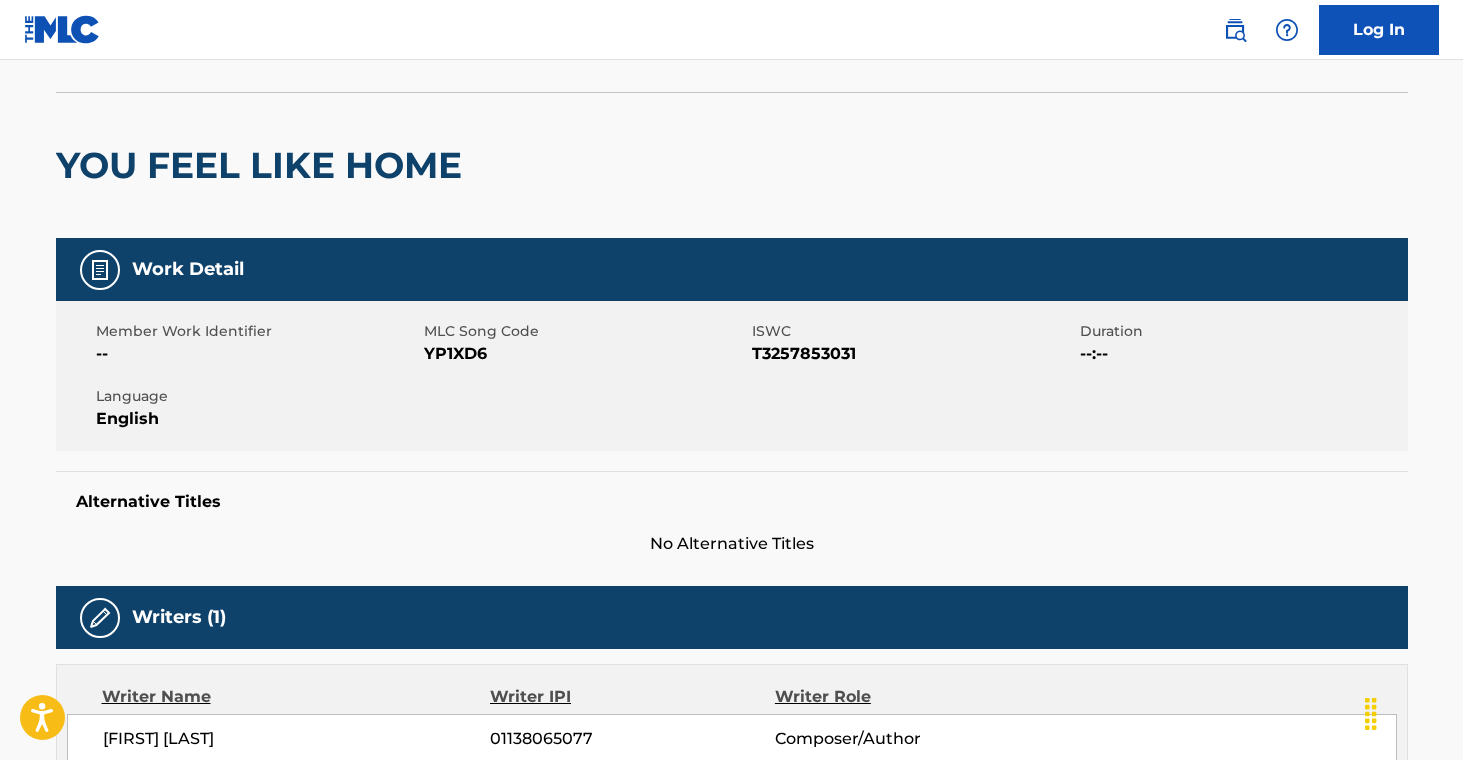 scroll, scrollTop: 0, scrollLeft: 0, axis: both 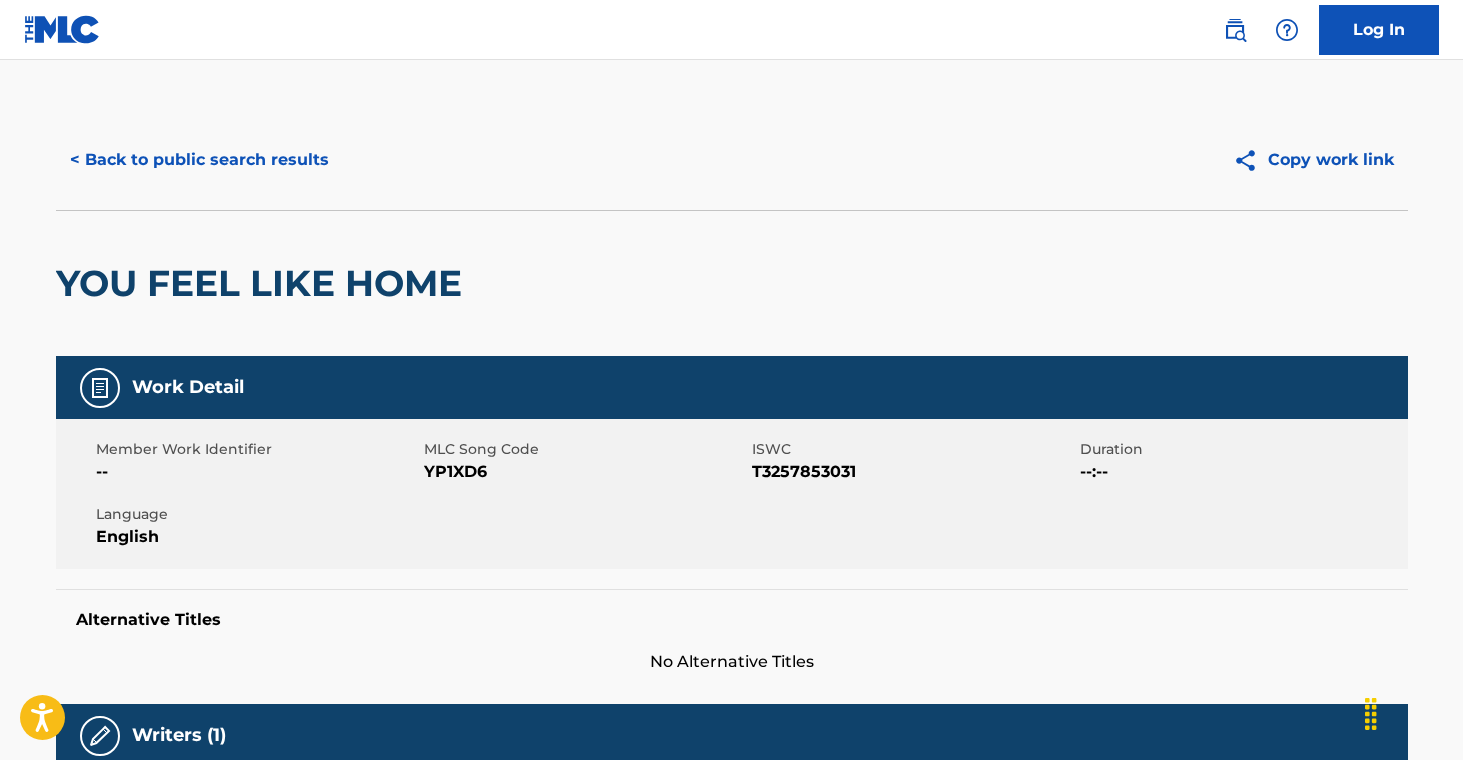 click on "< Back to public search results" at bounding box center (199, 160) 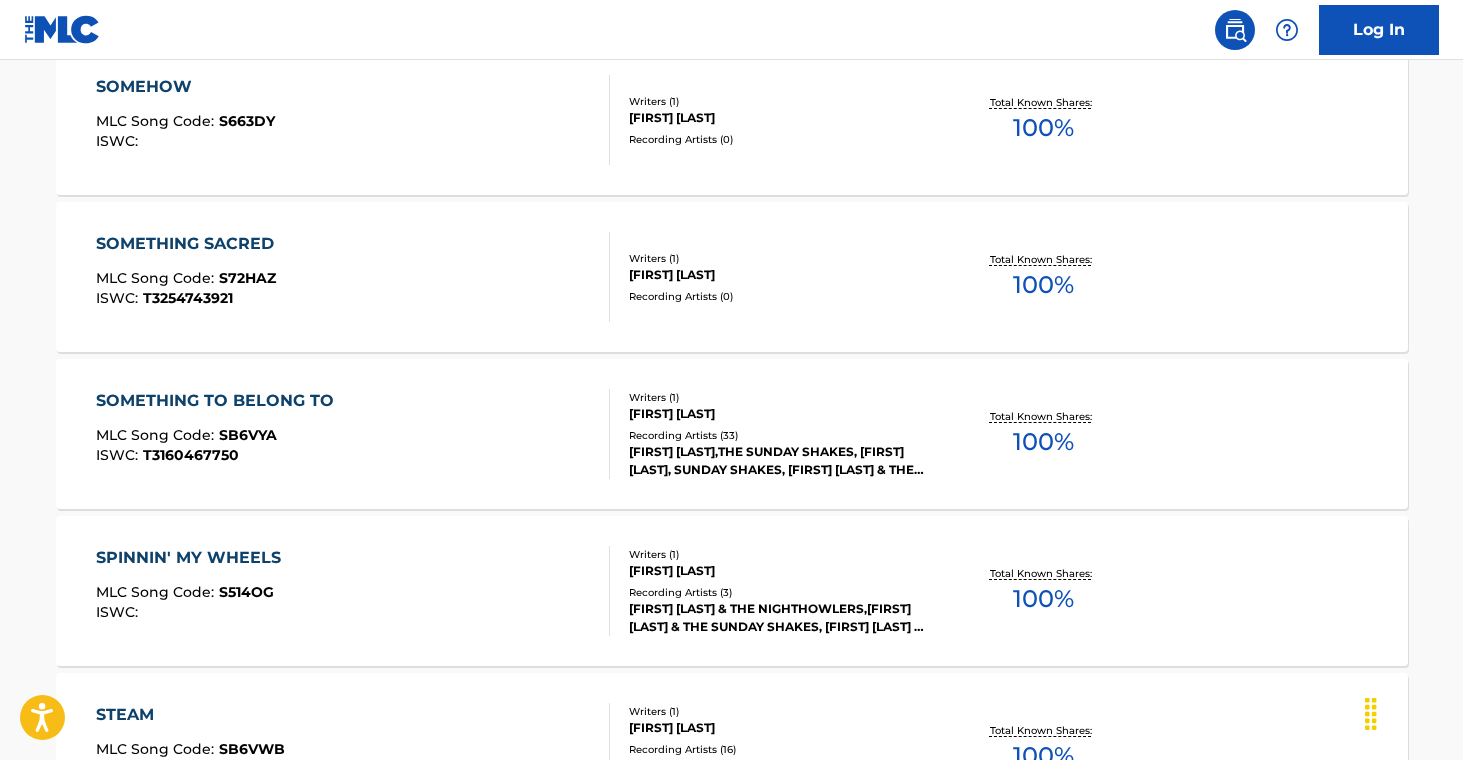 scroll, scrollTop: 1718, scrollLeft: 0, axis: vertical 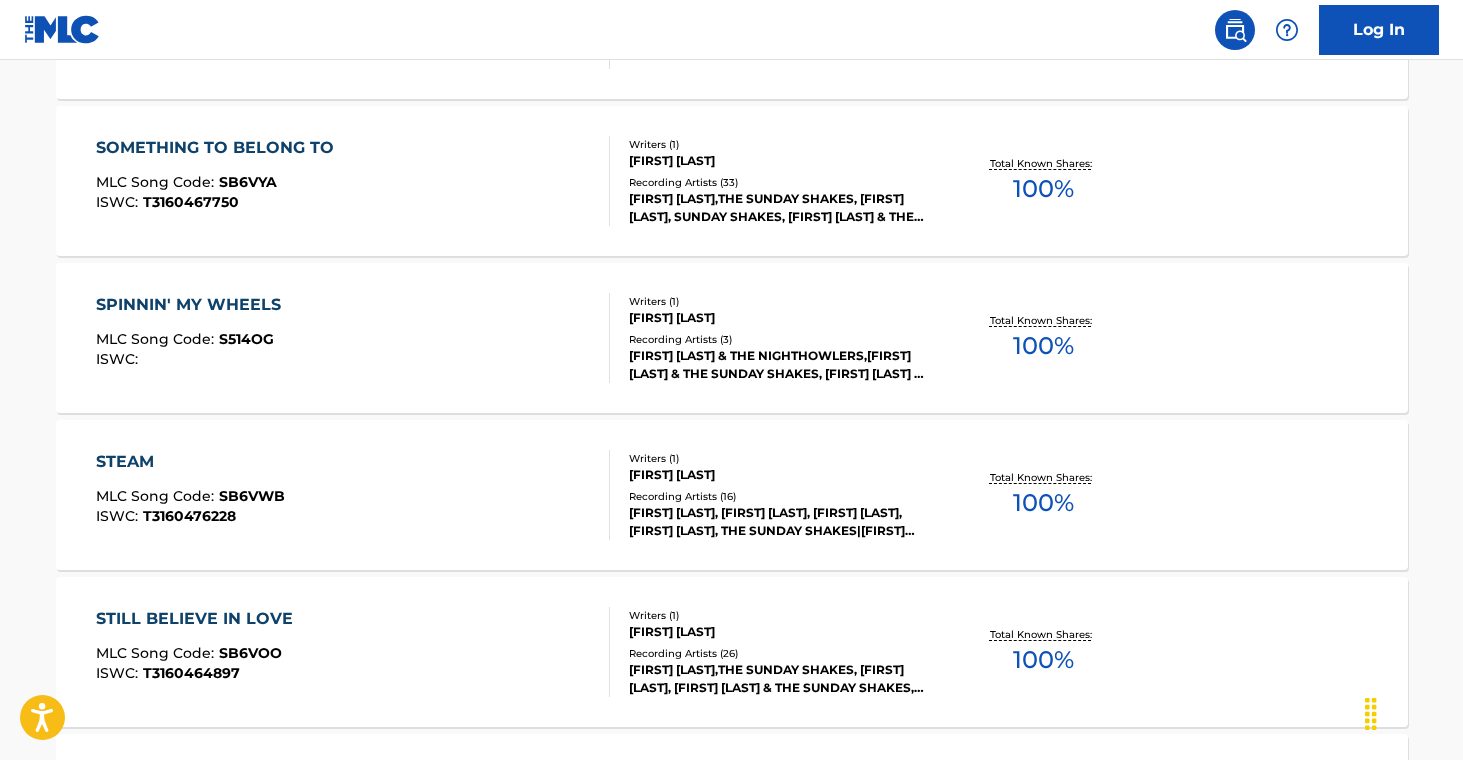 click on "Recording Artists ( 16 )" at bounding box center (780, 496) 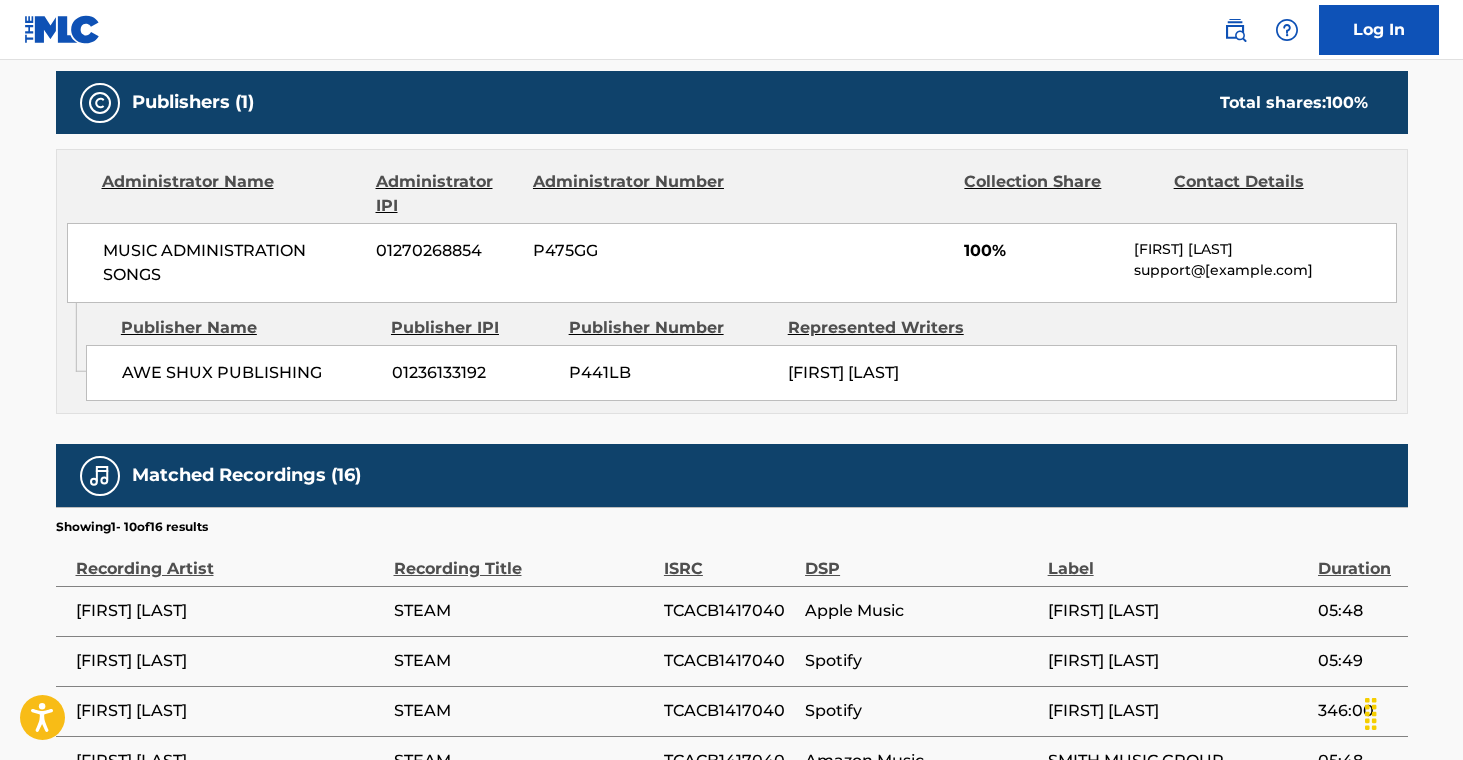 scroll, scrollTop: 0, scrollLeft: 0, axis: both 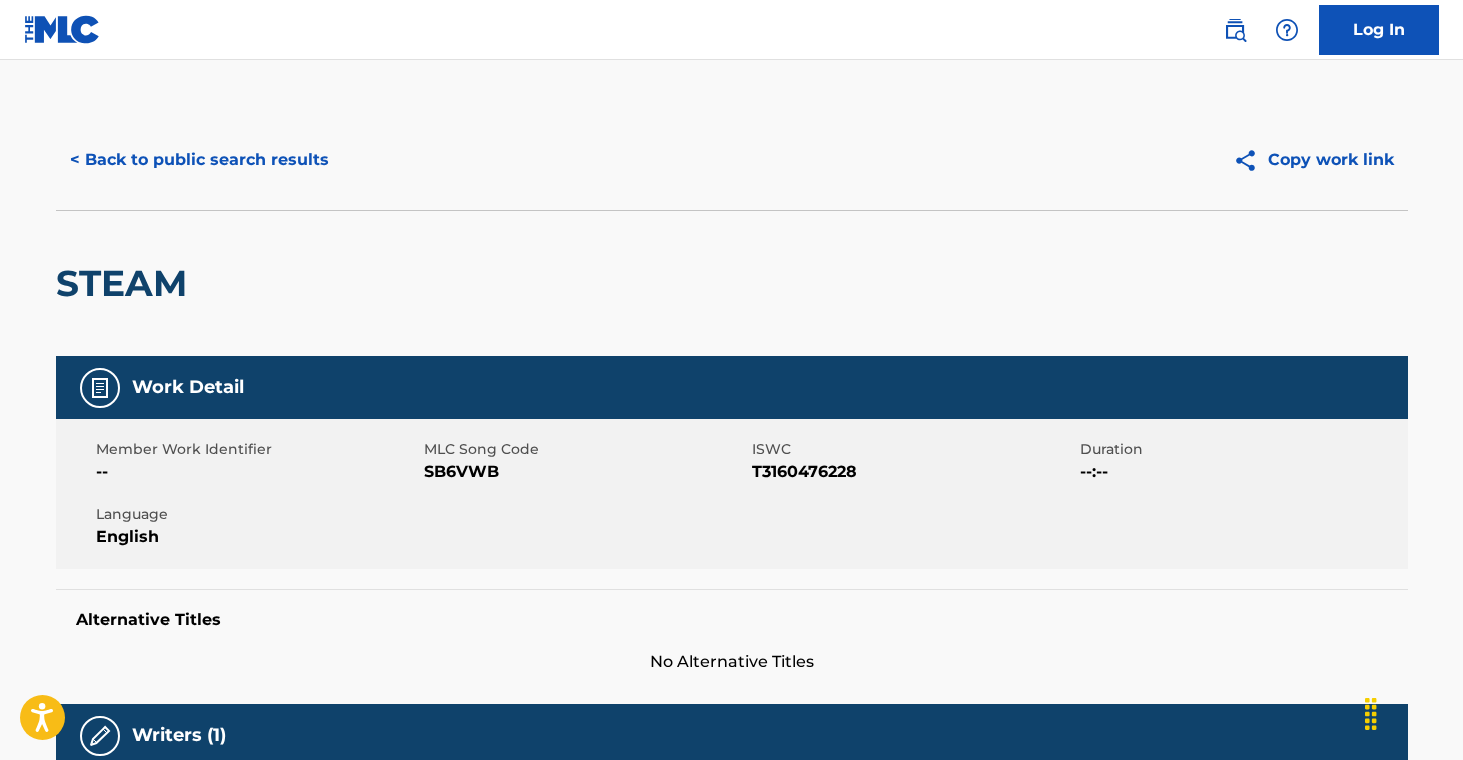 click on "< Back to public search results" at bounding box center (199, 160) 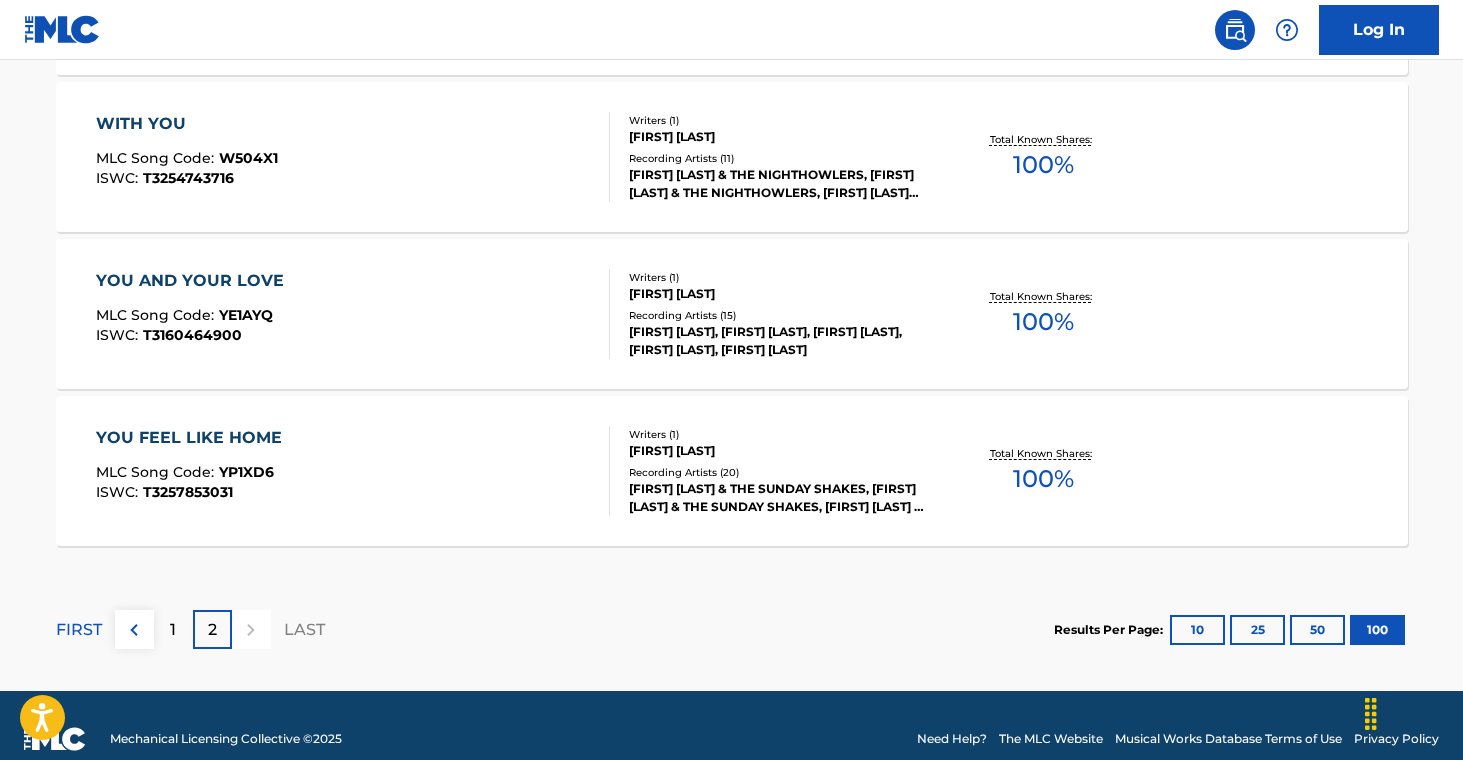 scroll, scrollTop: 8991, scrollLeft: 0, axis: vertical 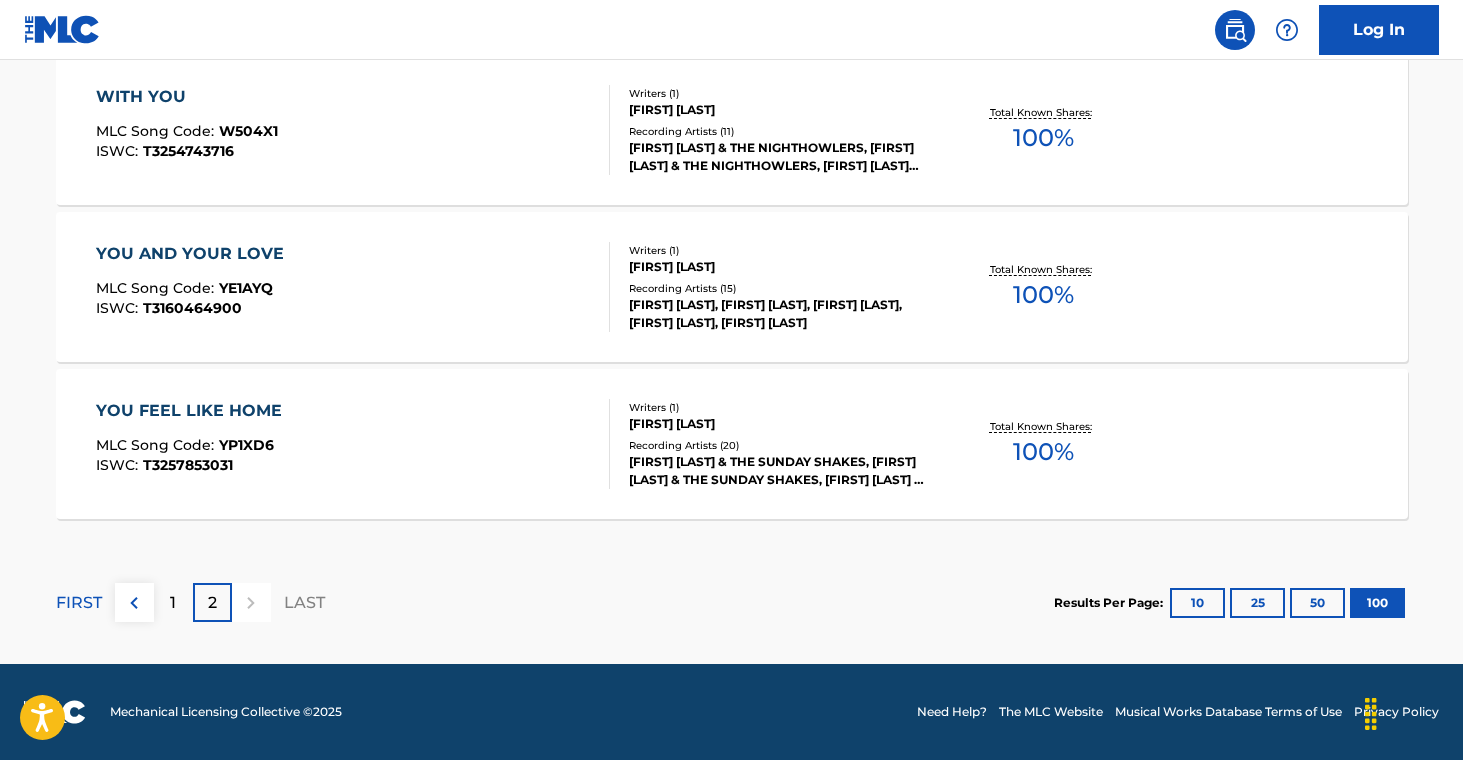 click on "1" at bounding box center (173, 602) 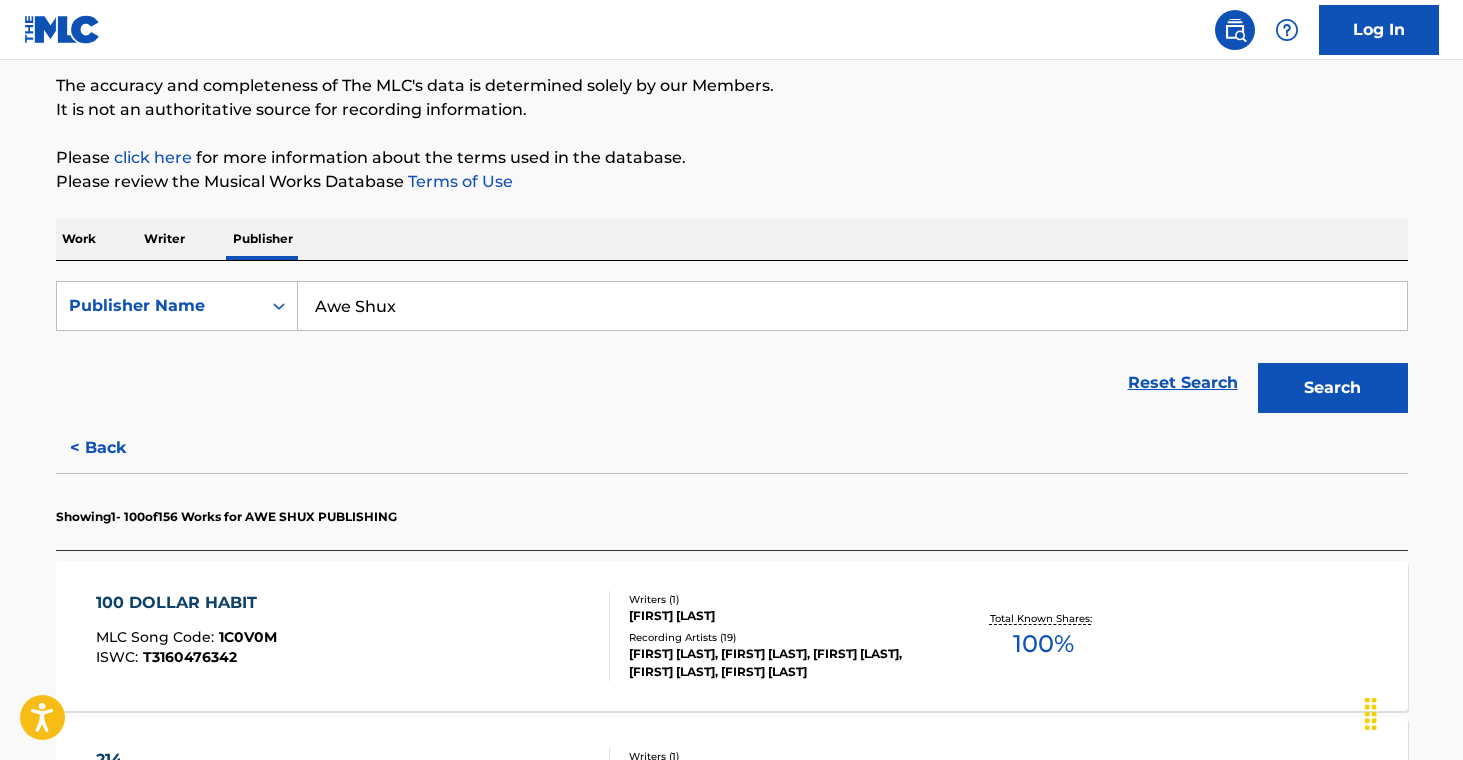 scroll, scrollTop: 425, scrollLeft: 0, axis: vertical 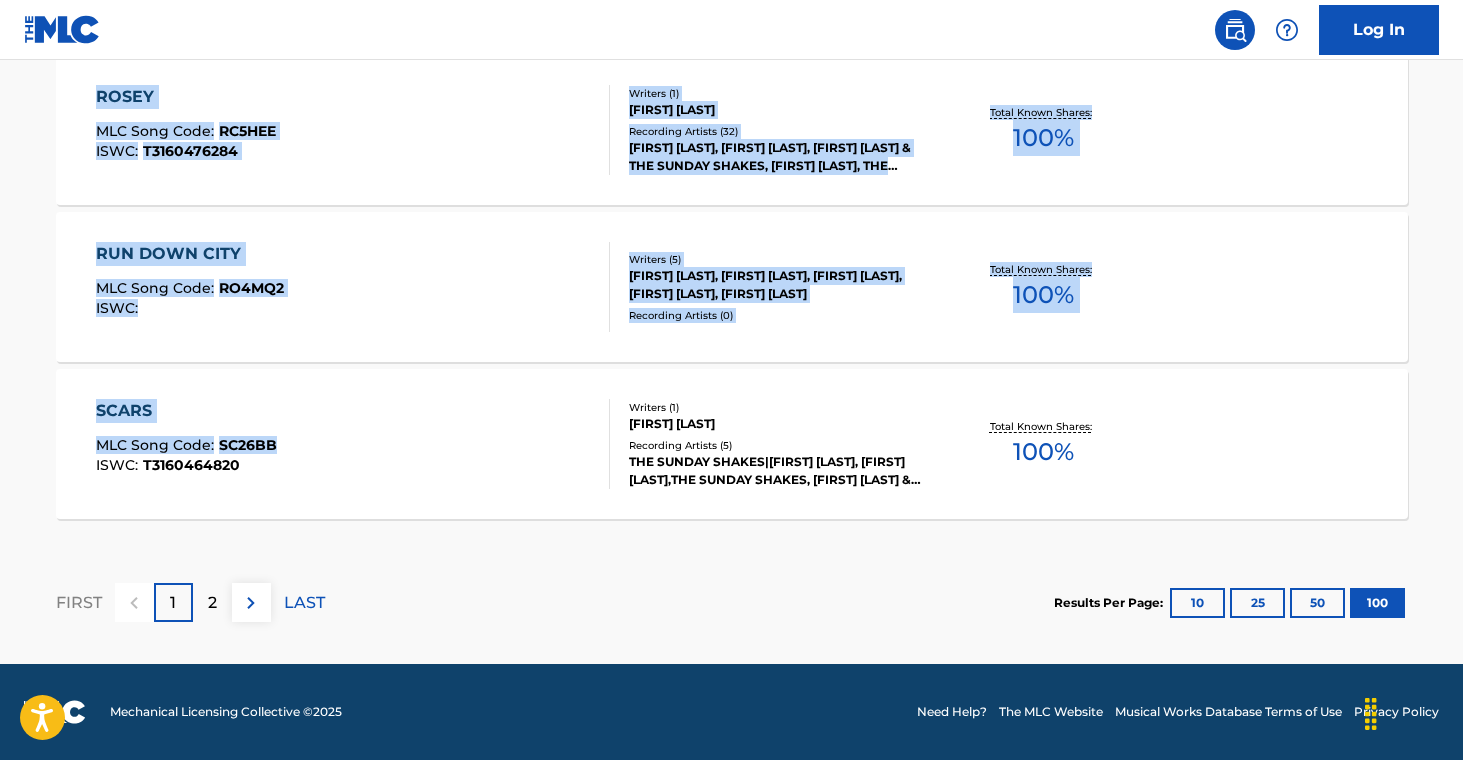 drag, startPoint x: 29, startPoint y: 306, endPoint x: 274, endPoint y: 442, distance: 280.21597 